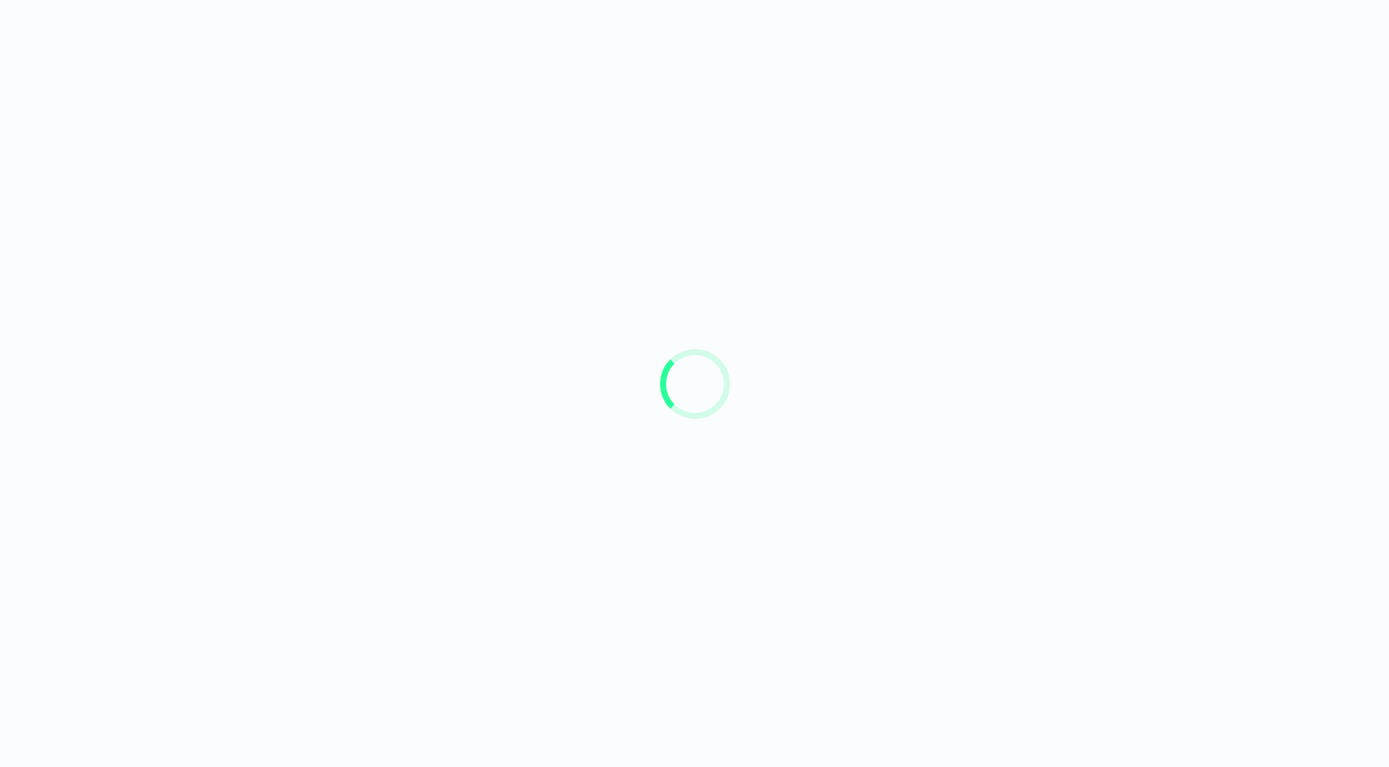 scroll, scrollTop: 0, scrollLeft: 0, axis: both 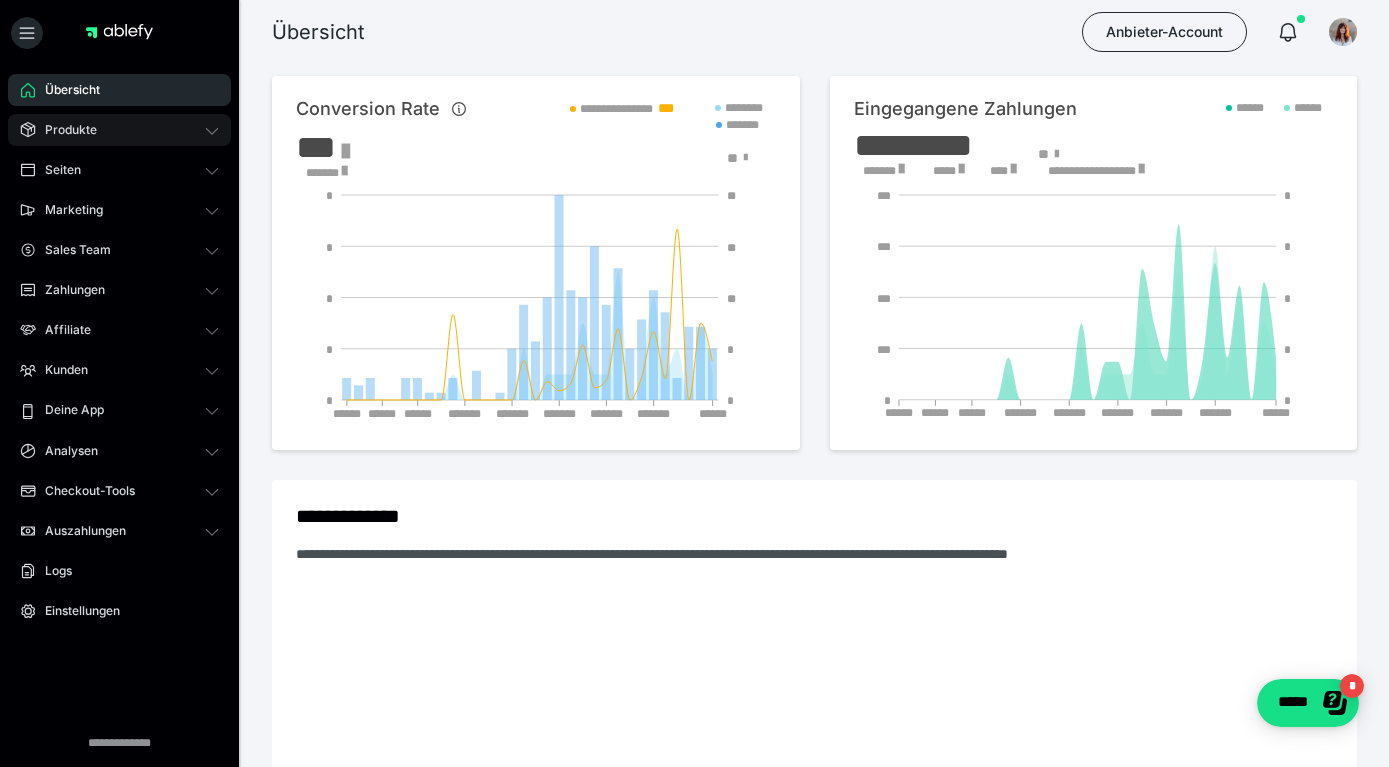 click on "Produkte" at bounding box center [119, 130] 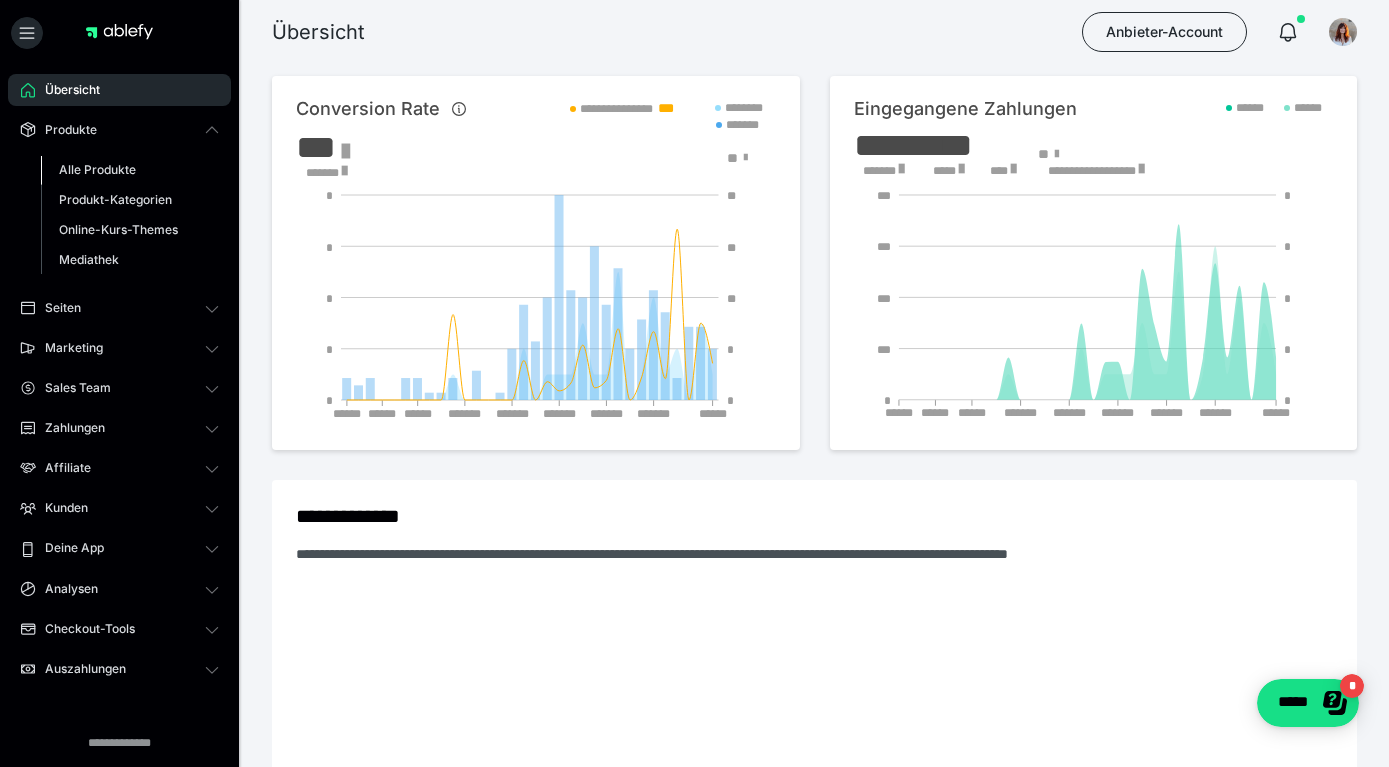 click on "Alle Produkte" at bounding box center (97, 169) 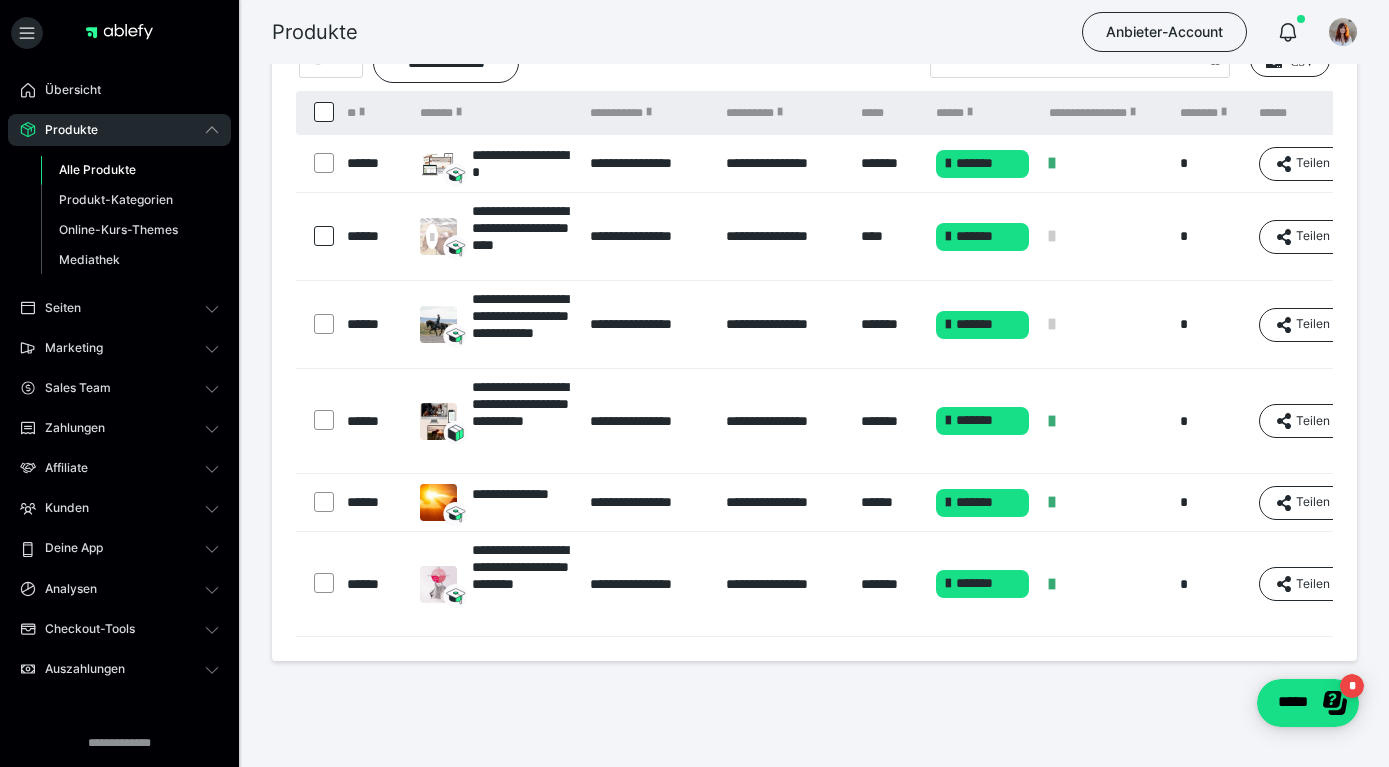 scroll, scrollTop: 125, scrollLeft: 0, axis: vertical 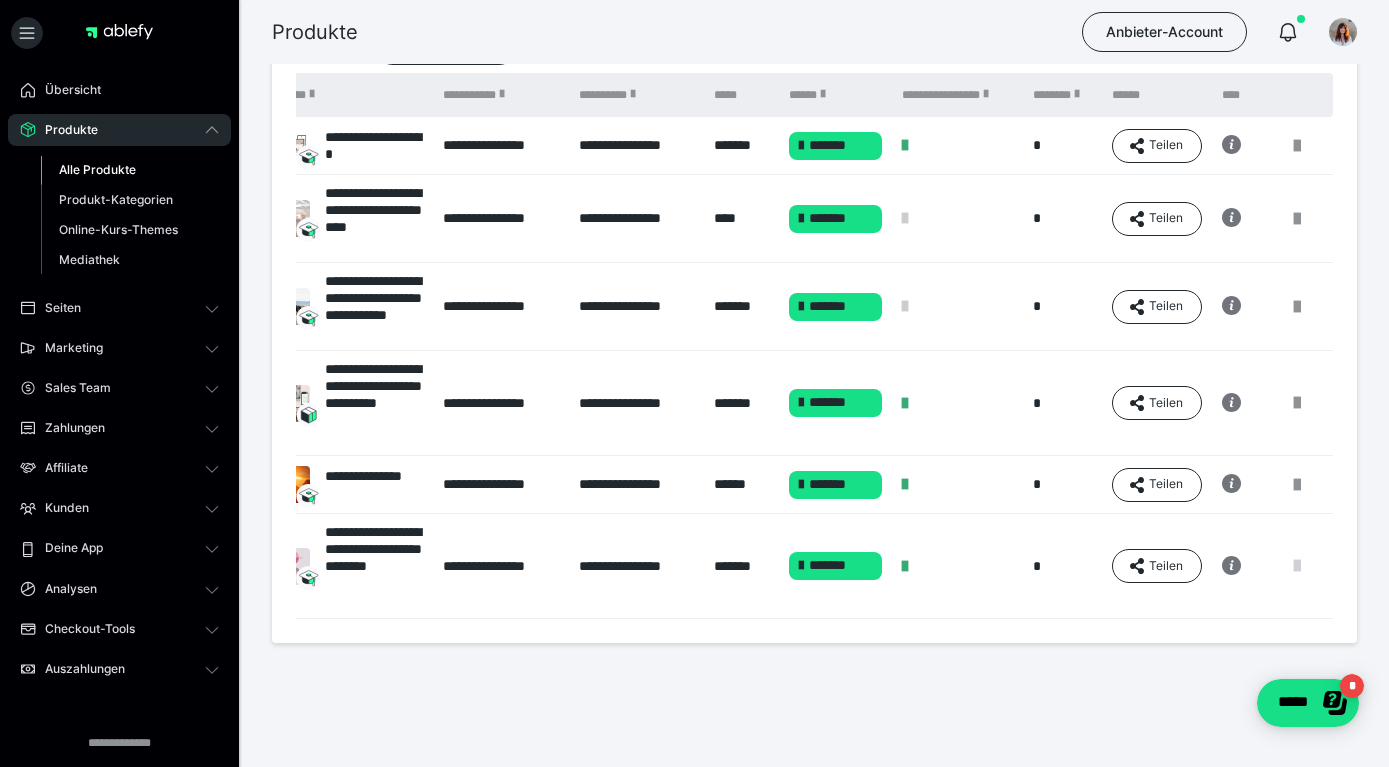 click at bounding box center [1297, 566] 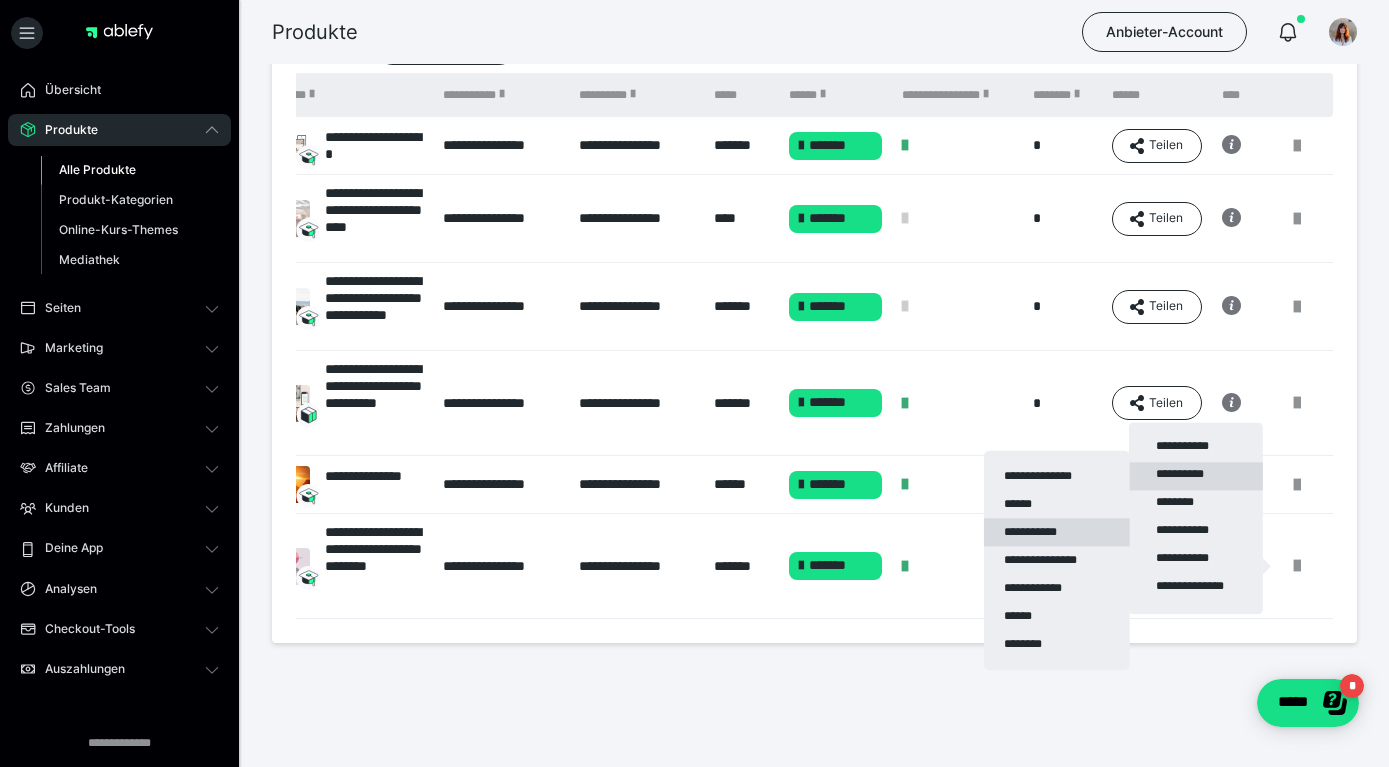 click on "**********" at bounding box center [1057, 532] 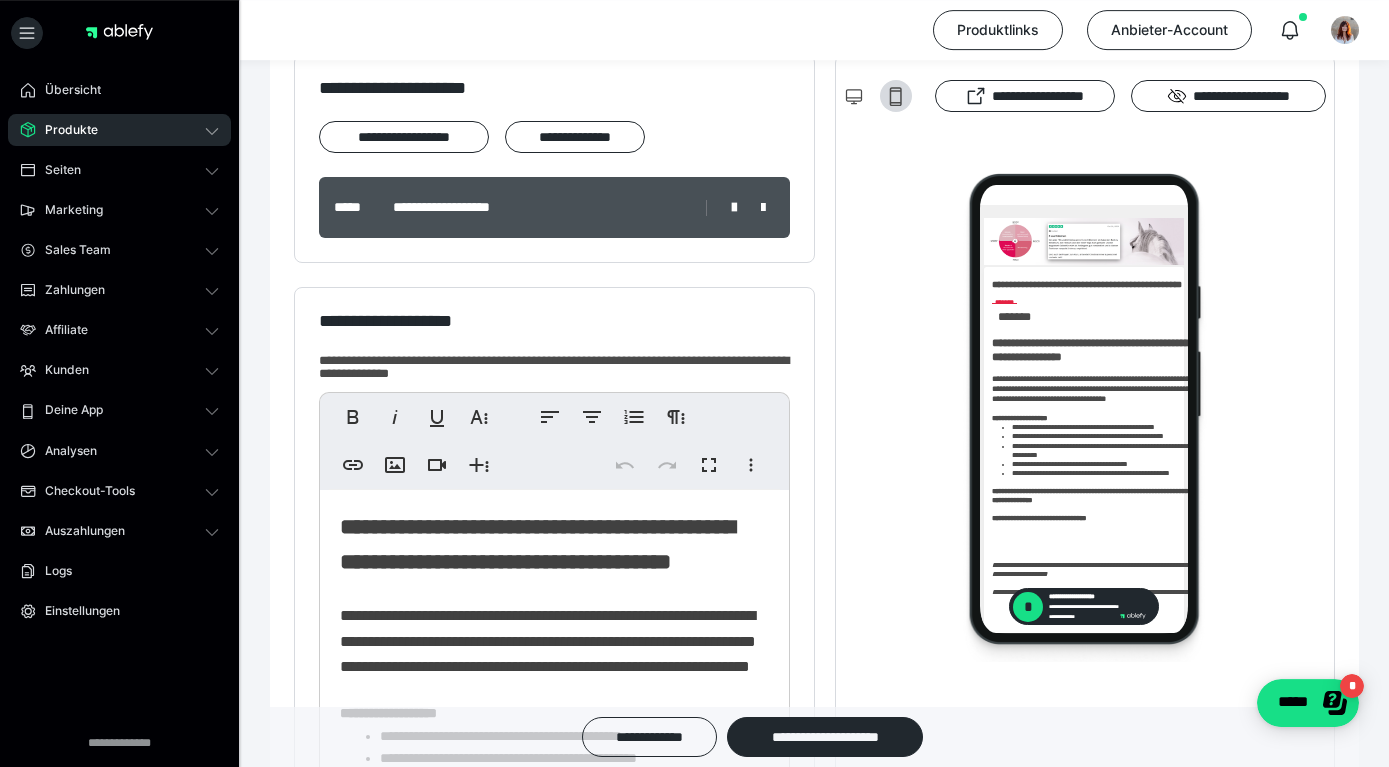 scroll, scrollTop: 398, scrollLeft: 0, axis: vertical 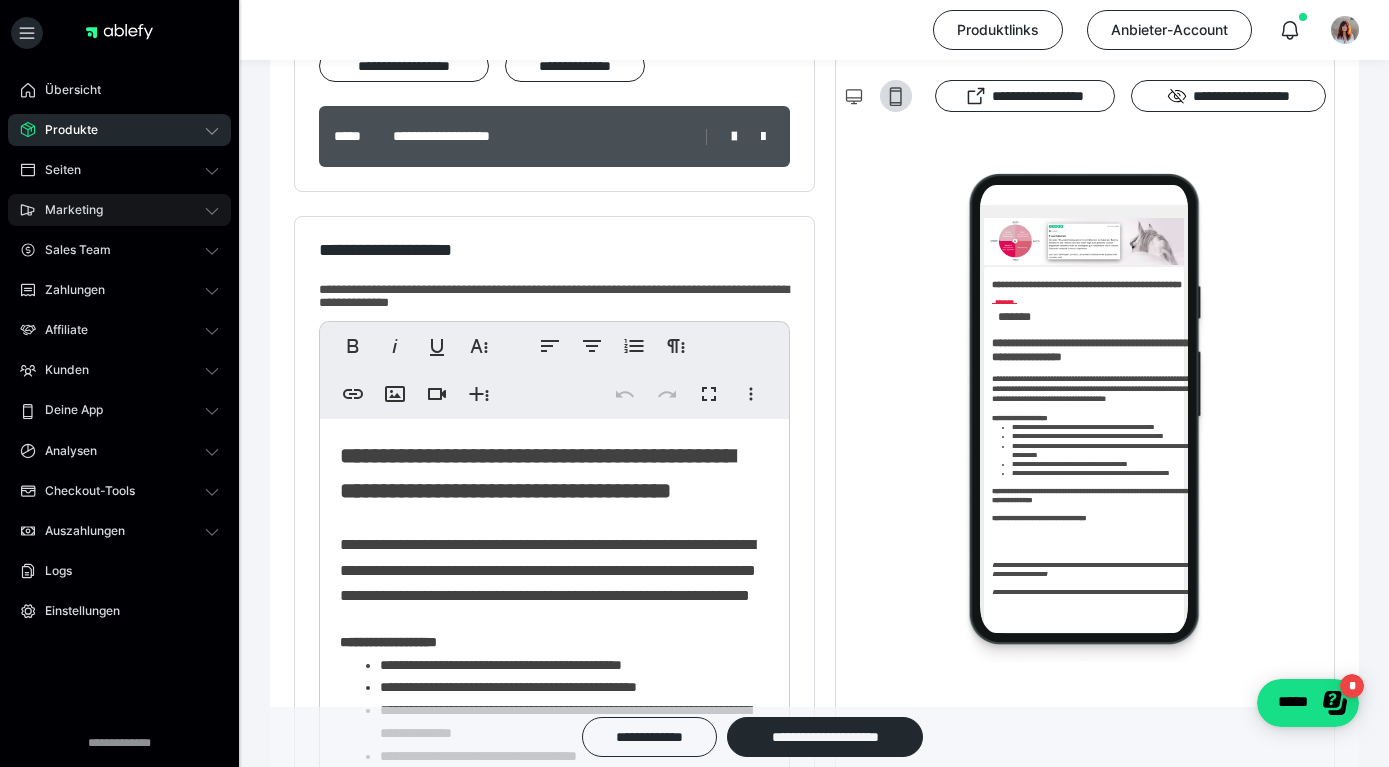 click 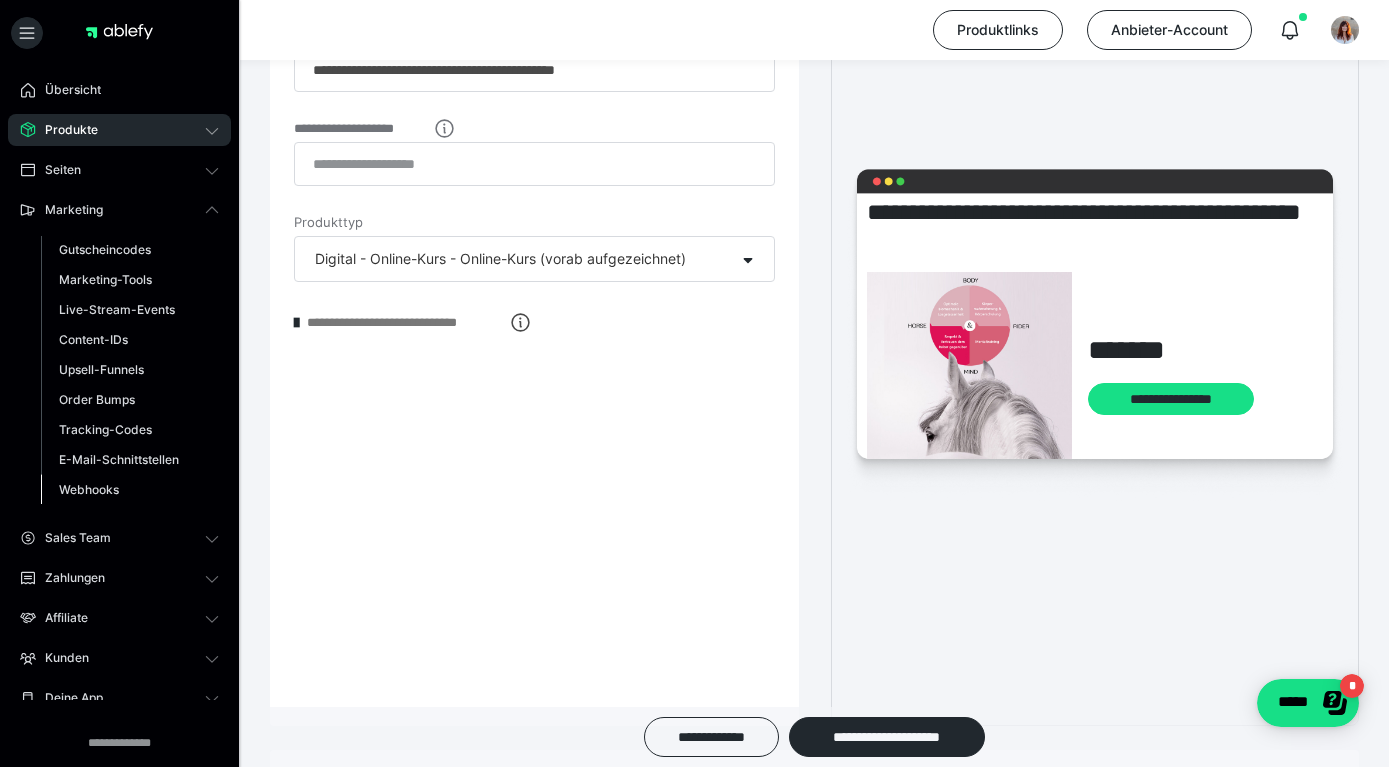 click on "Webhooks" at bounding box center (89, 489) 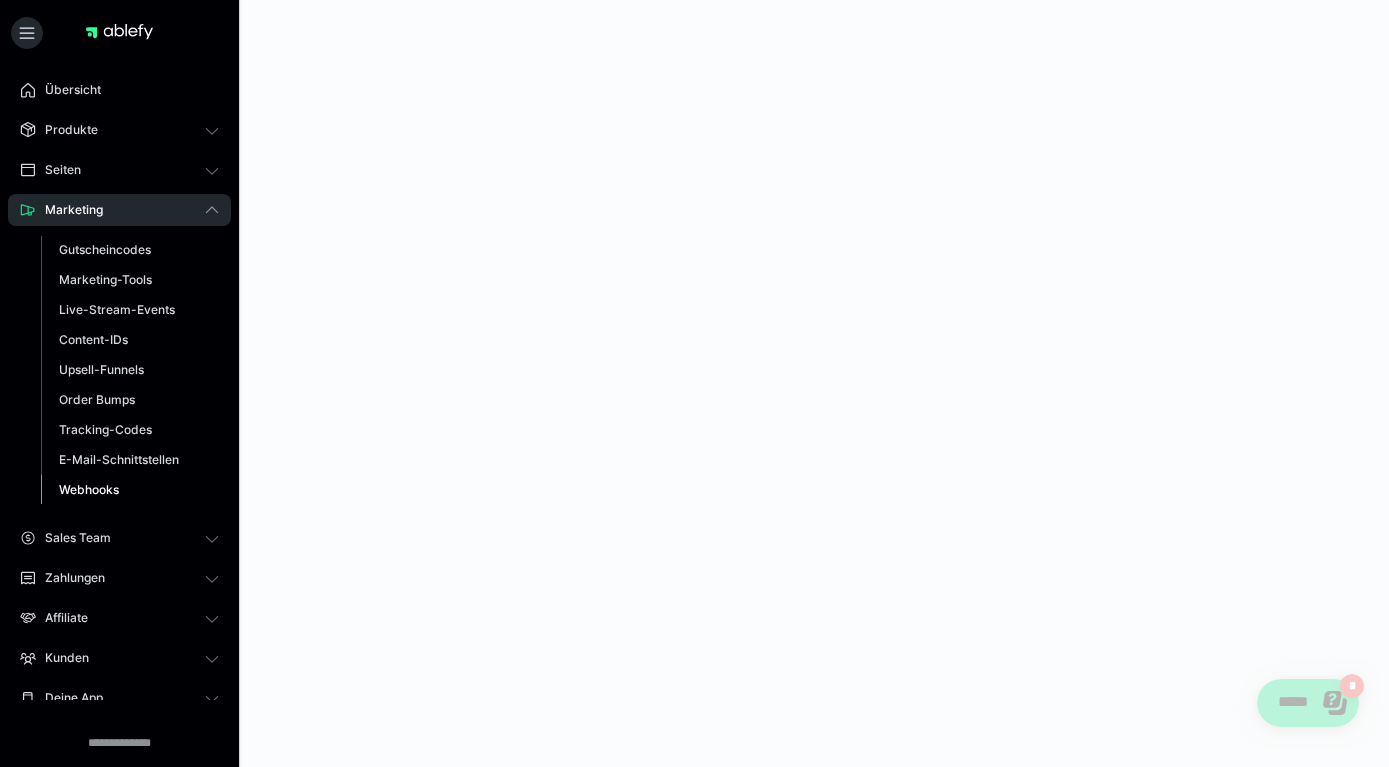 scroll, scrollTop: 0, scrollLeft: 0, axis: both 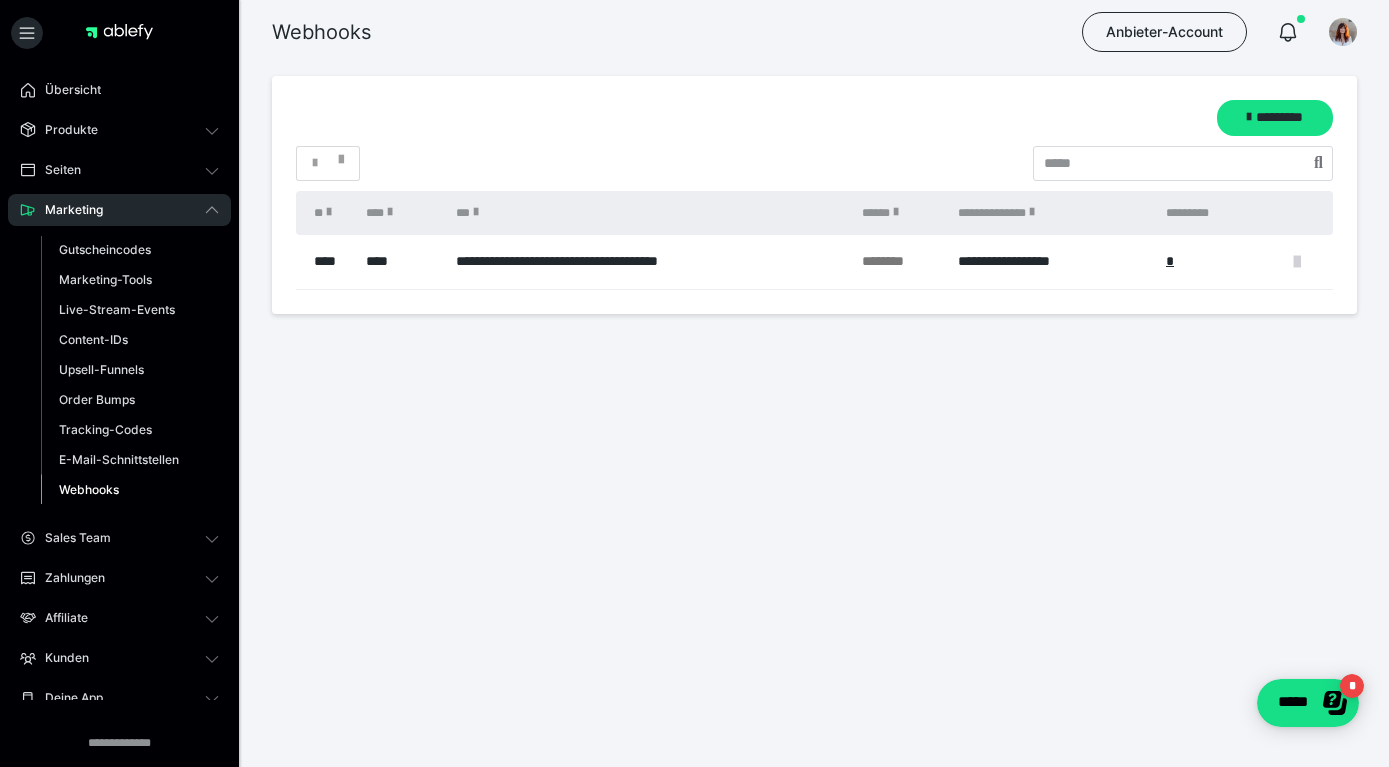 click at bounding box center [1297, 262] 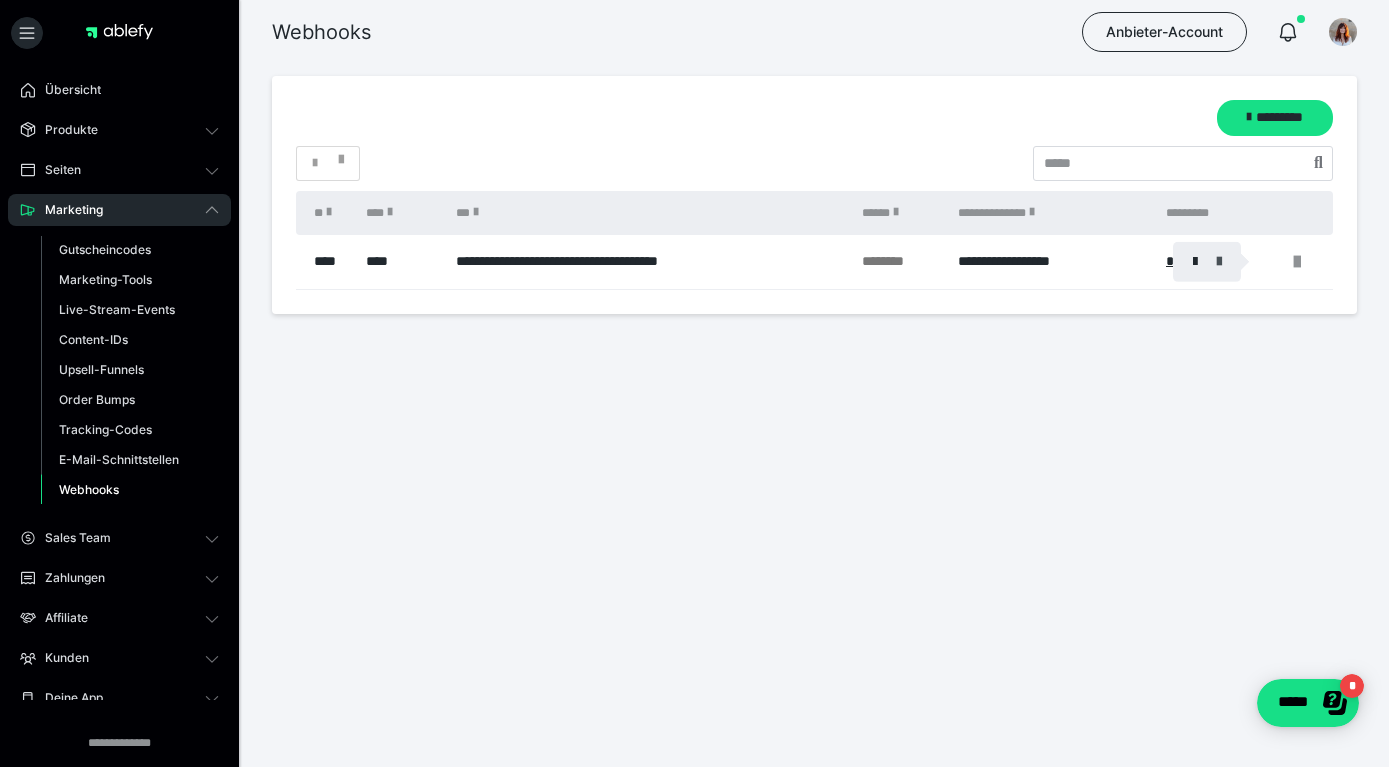 click at bounding box center [1219, 262] 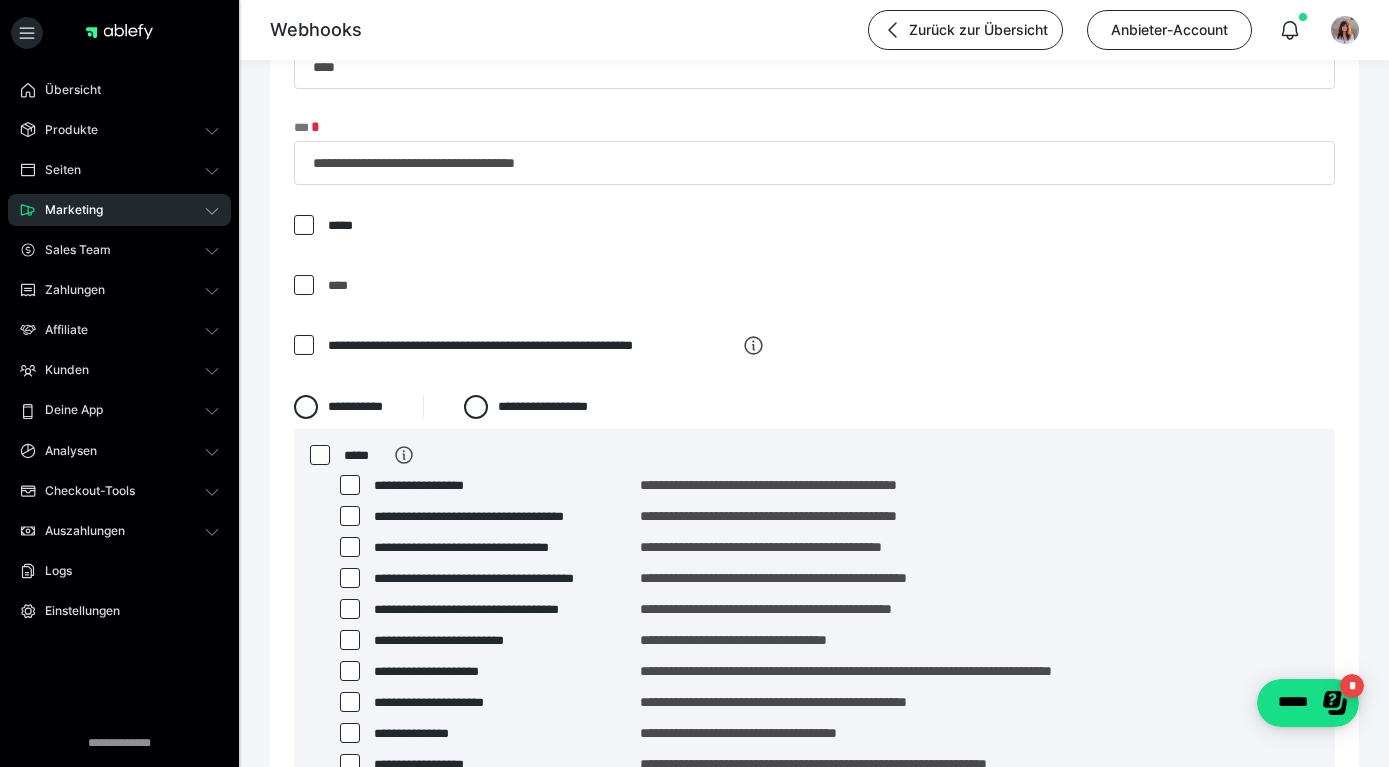 scroll, scrollTop: 0, scrollLeft: 0, axis: both 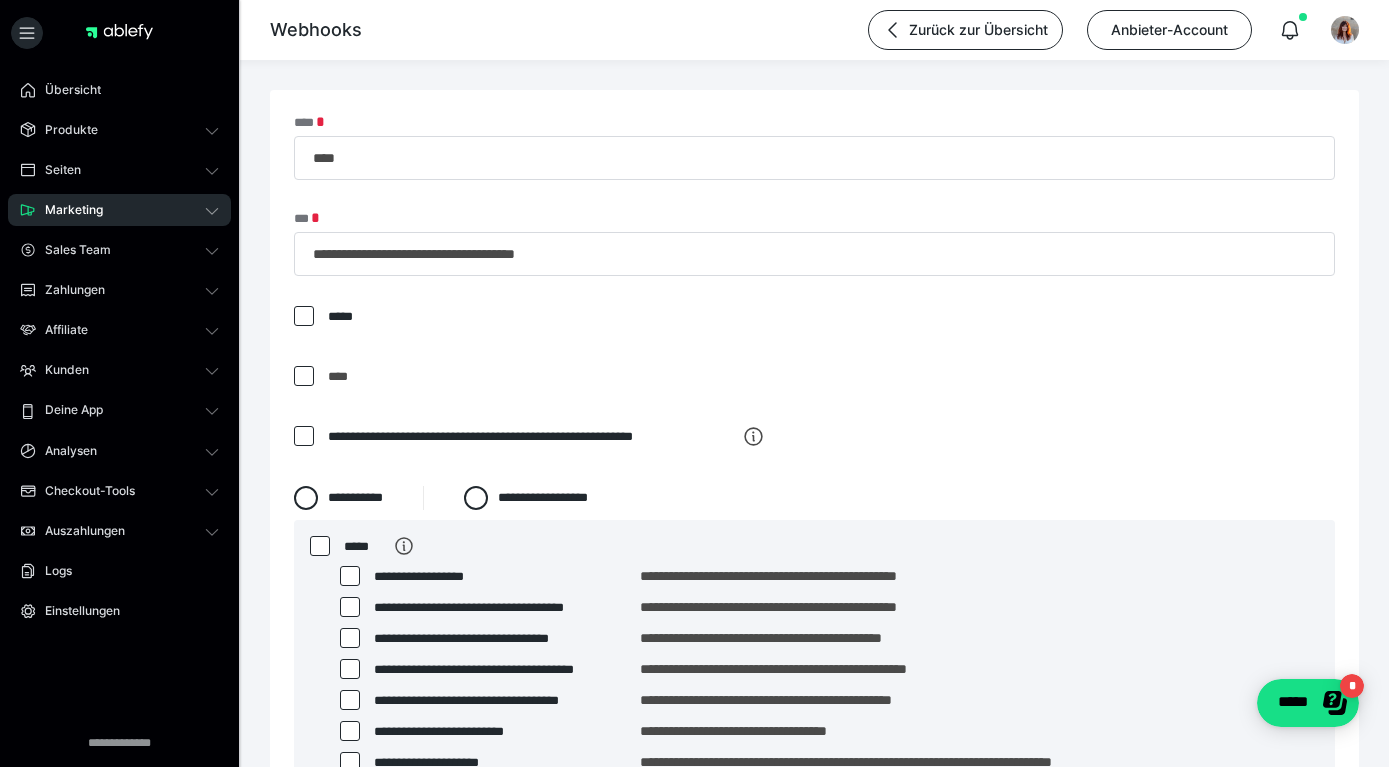 click 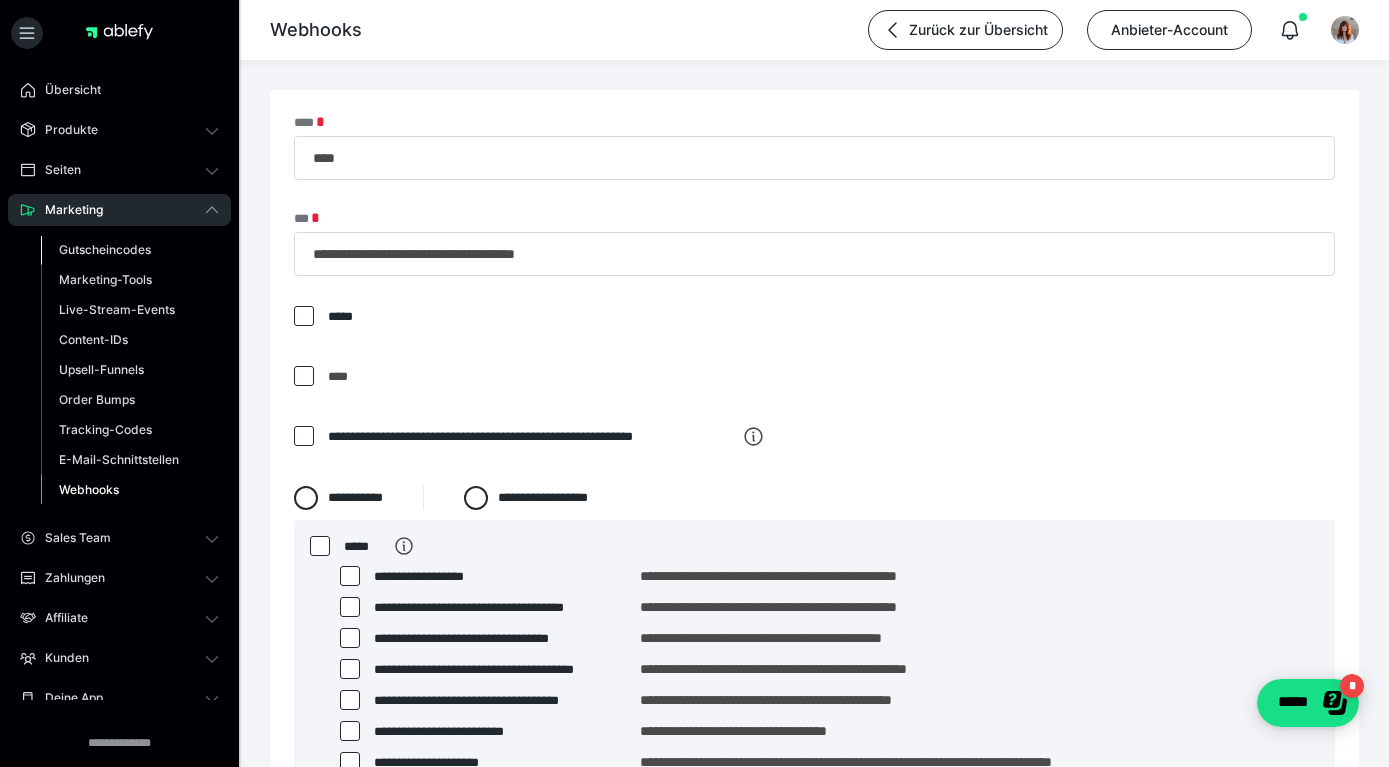 click on "Gutscheincodes" at bounding box center [105, 249] 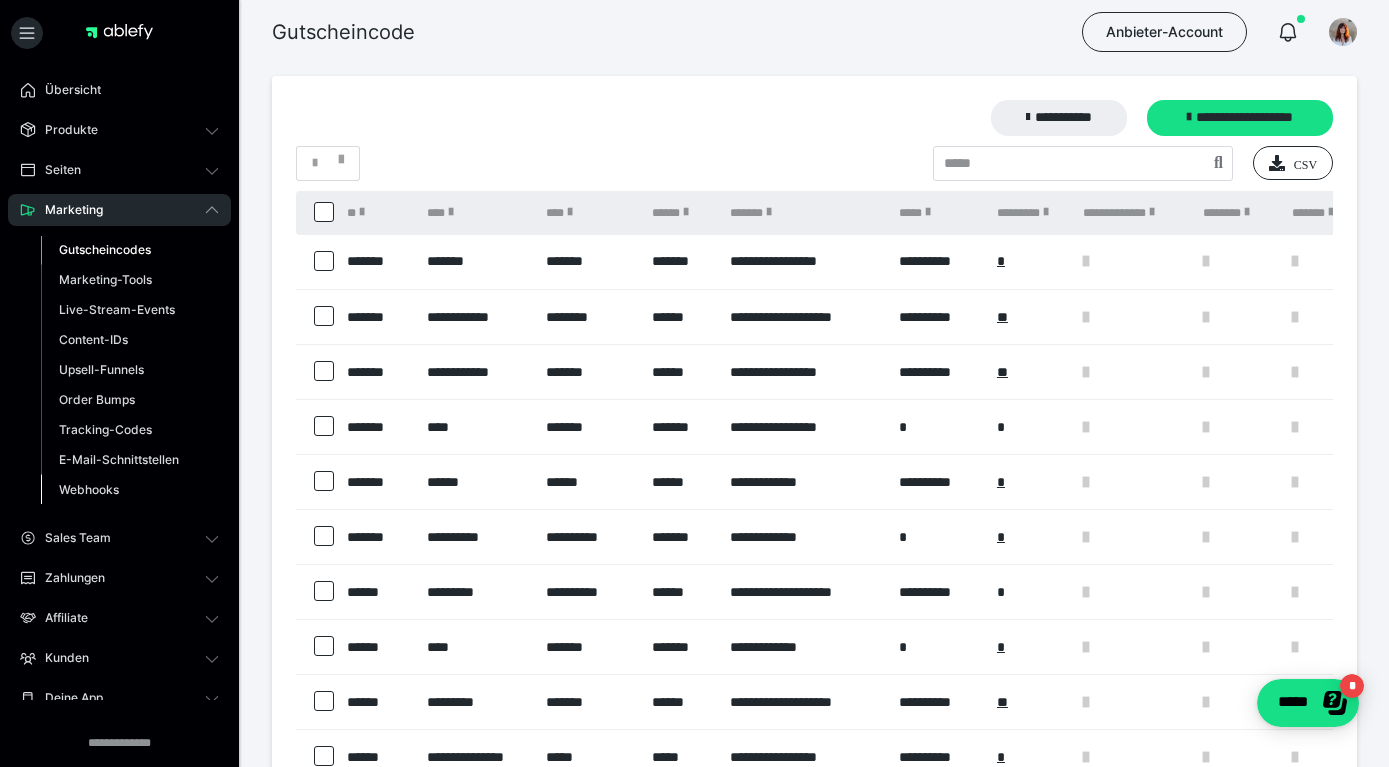 click on "Webhooks" at bounding box center [89, 489] 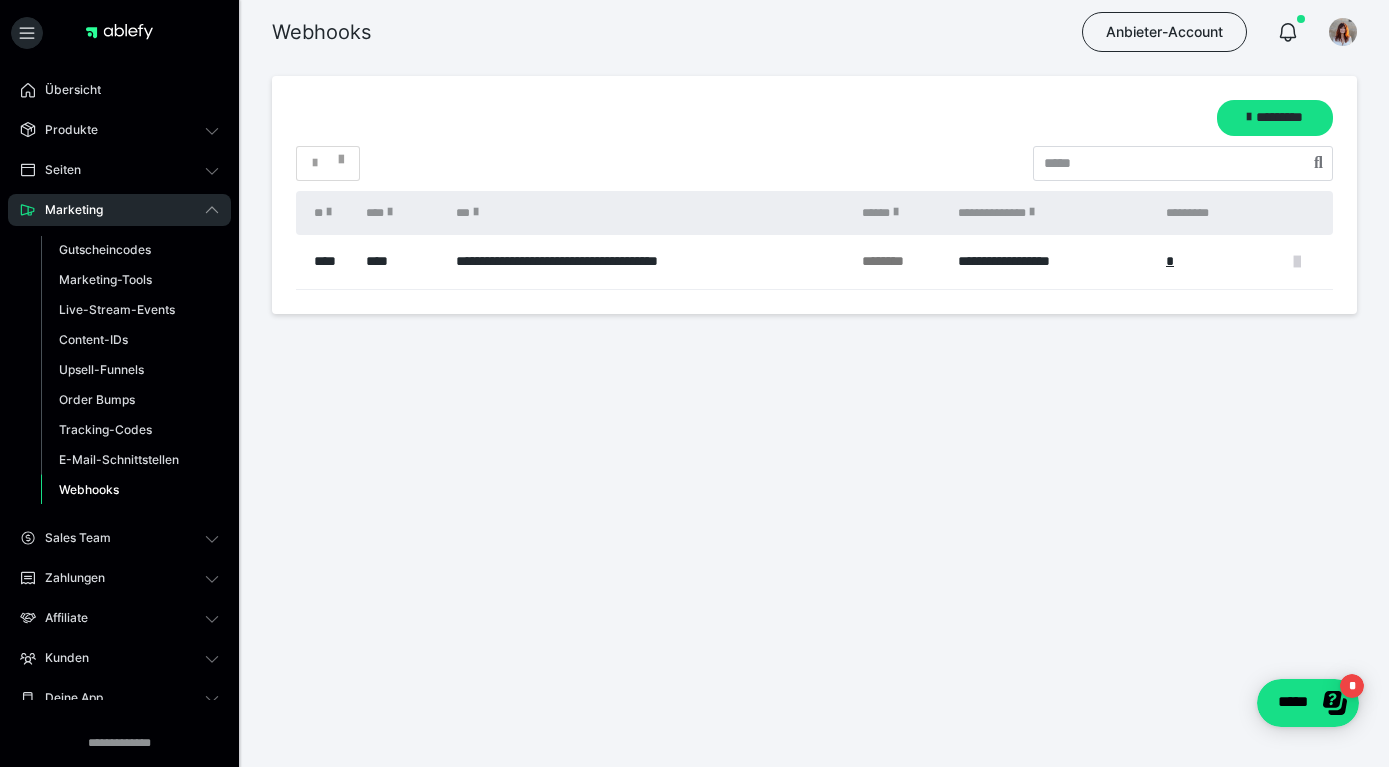 click at bounding box center (1297, 262) 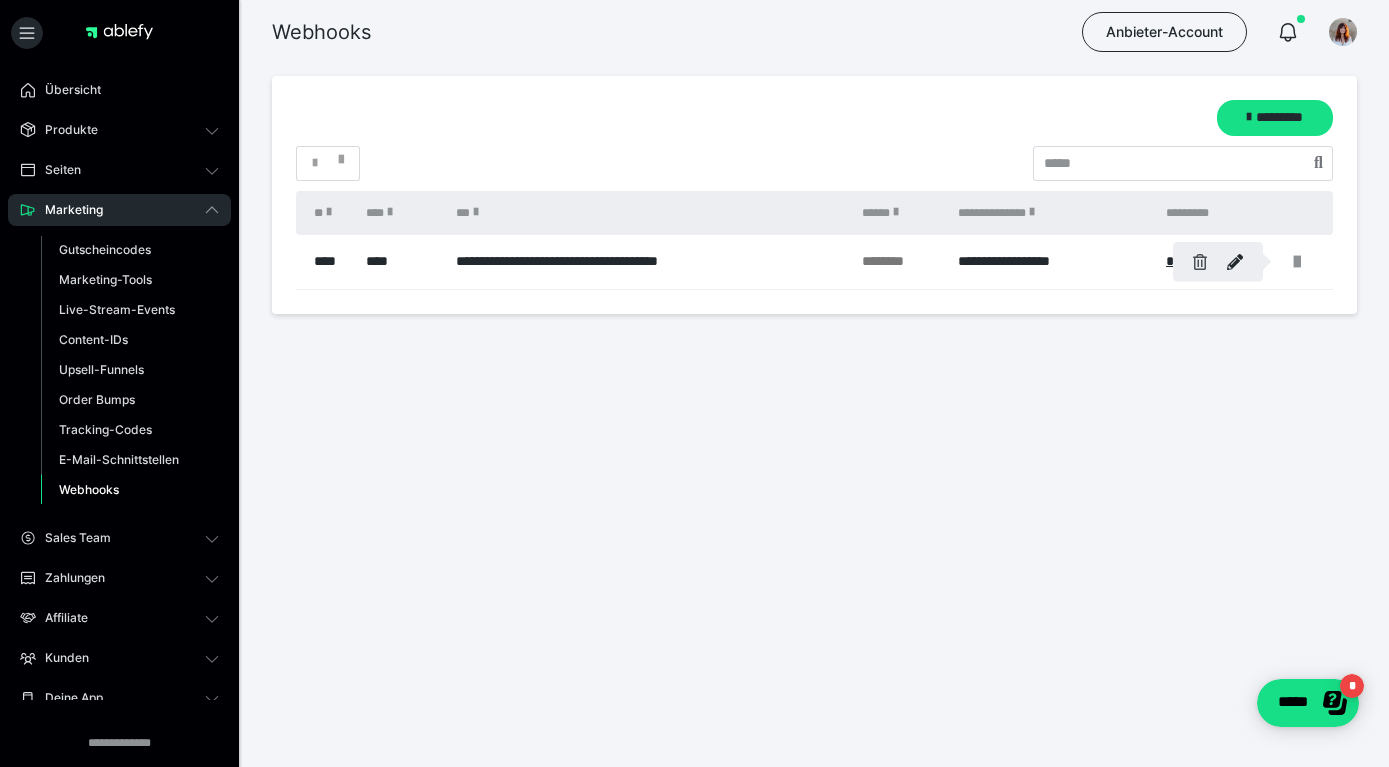 click at bounding box center [1200, 262] 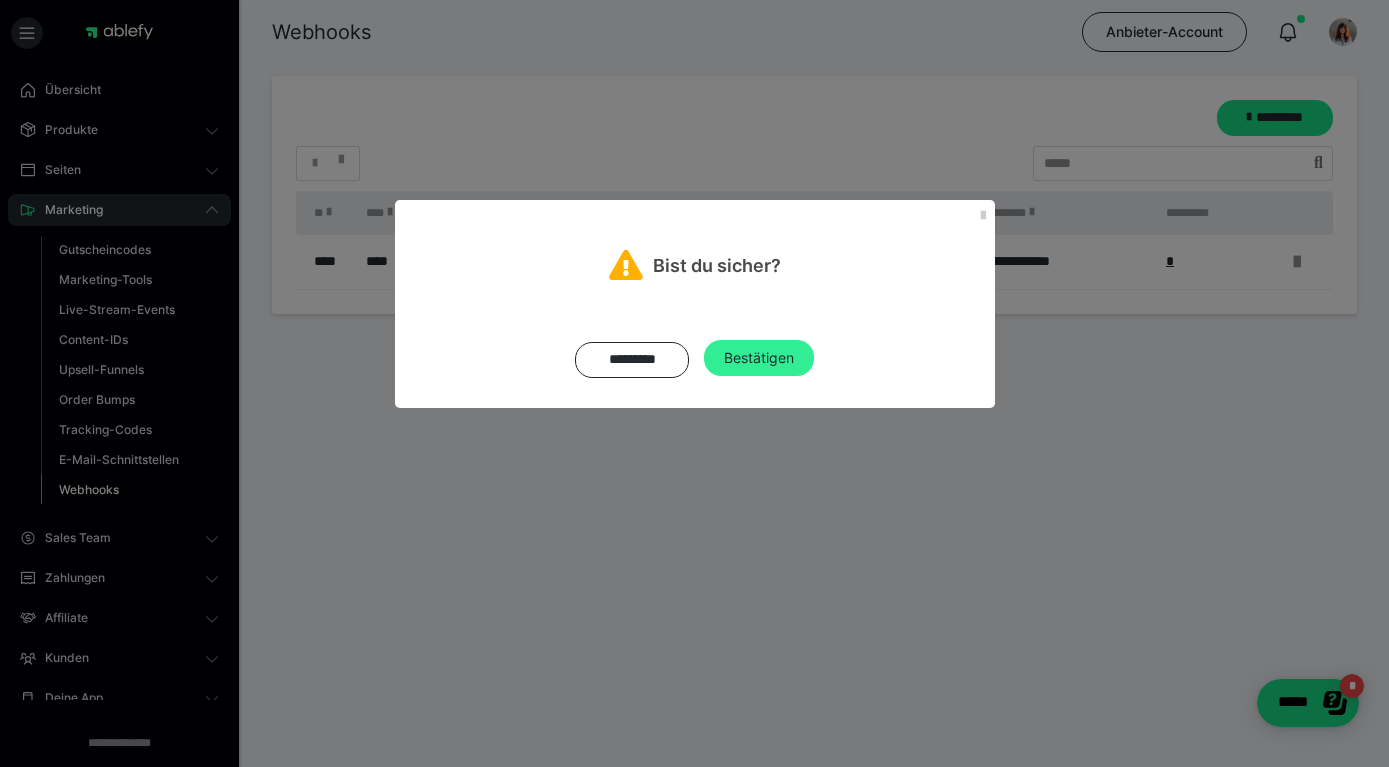 click on "Bestätigen" at bounding box center (759, 358) 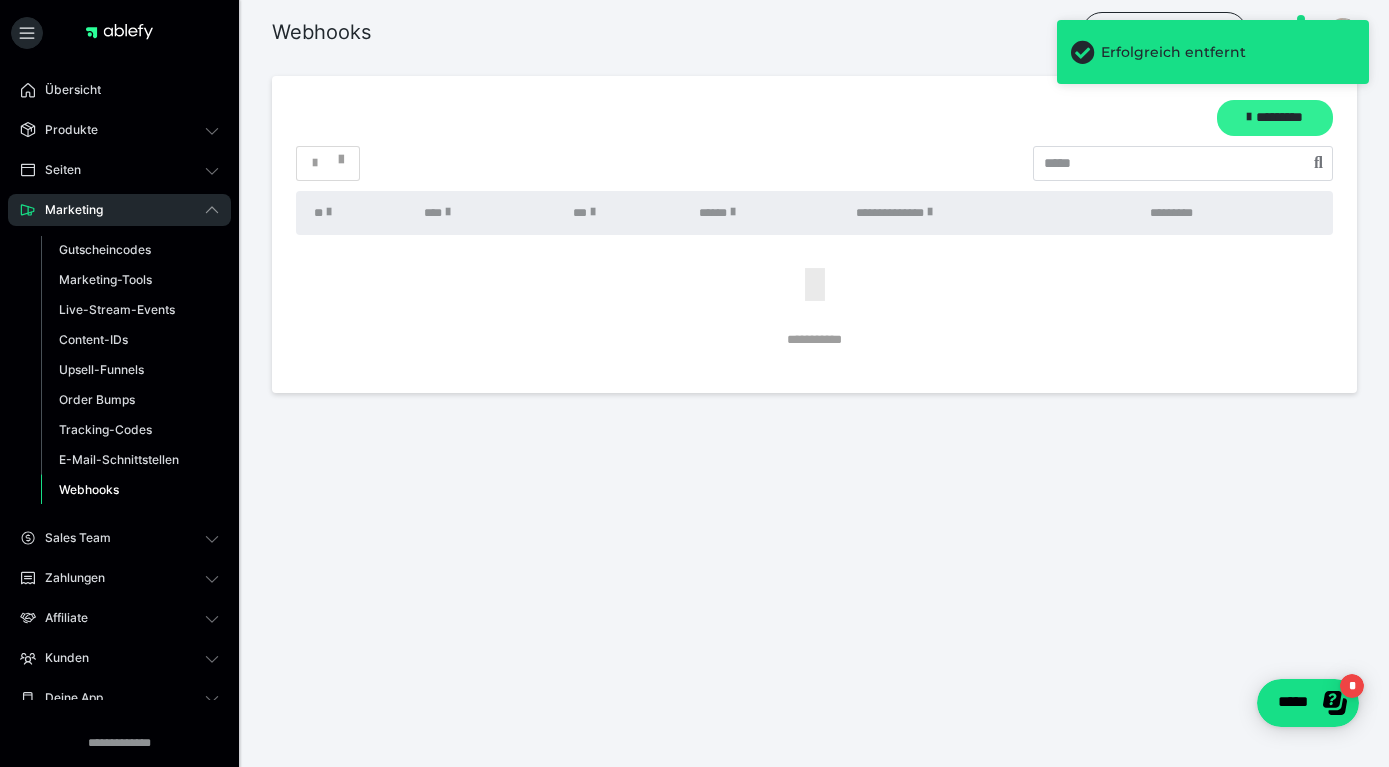 click on "*********" at bounding box center [1275, 118] 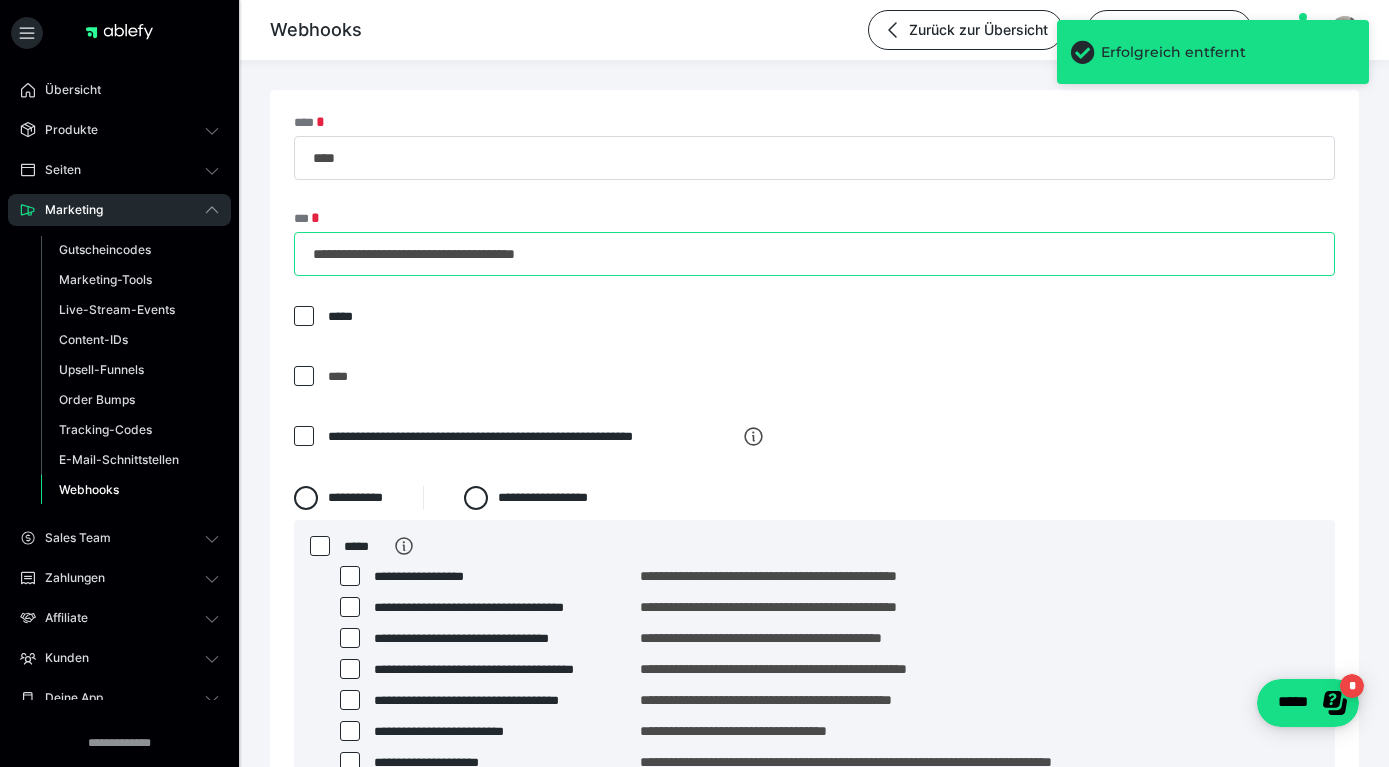 drag, startPoint x: 666, startPoint y: 269, endPoint x: 111, endPoint y: 273, distance: 555.0144 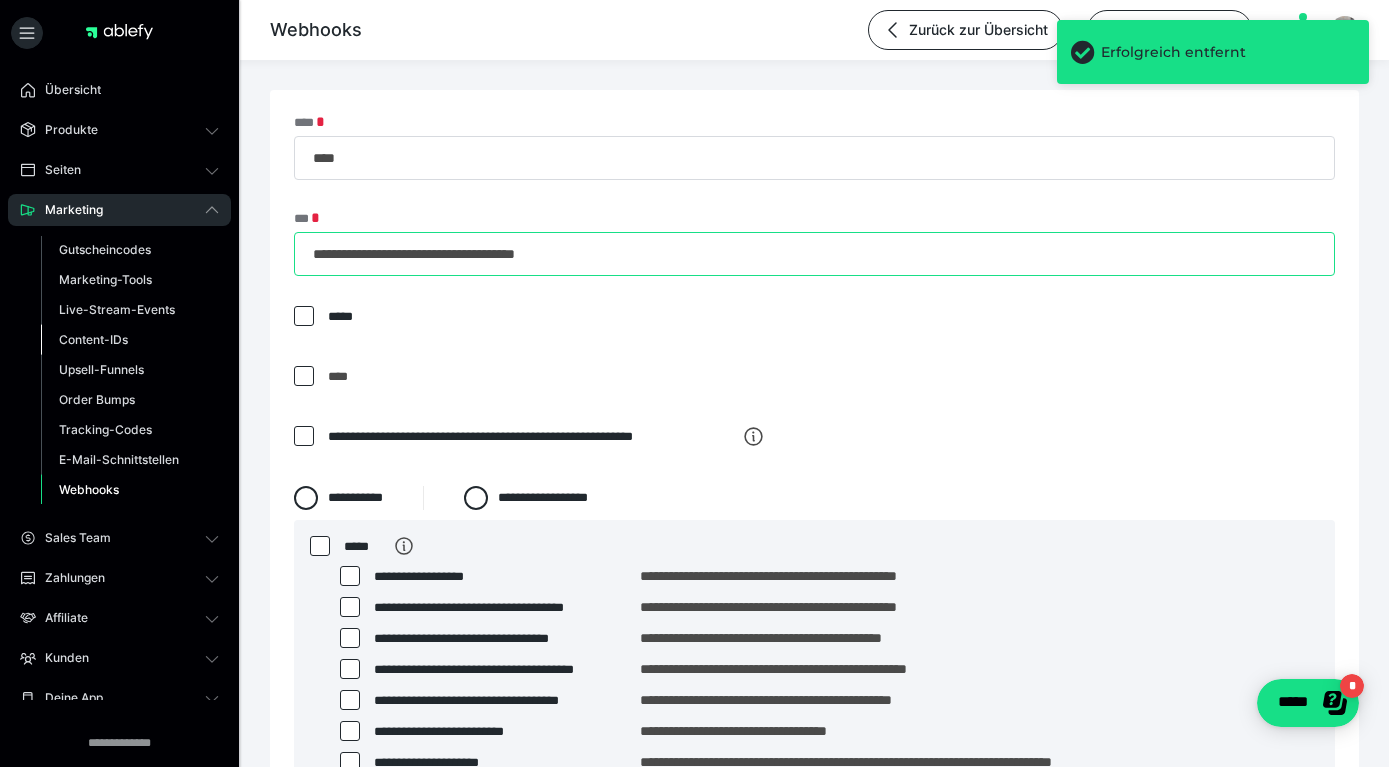 paste on "**********" 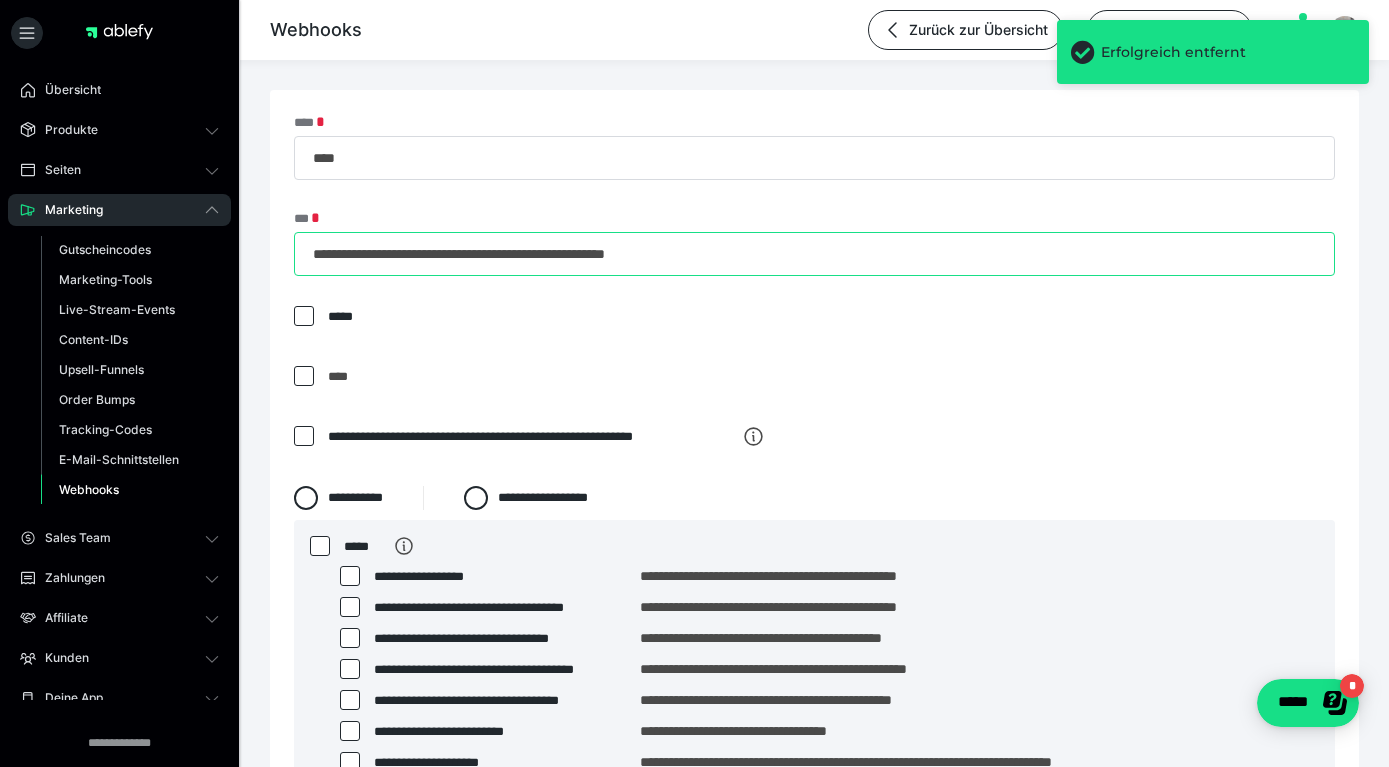 type on "**********" 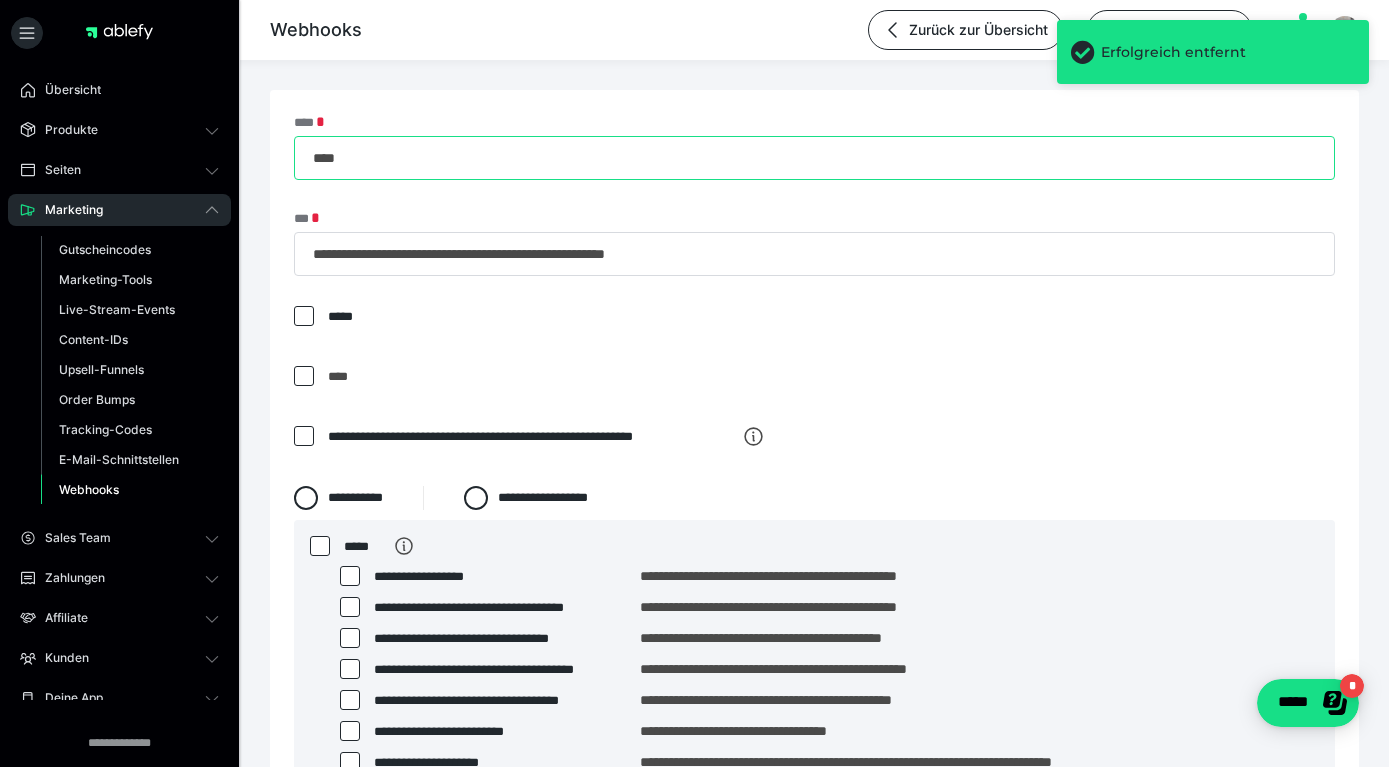 click on "****" at bounding box center [814, 158] 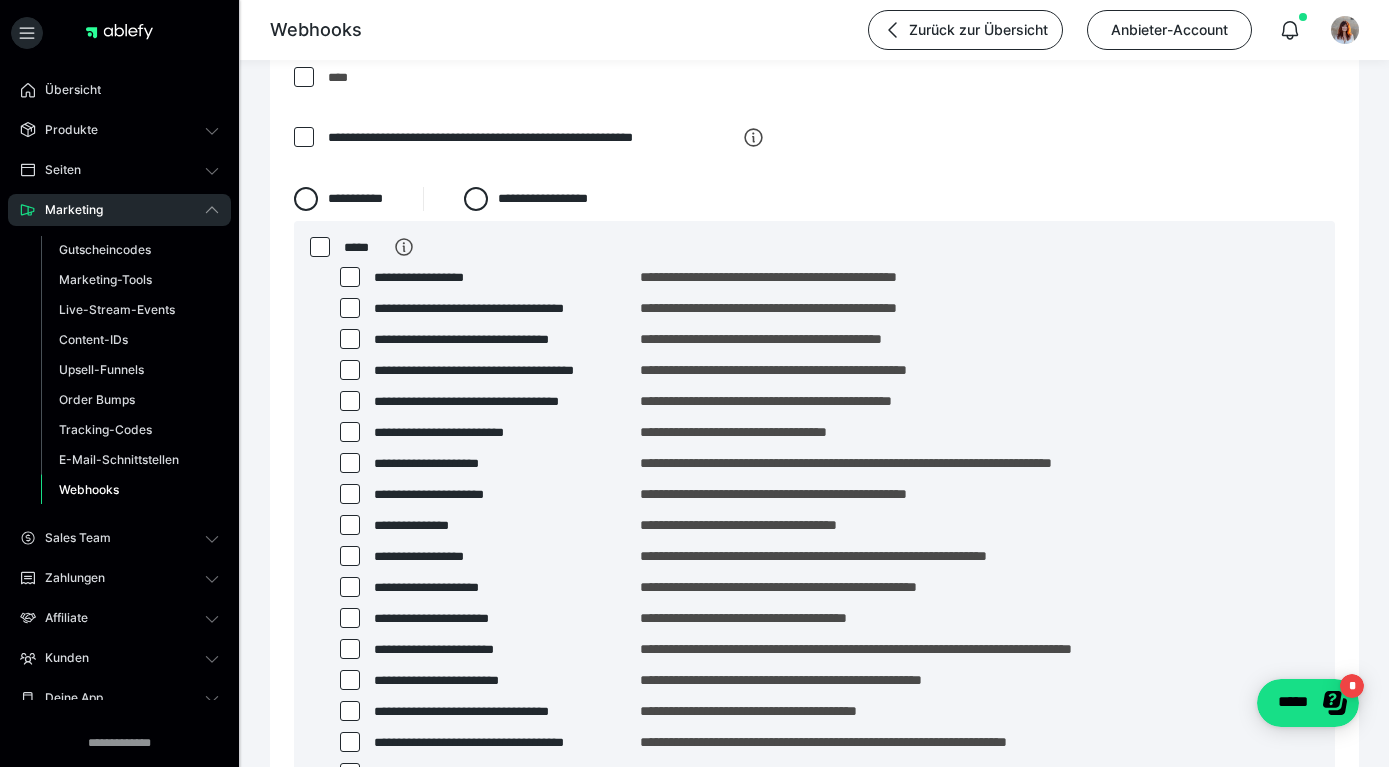 scroll, scrollTop: 324, scrollLeft: 0, axis: vertical 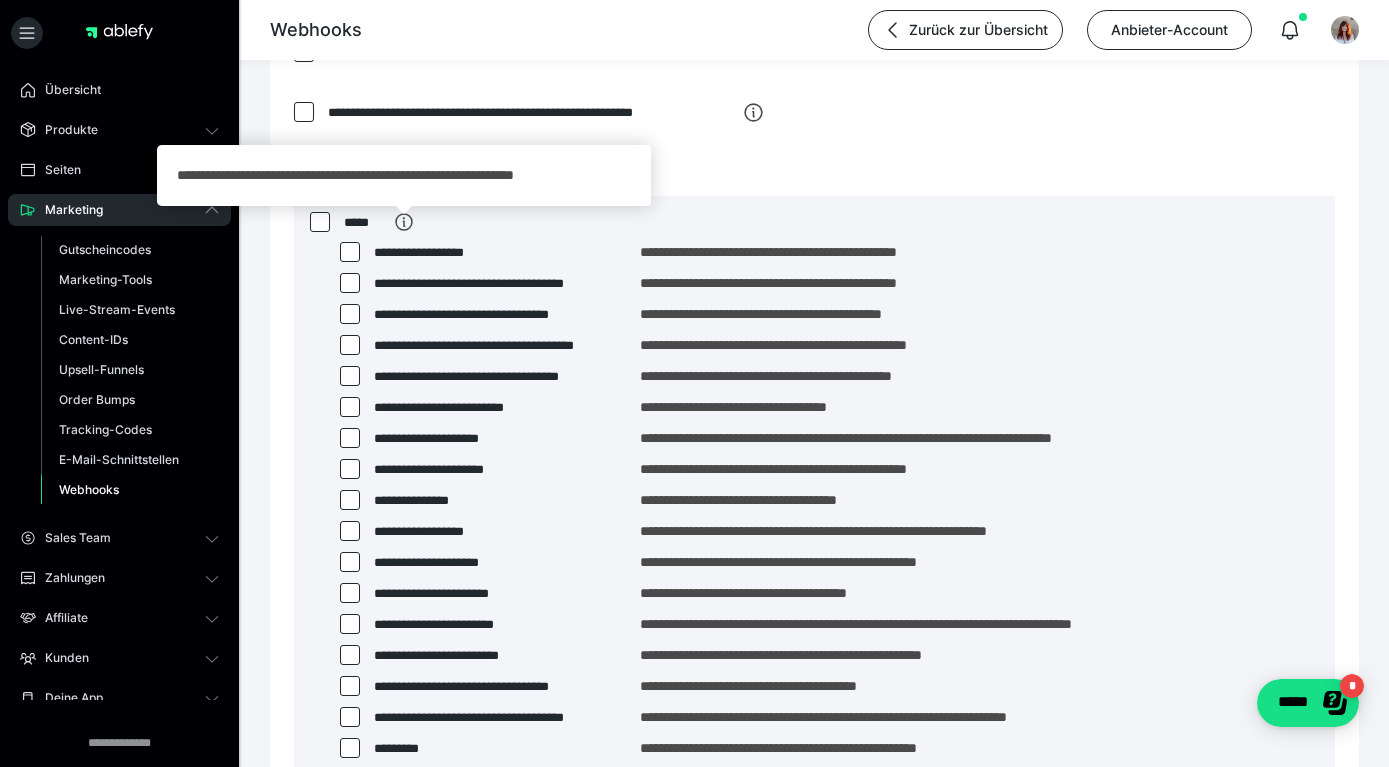 type on "**********" 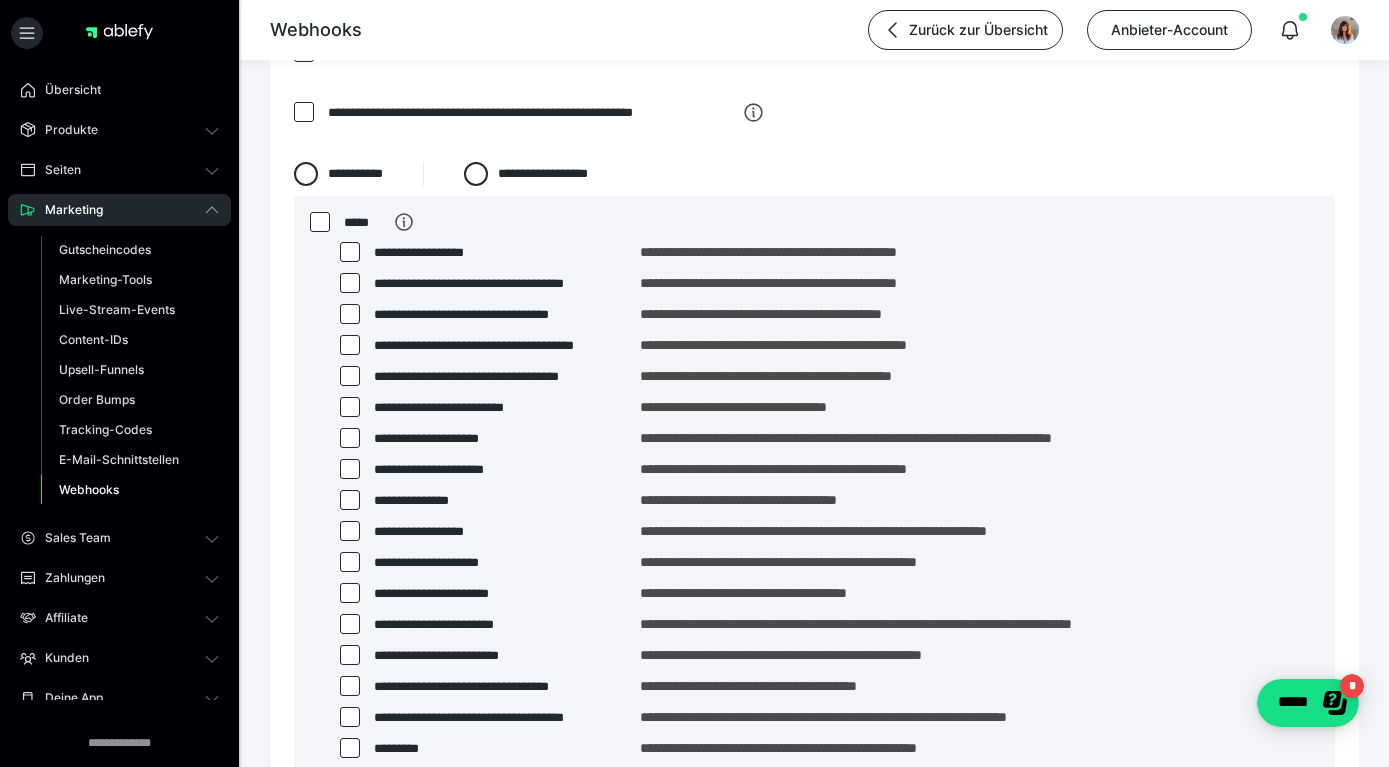 click on "**********" at bounding box center (814, 159) 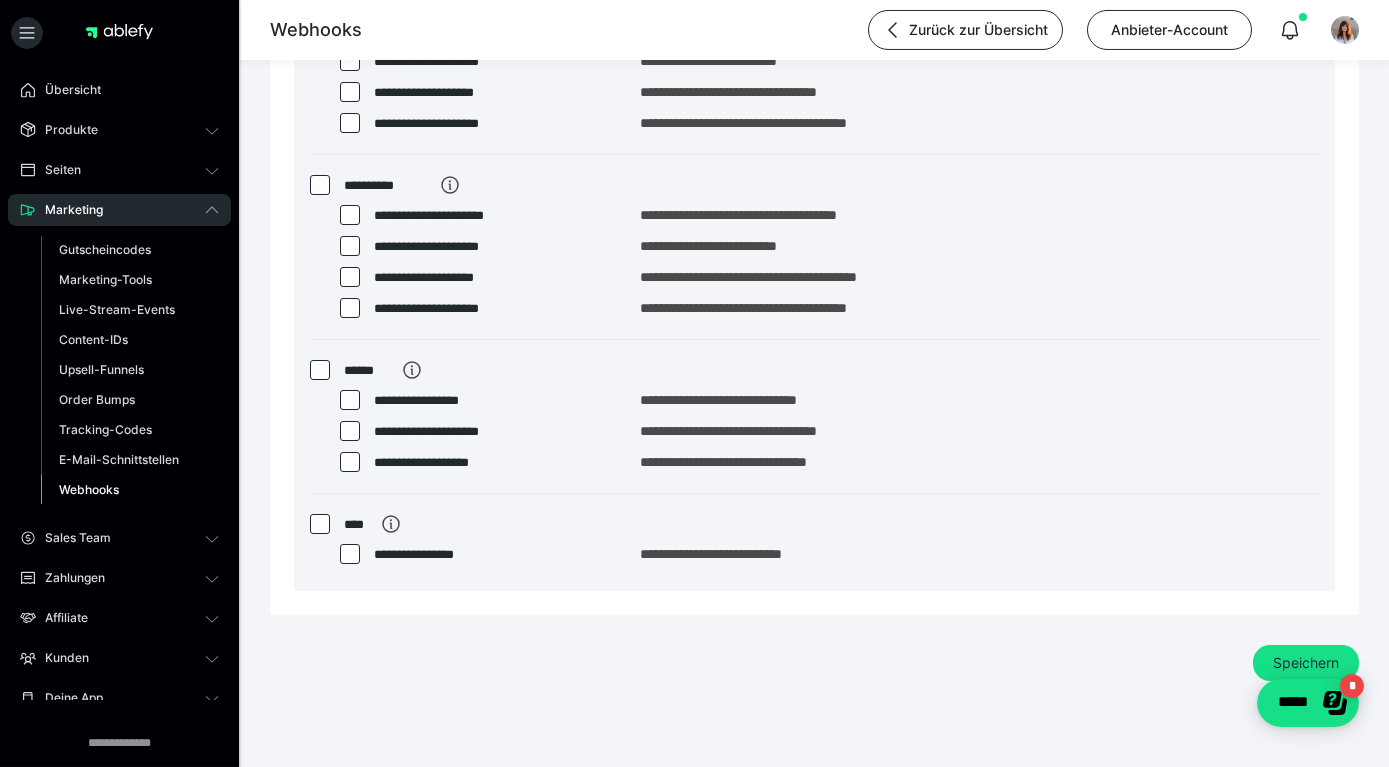 scroll, scrollTop: 2143, scrollLeft: 0, axis: vertical 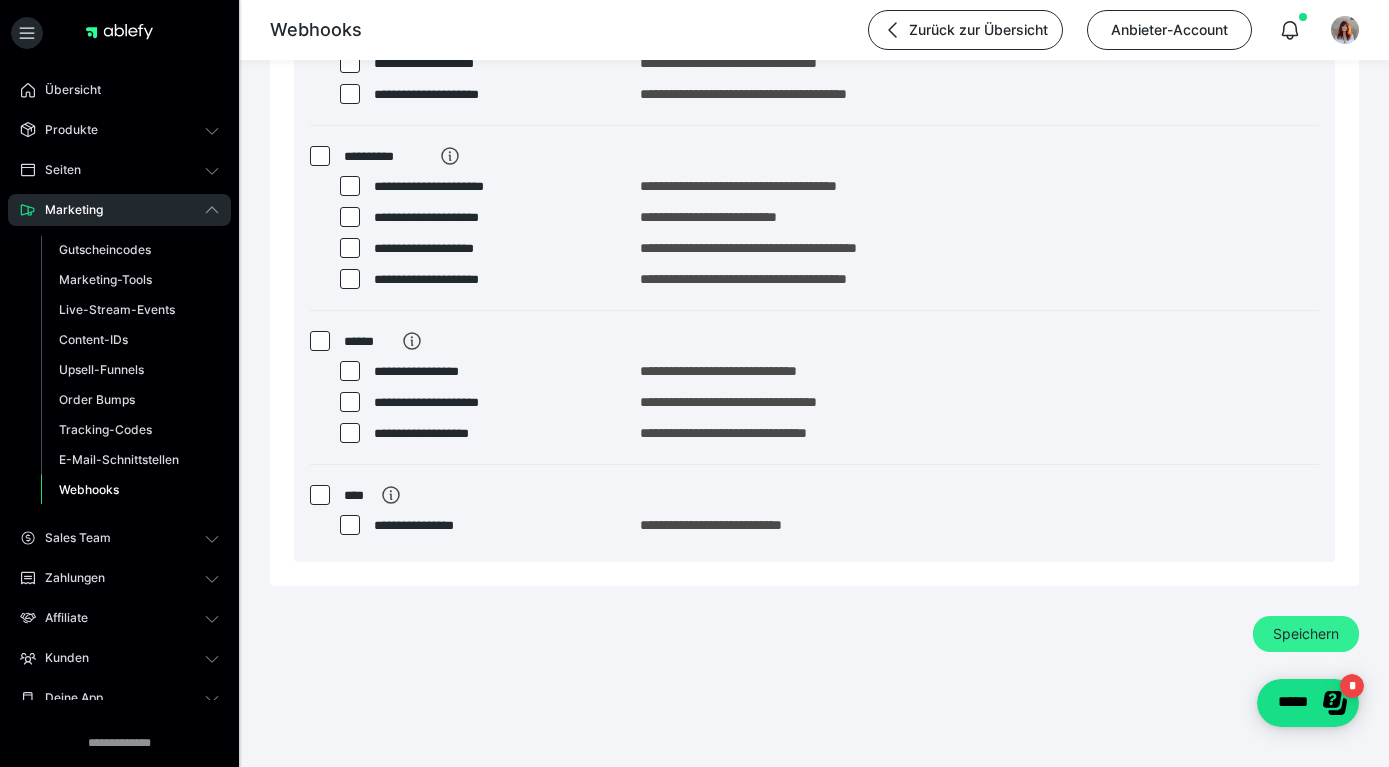 click on "Speichern" at bounding box center (1306, 634) 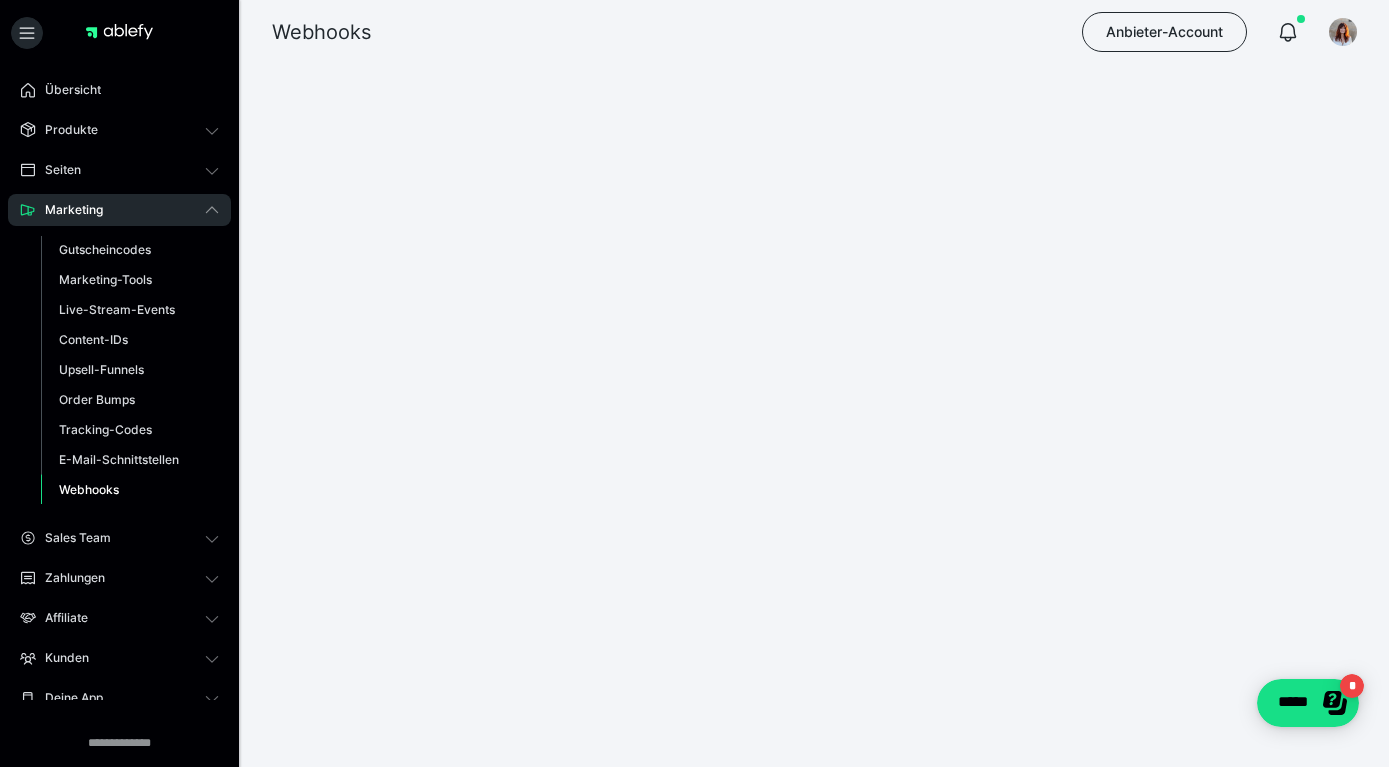 scroll, scrollTop: 0, scrollLeft: 0, axis: both 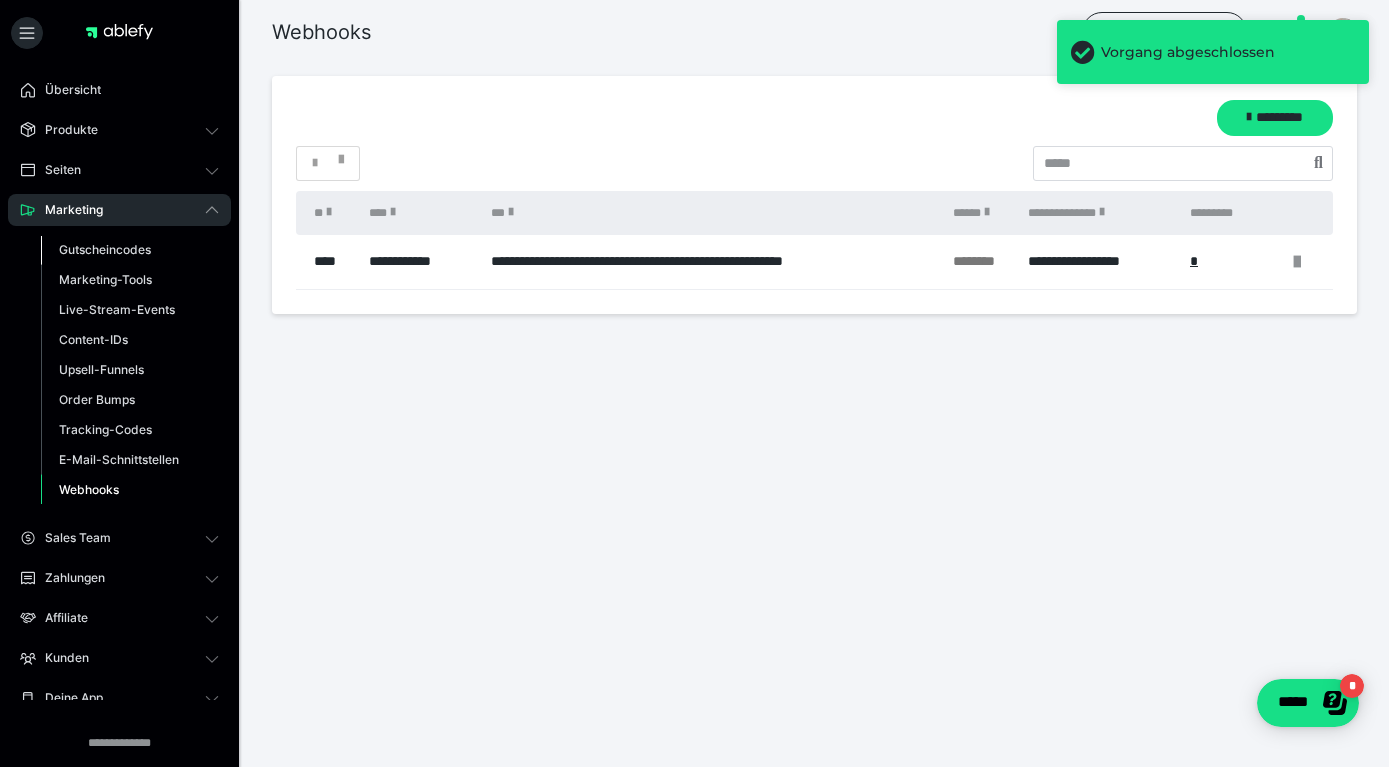 click on "Gutscheincodes" at bounding box center (105, 249) 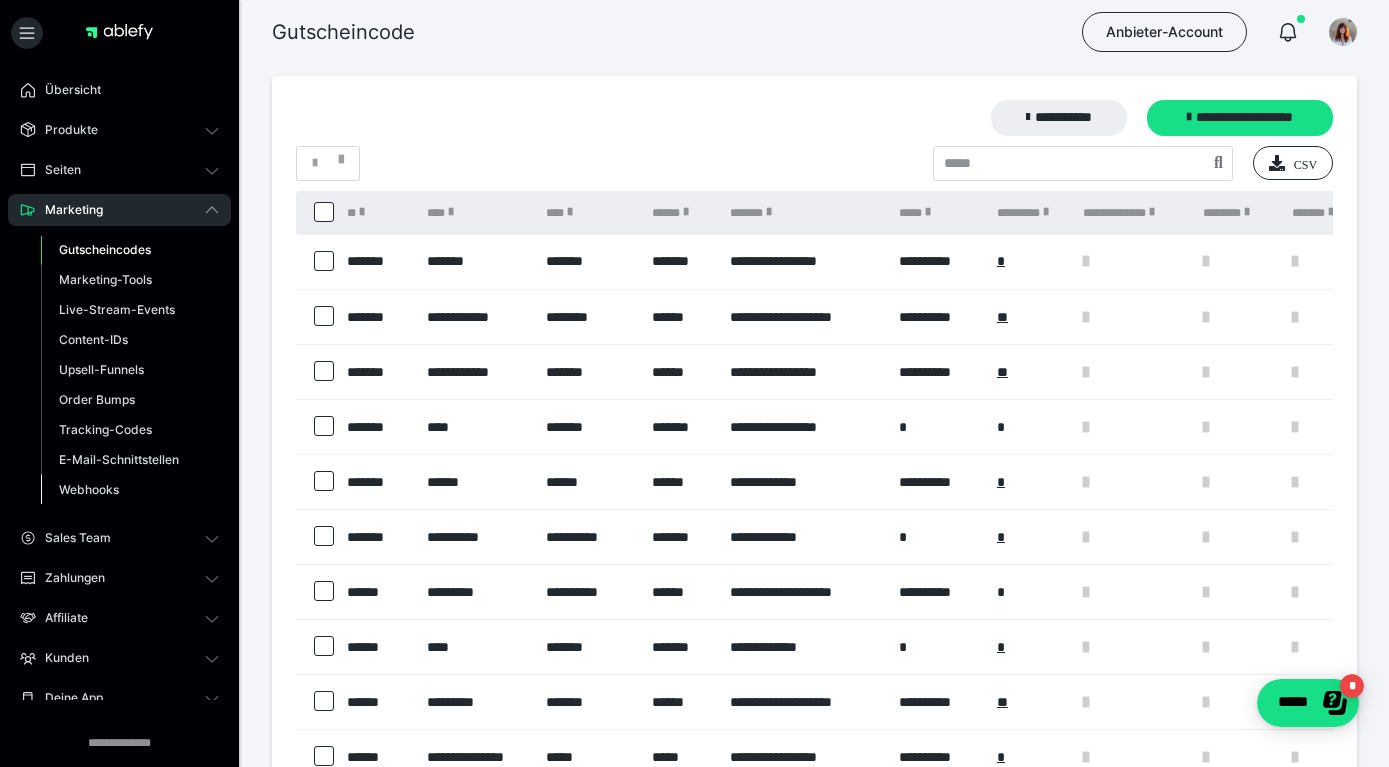 click on "Webhooks" at bounding box center [89, 489] 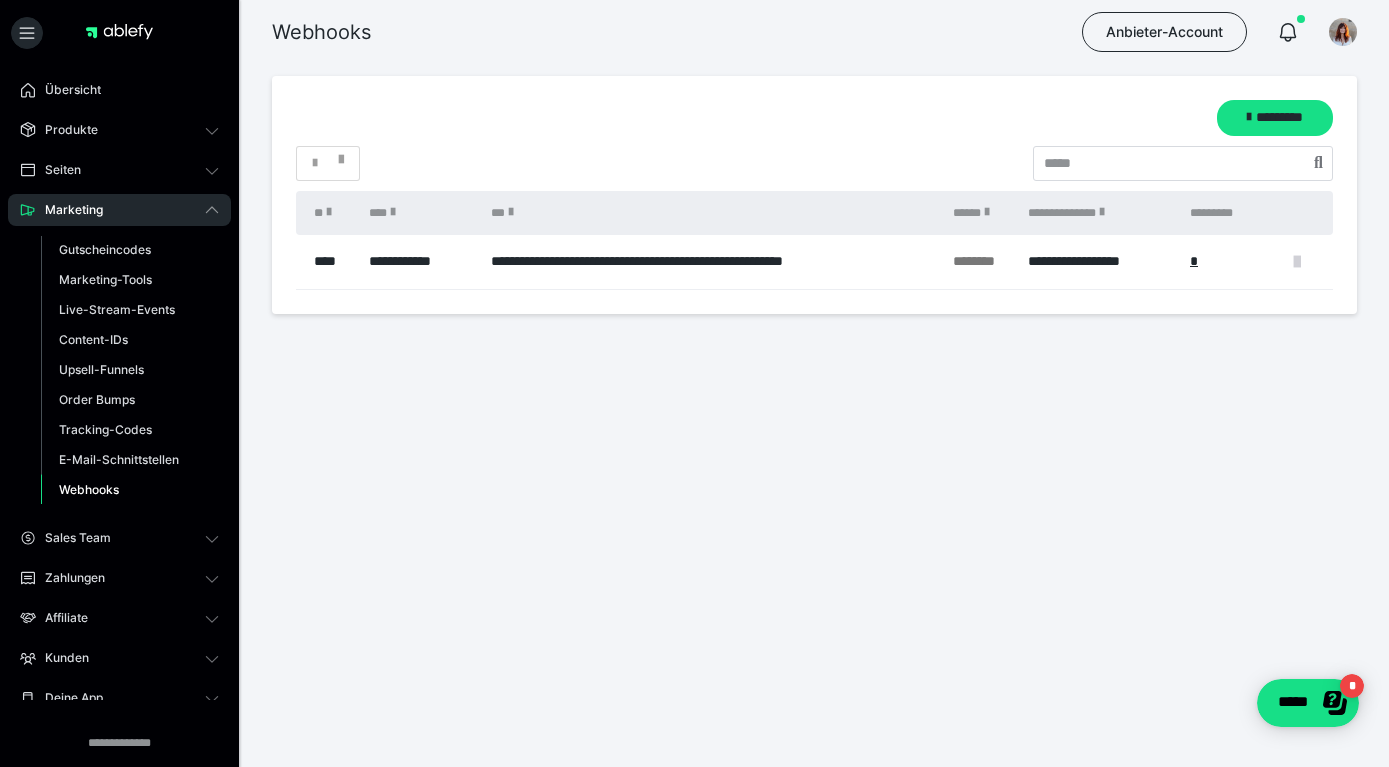 click at bounding box center (1297, 262) 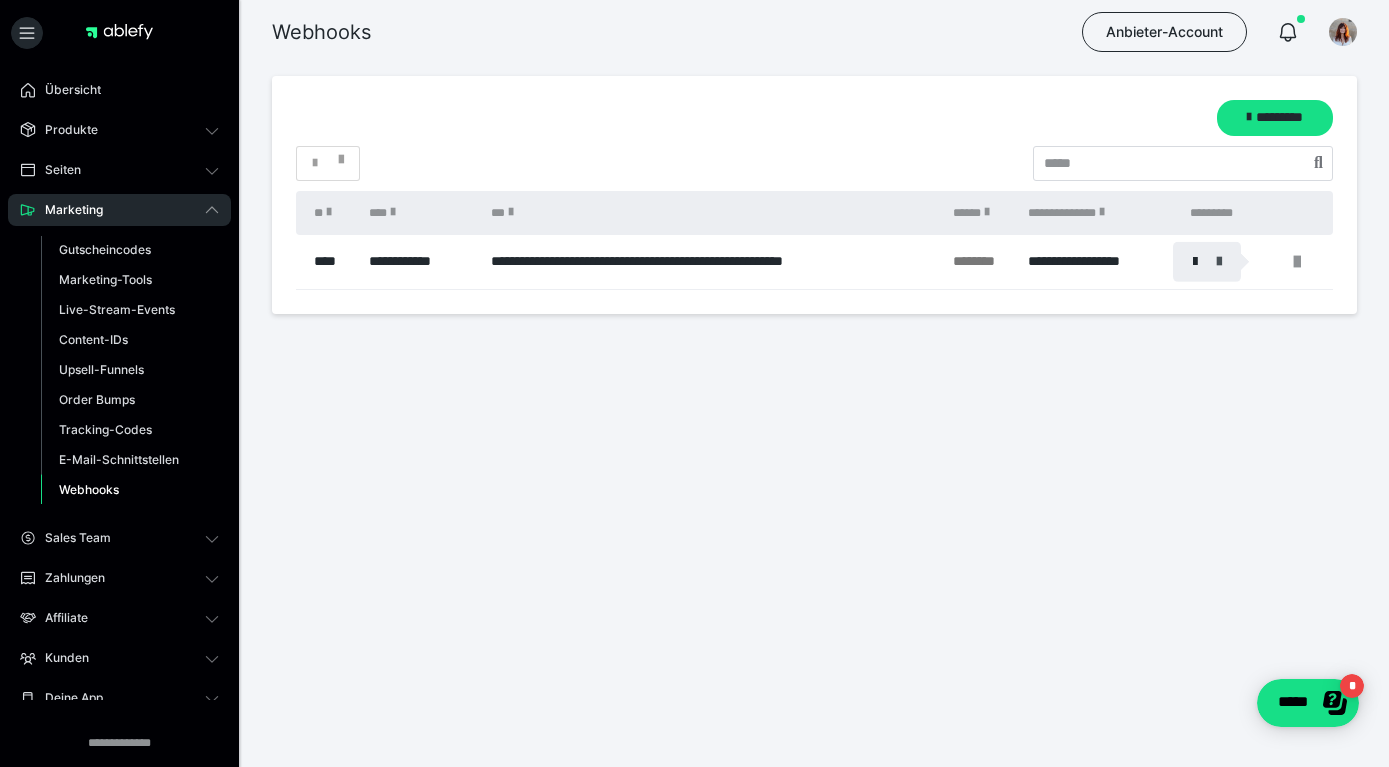 click at bounding box center [1219, 262] 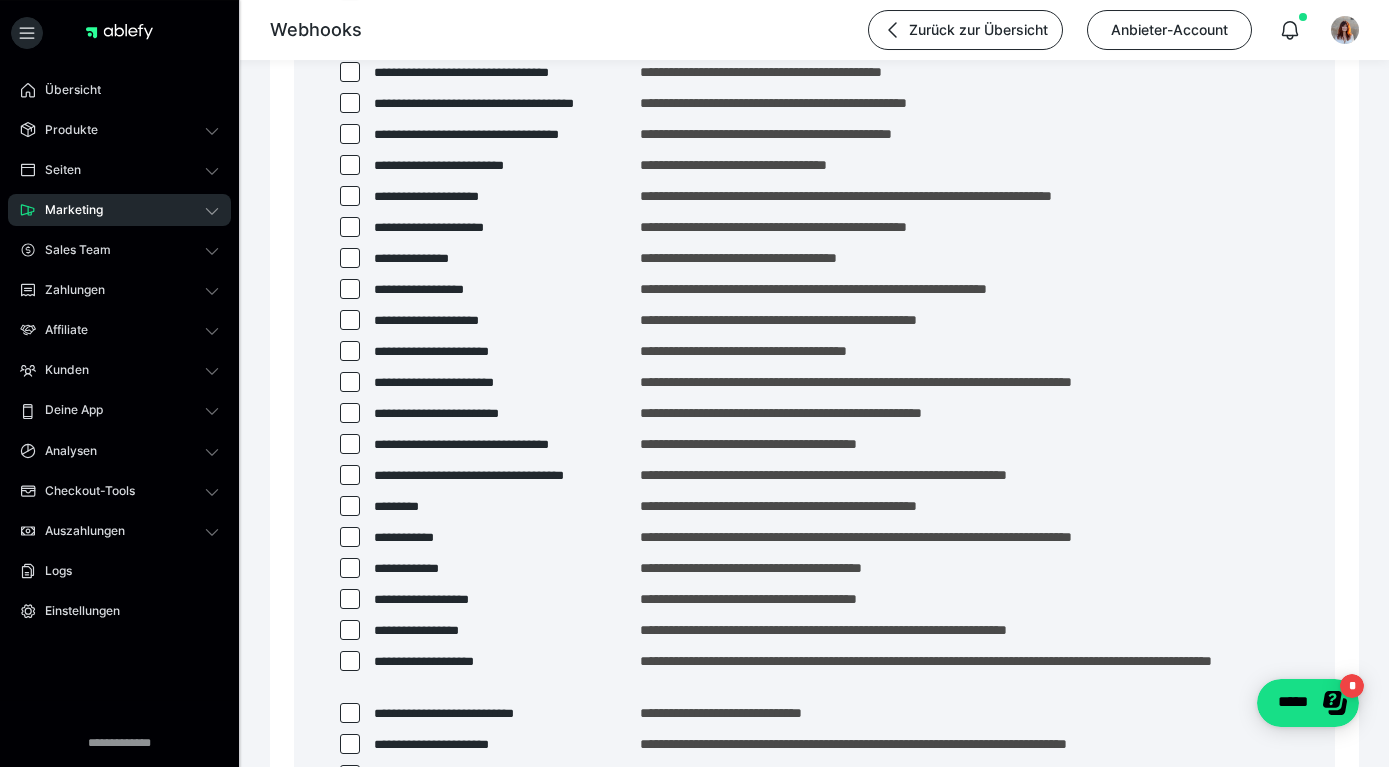 scroll, scrollTop: 631, scrollLeft: 0, axis: vertical 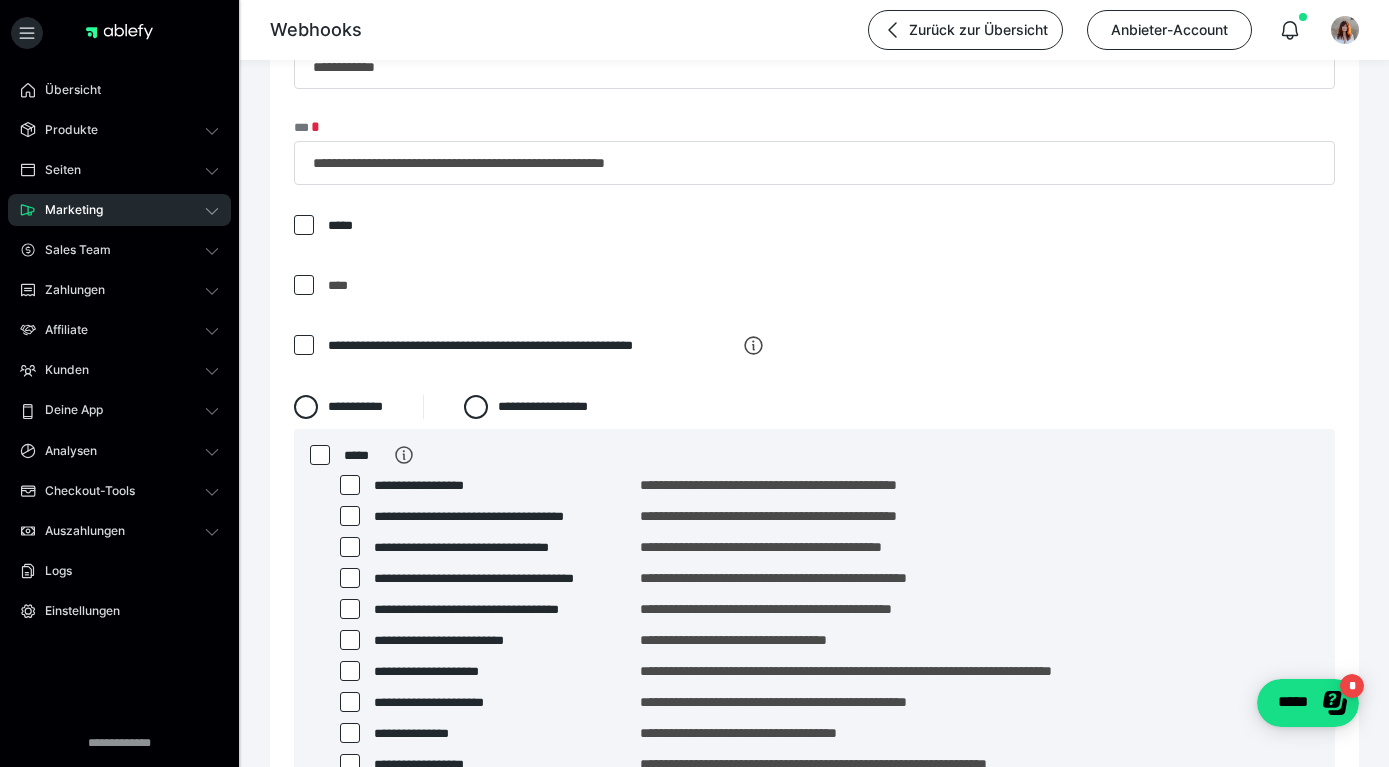 click on "Marketing" at bounding box center (119, 210) 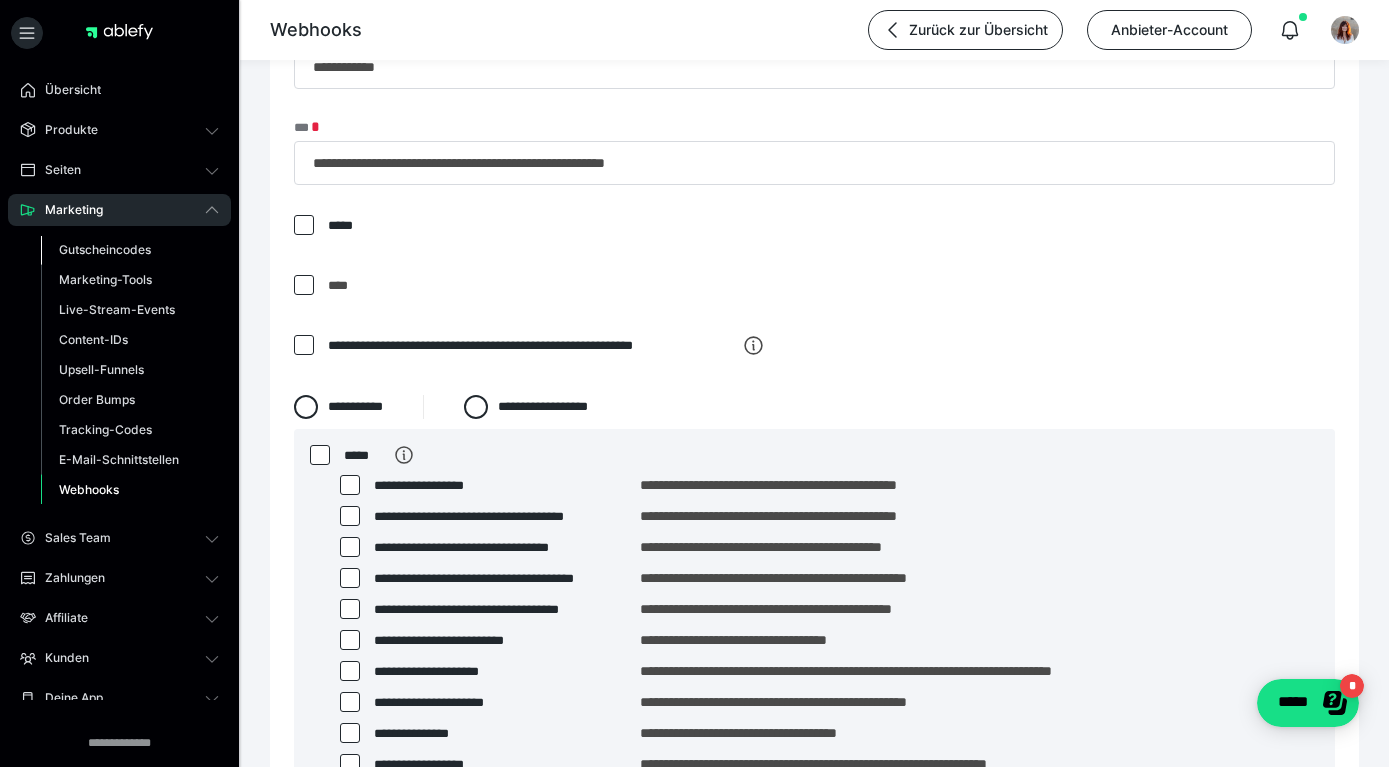 click on "Gutscheincodes" at bounding box center (105, 249) 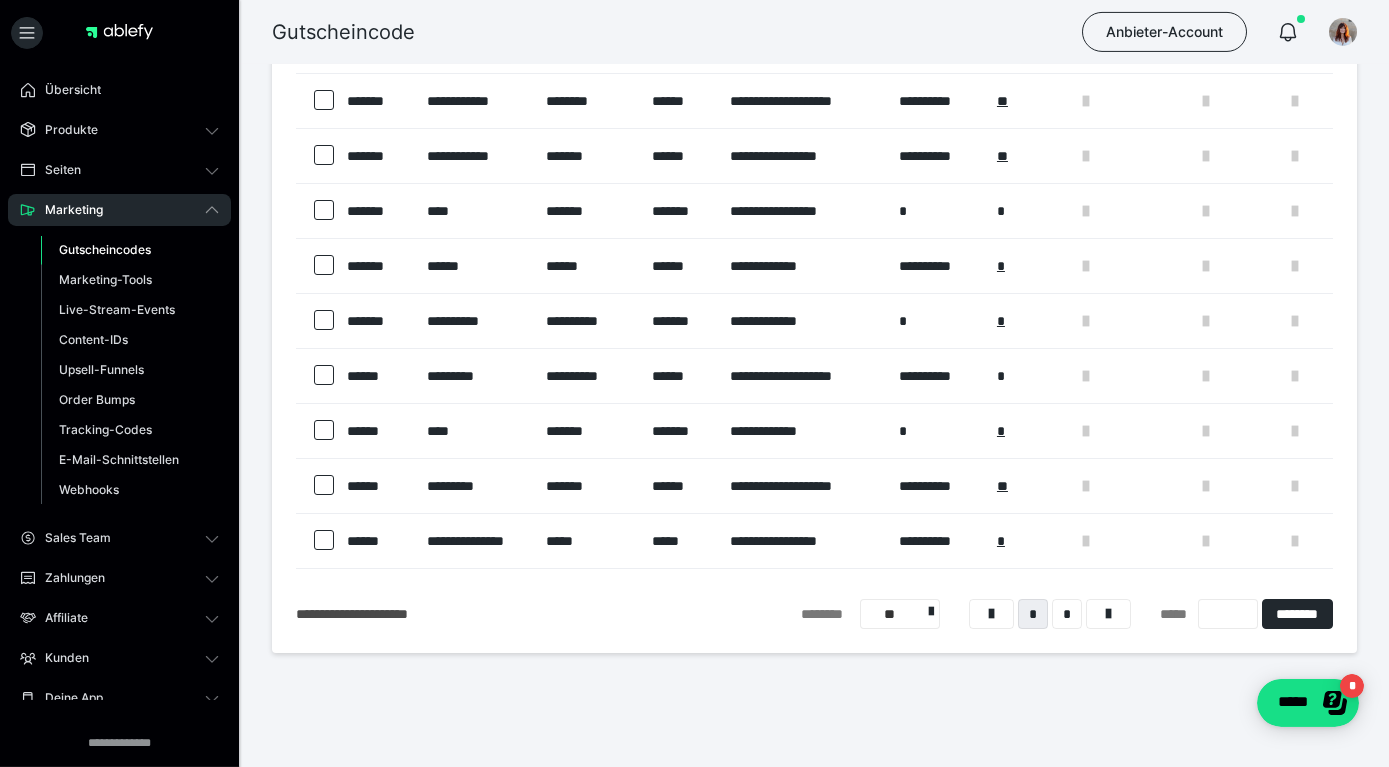 scroll, scrollTop: 226, scrollLeft: 0, axis: vertical 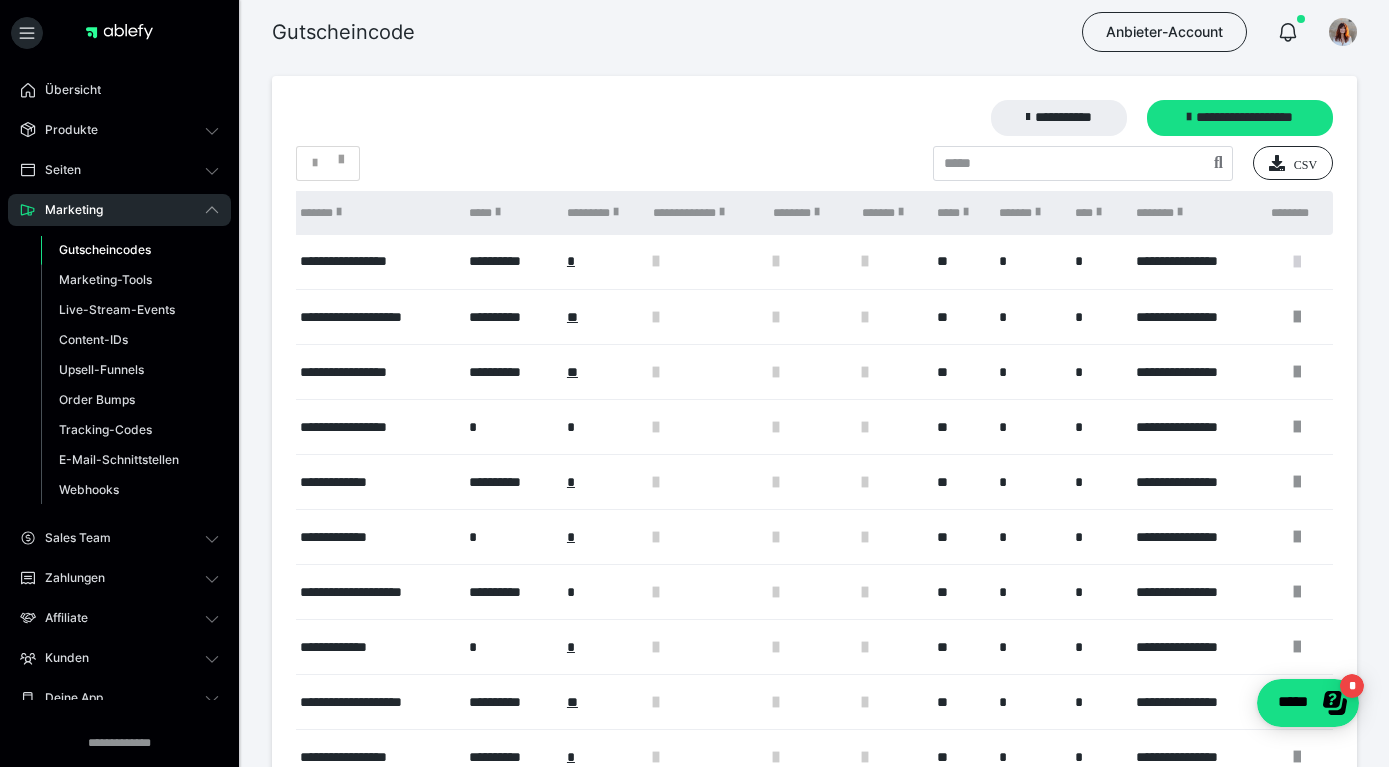click at bounding box center (1297, 262) 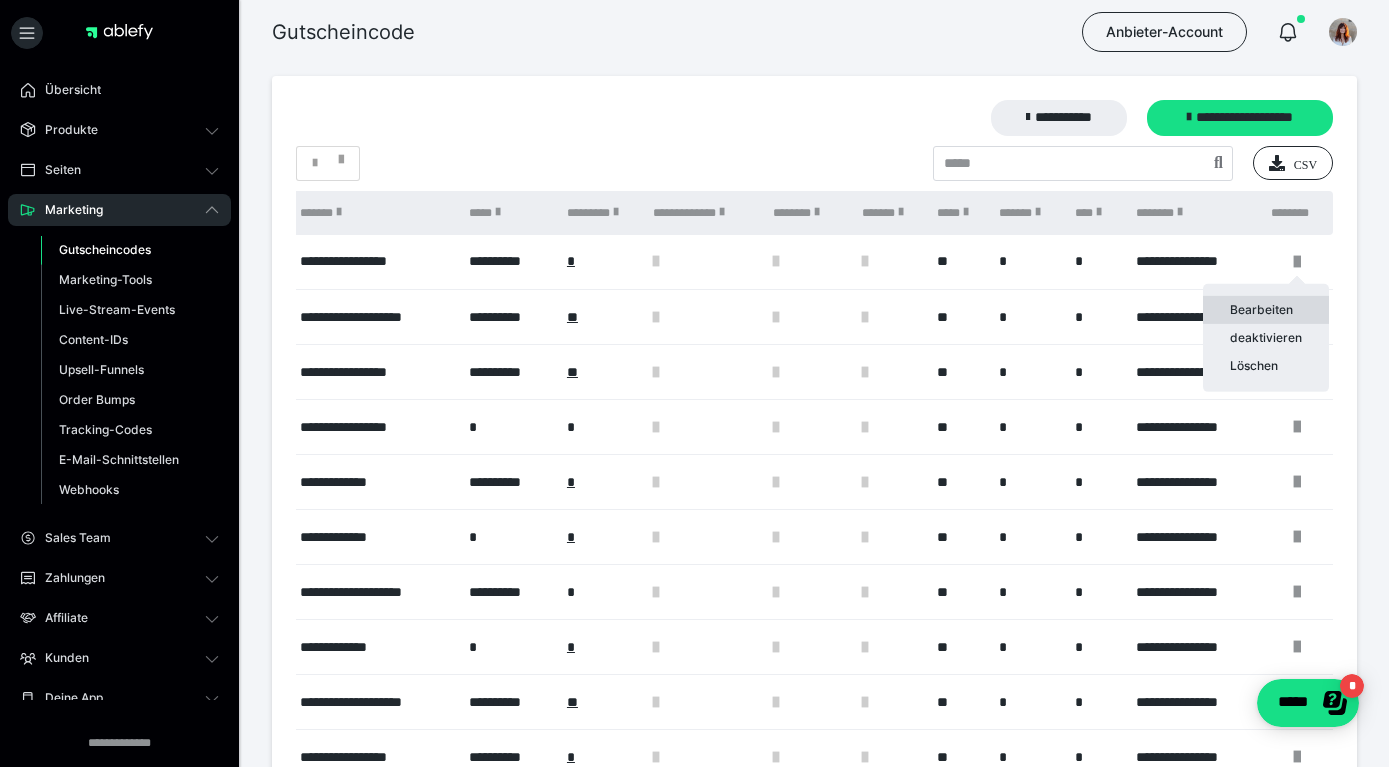 click on "Bearbeiten" at bounding box center [1266, 310] 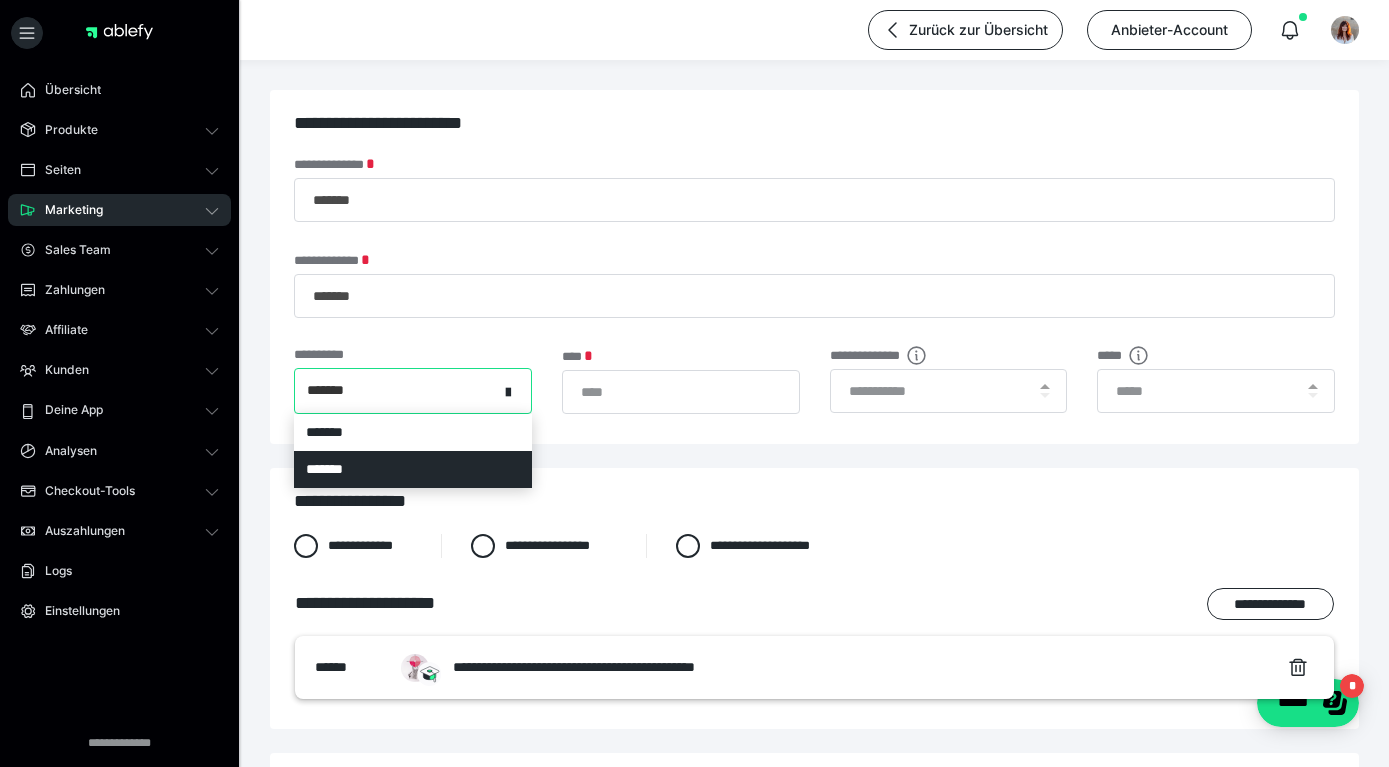 click at bounding box center [514, 391] 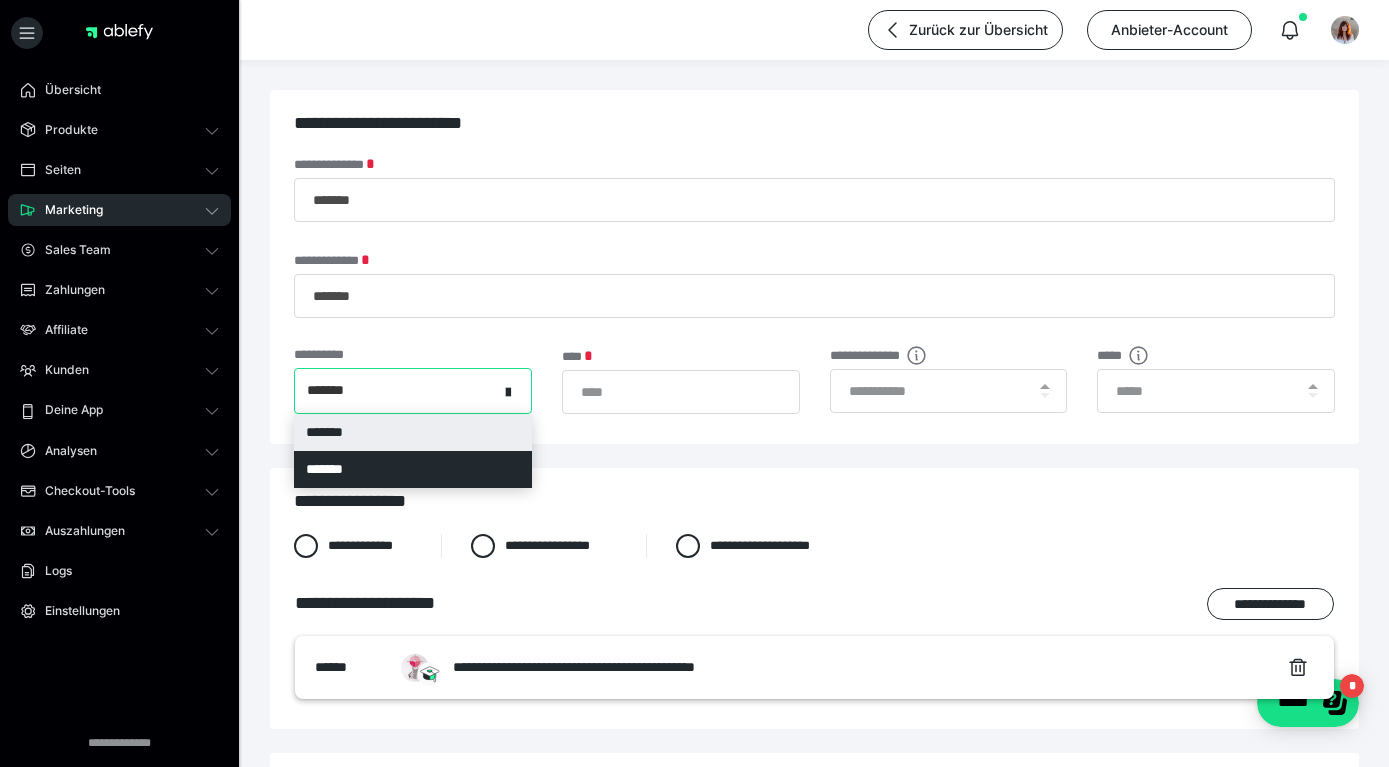 click on "*******" at bounding box center (413, 432) 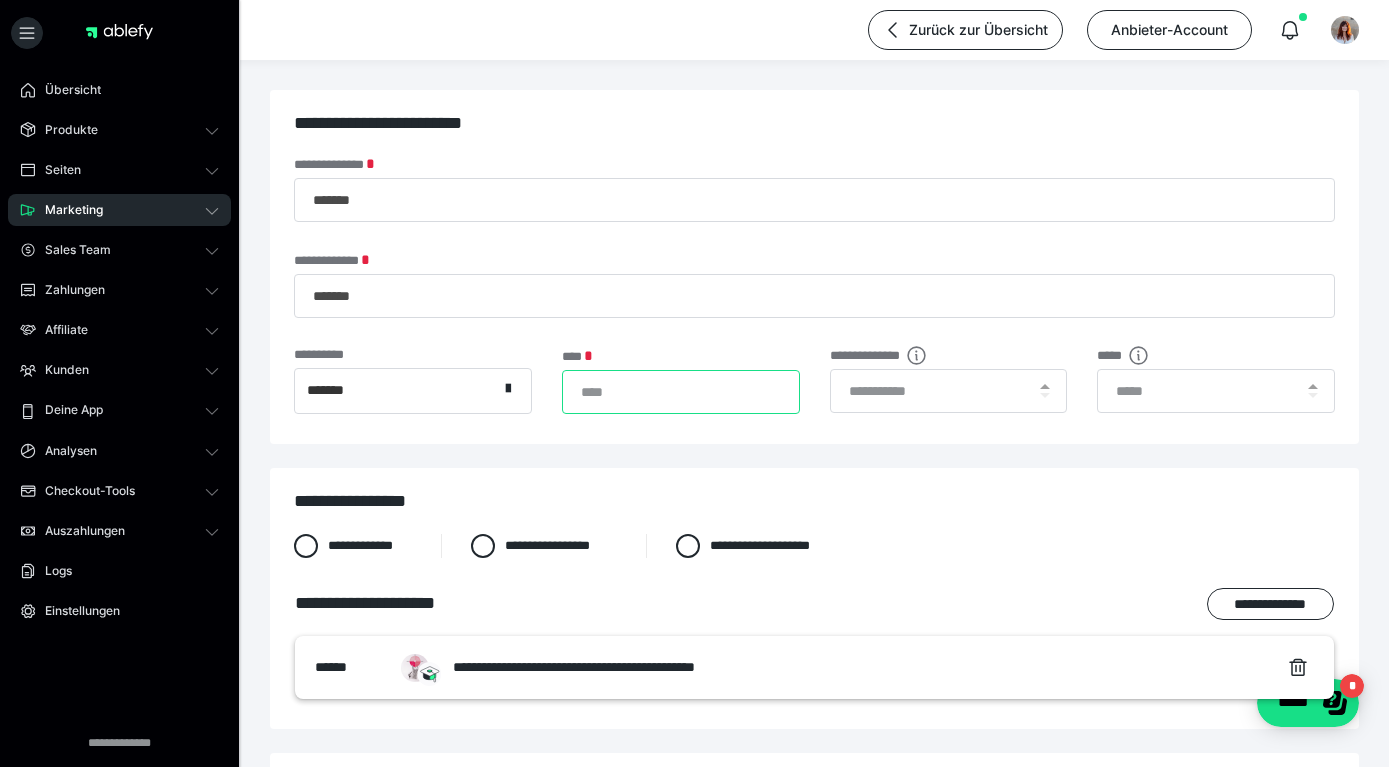 drag, startPoint x: 620, startPoint y: 396, endPoint x: 499, endPoint y: 396, distance: 121 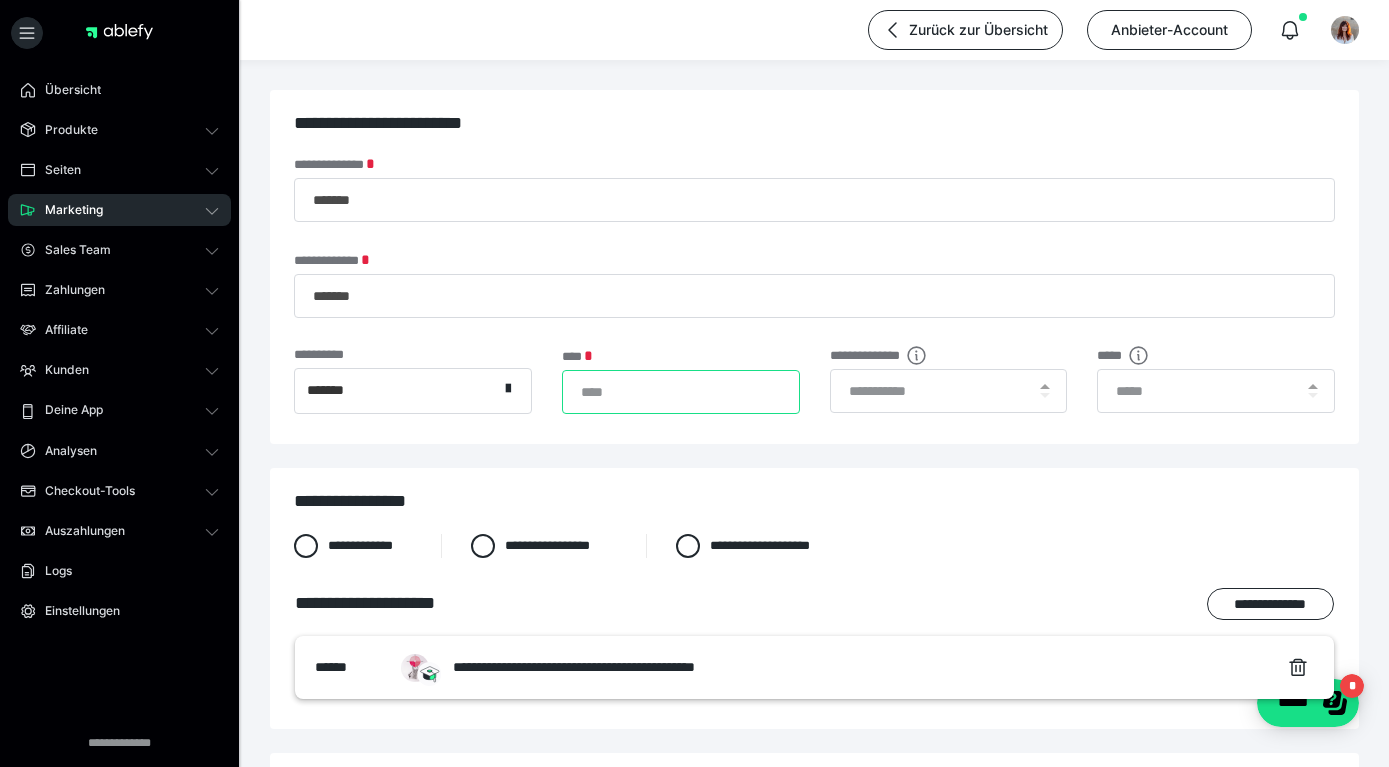 type on "***" 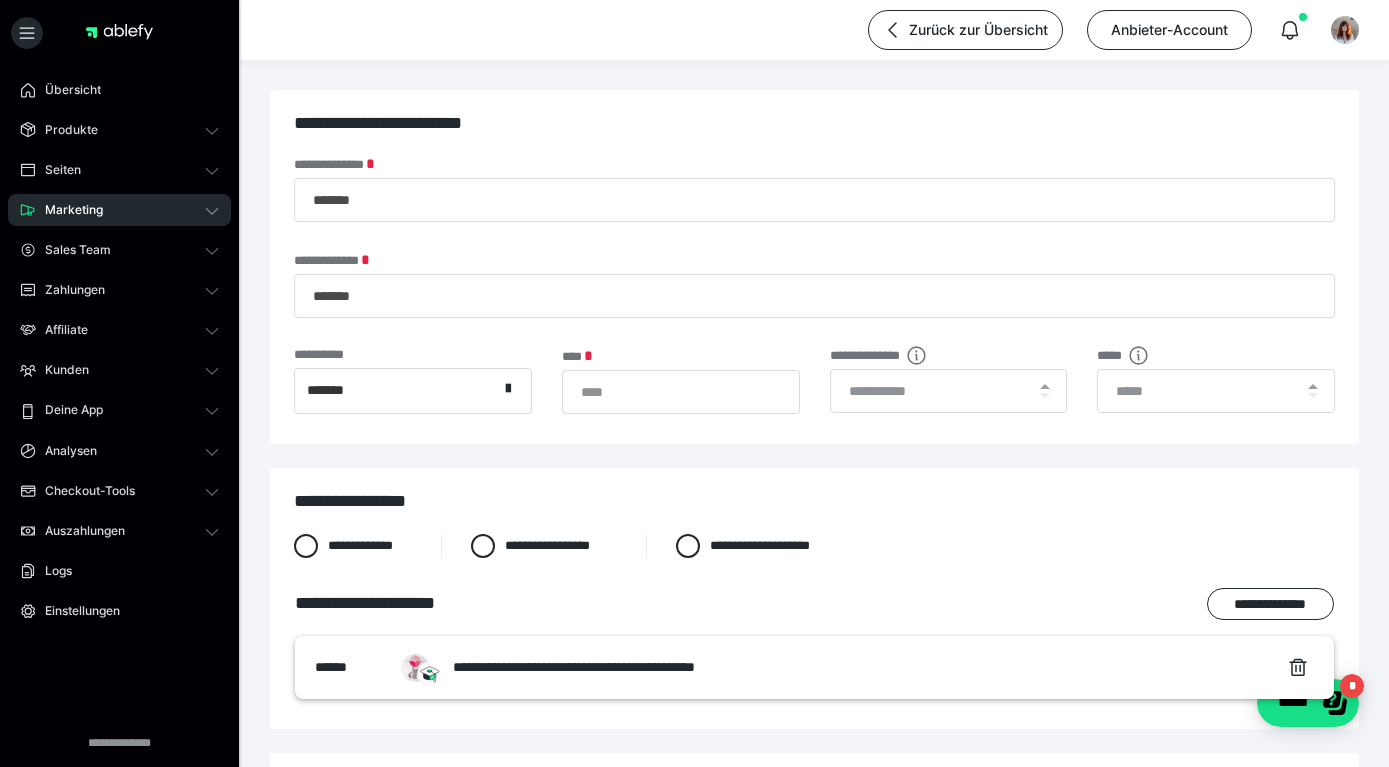 click on "**********" at bounding box center [814, 649] 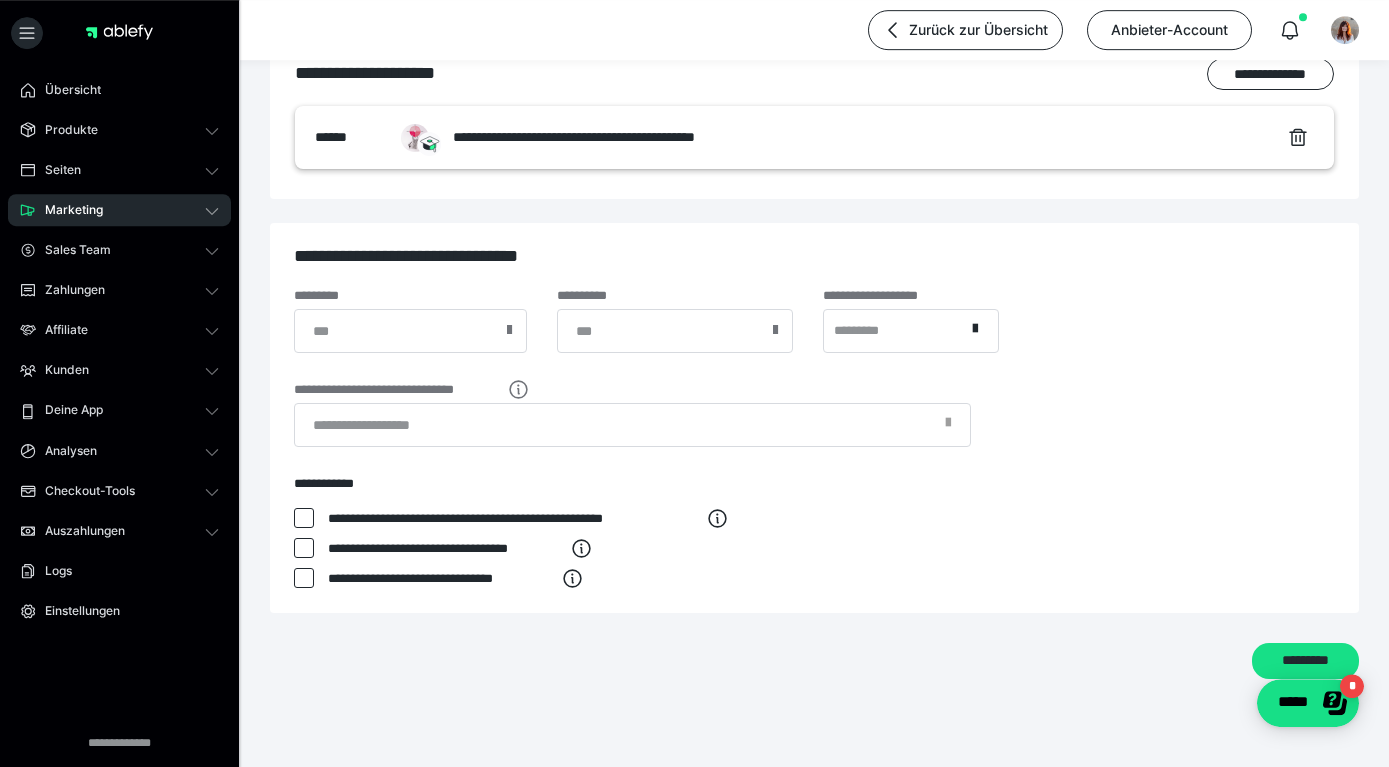 scroll, scrollTop: 545, scrollLeft: 0, axis: vertical 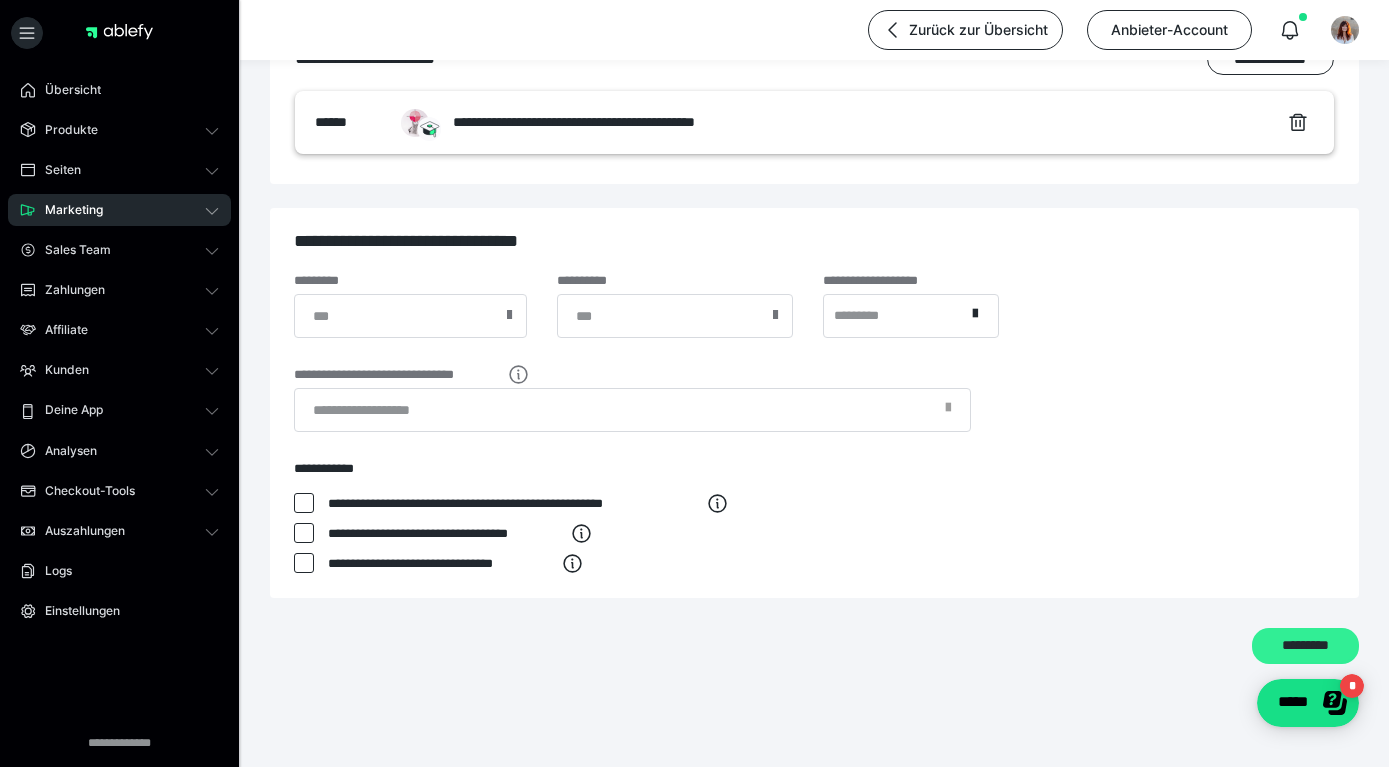 click on "*********" at bounding box center (1305, 646) 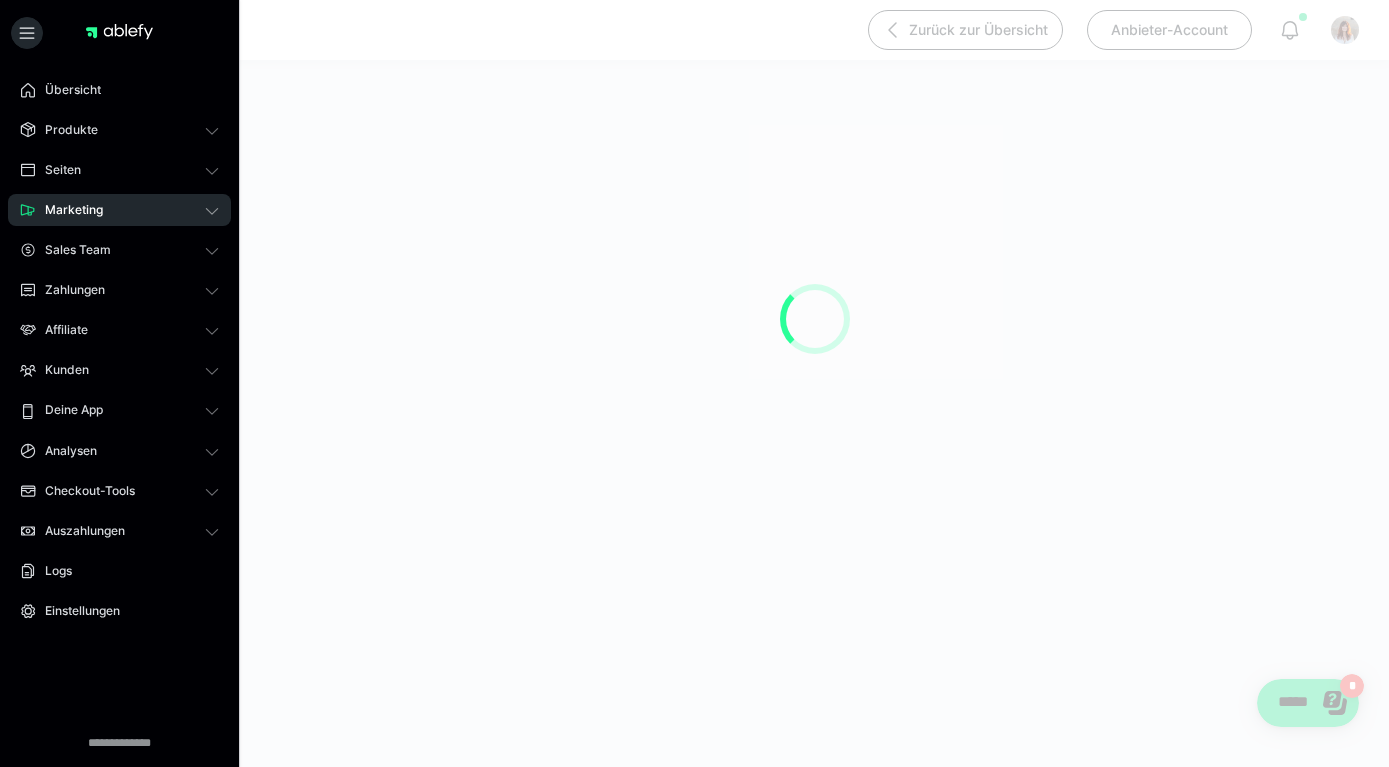 scroll, scrollTop: 190, scrollLeft: 0, axis: vertical 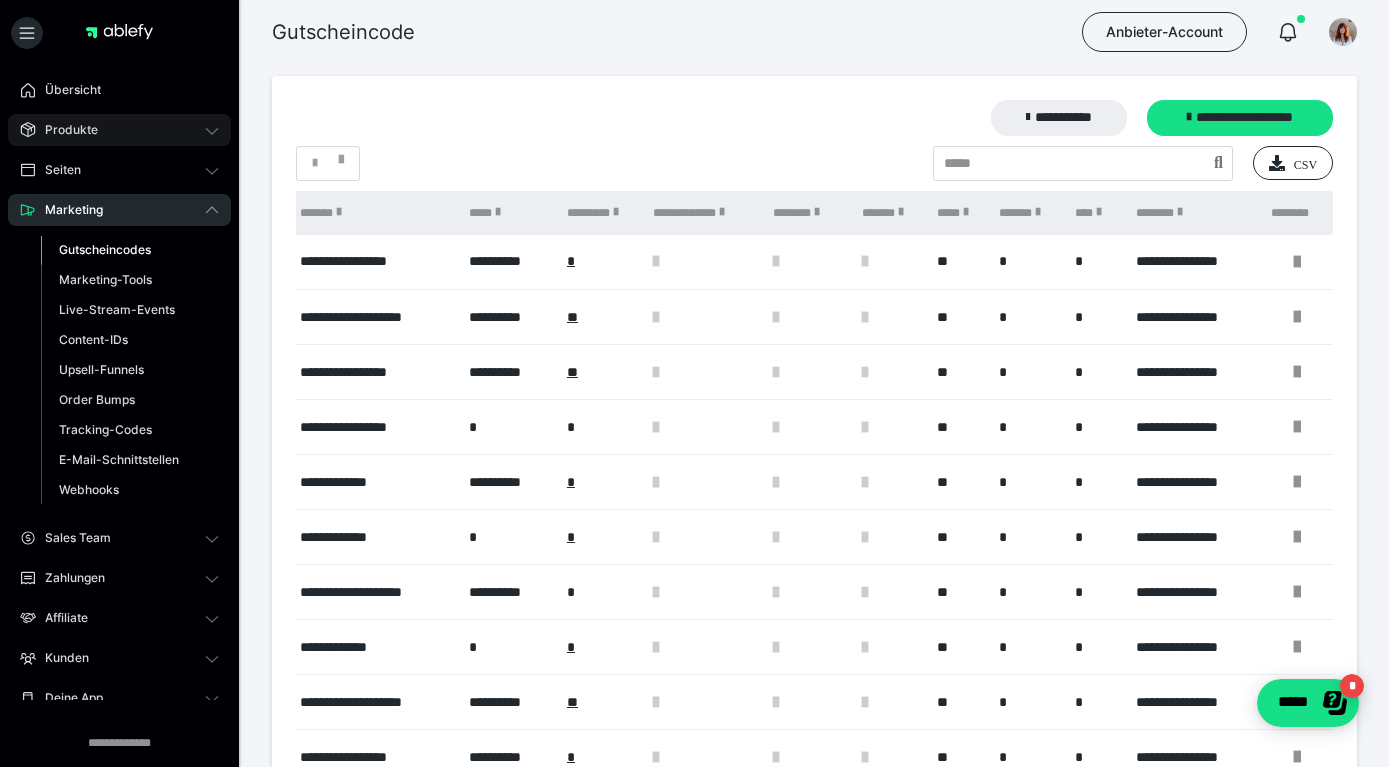 click on "Produkte" at bounding box center (119, 130) 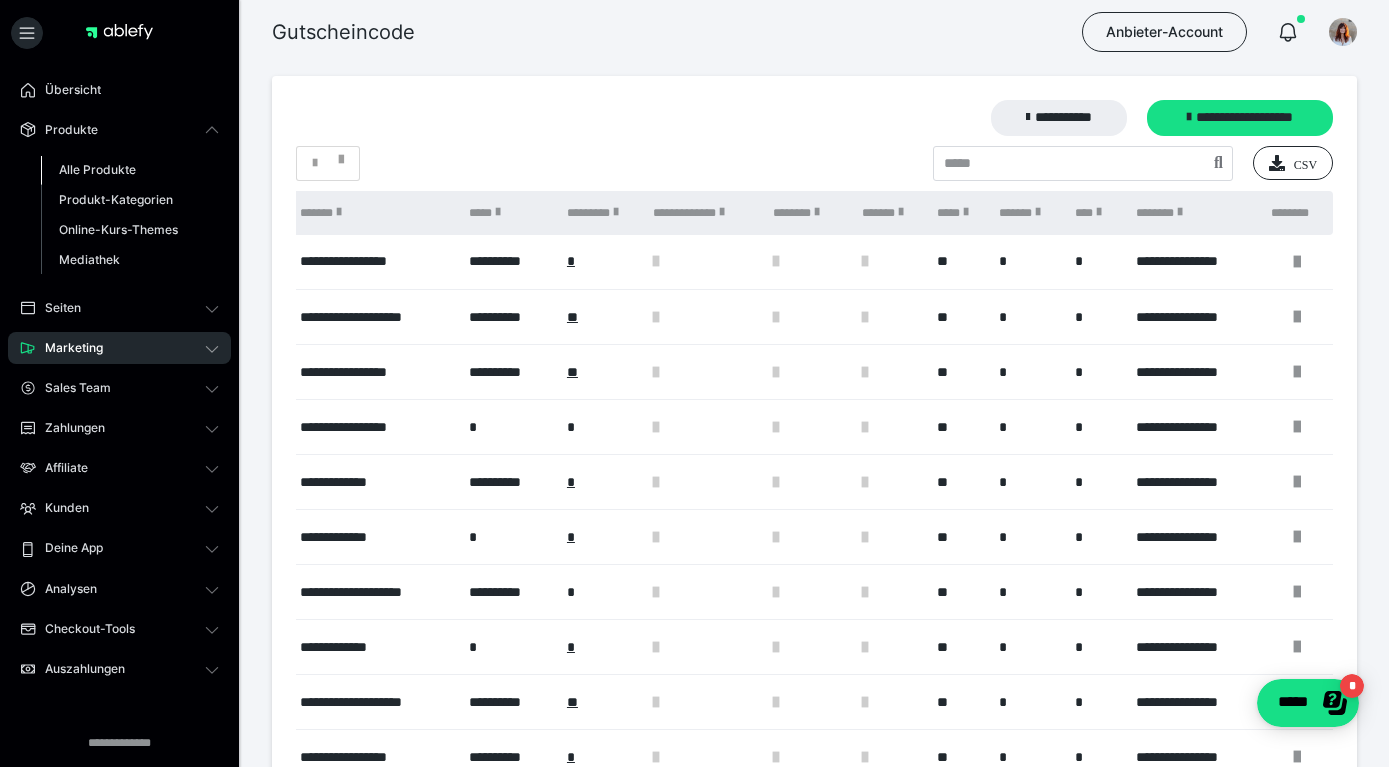 click on "Alle Produkte" at bounding box center [97, 169] 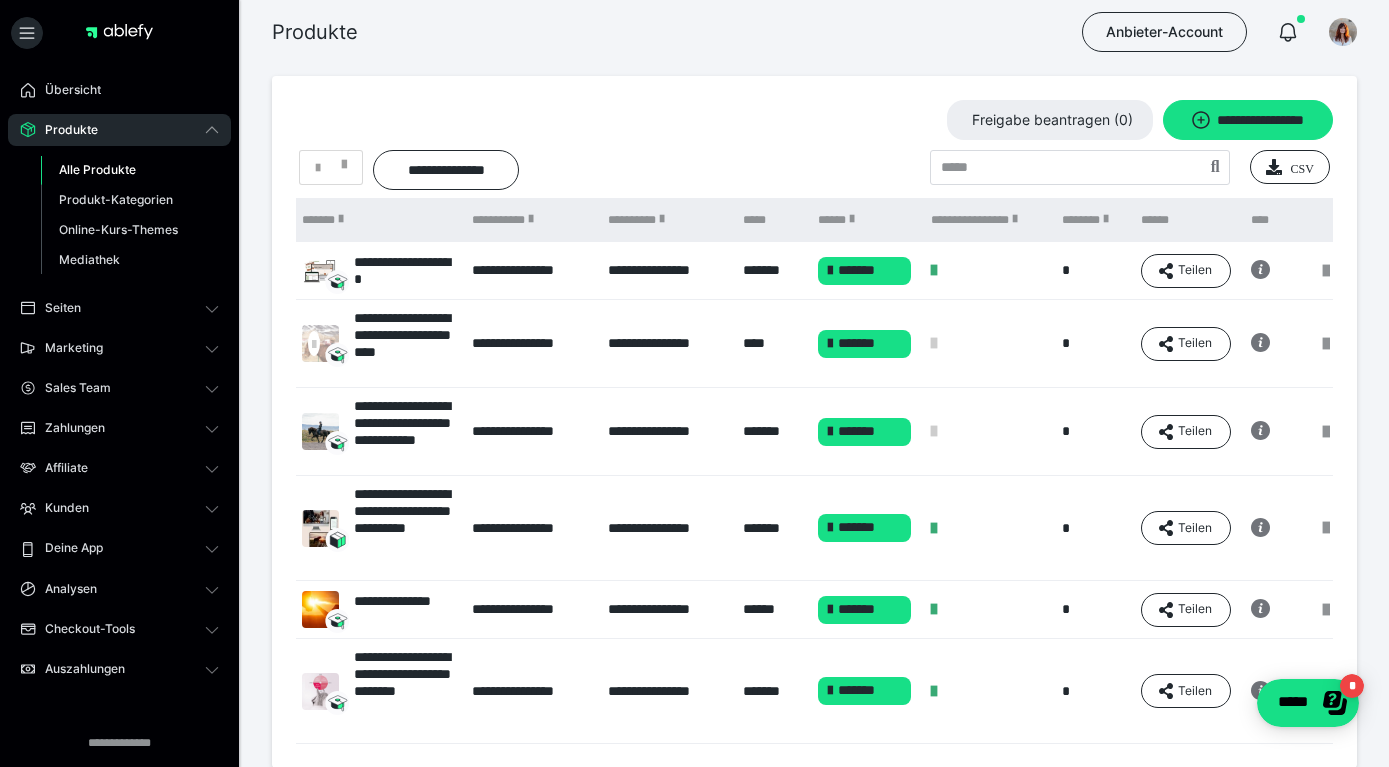 scroll, scrollTop: 0, scrollLeft: 148, axis: horizontal 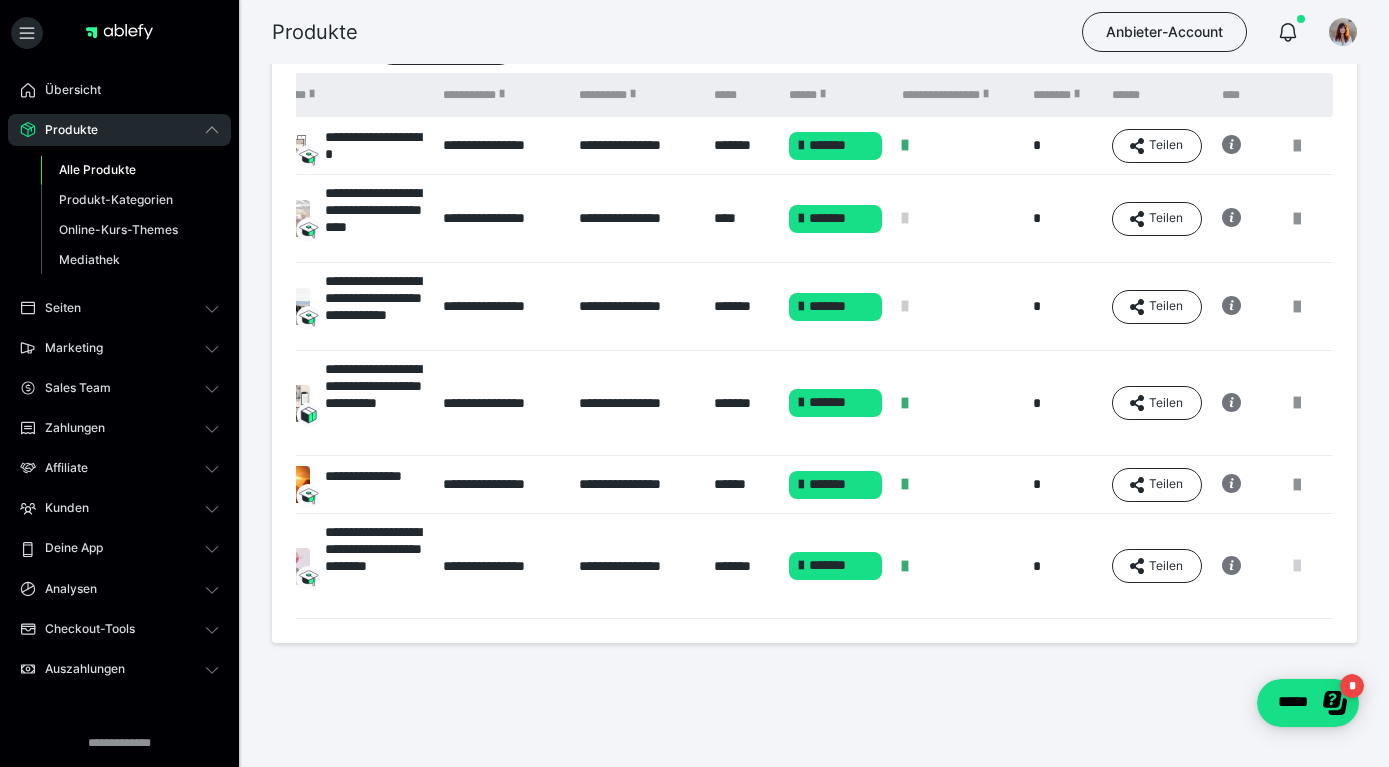 click at bounding box center [1297, 566] 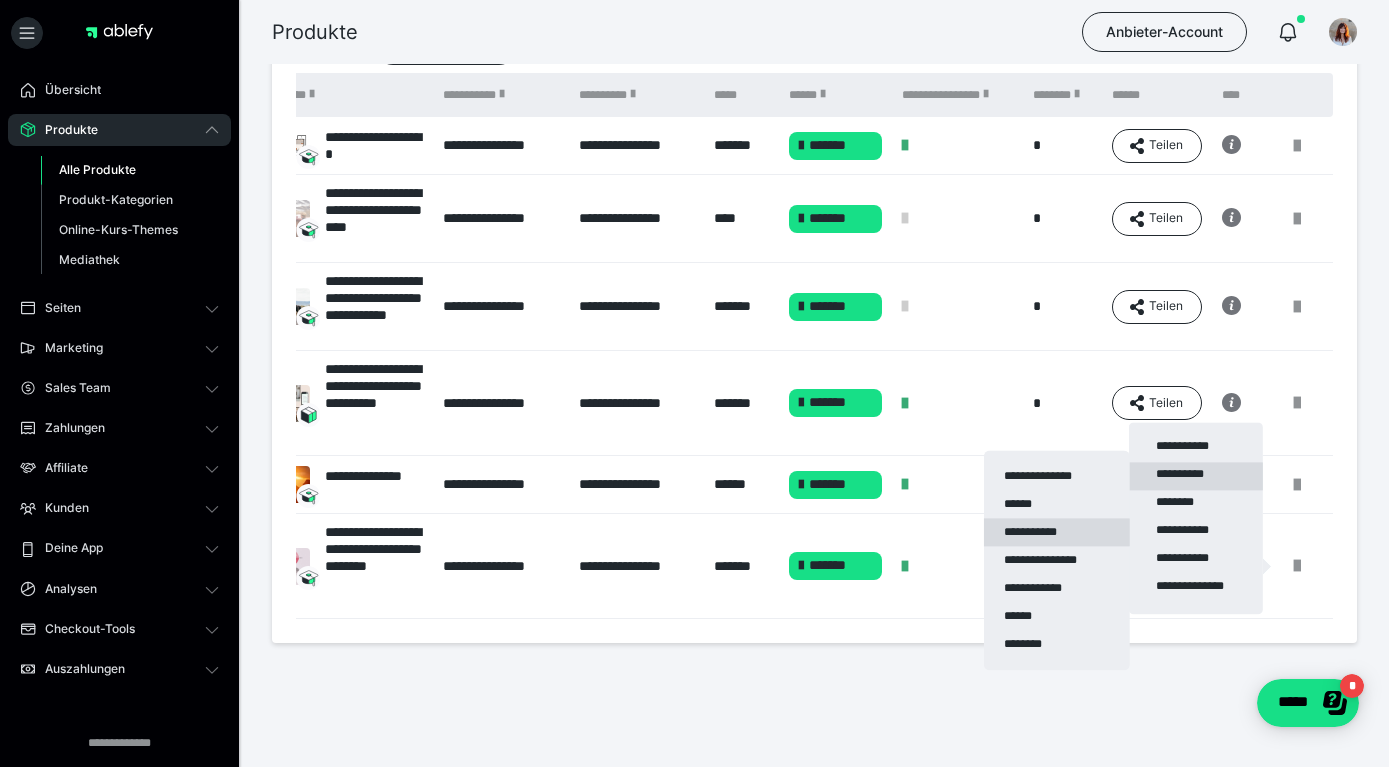 click on "**********" at bounding box center (1057, 532) 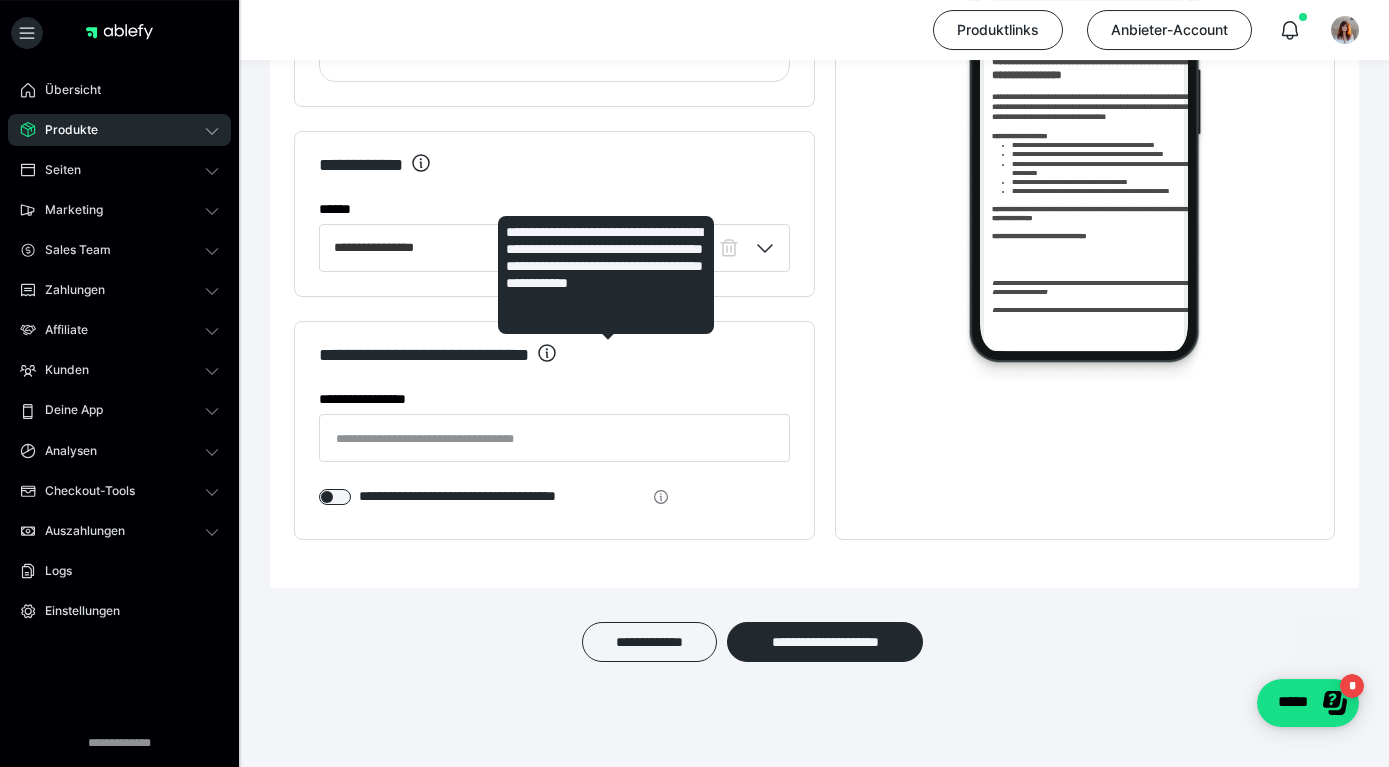 scroll, scrollTop: 3962, scrollLeft: 0, axis: vertical 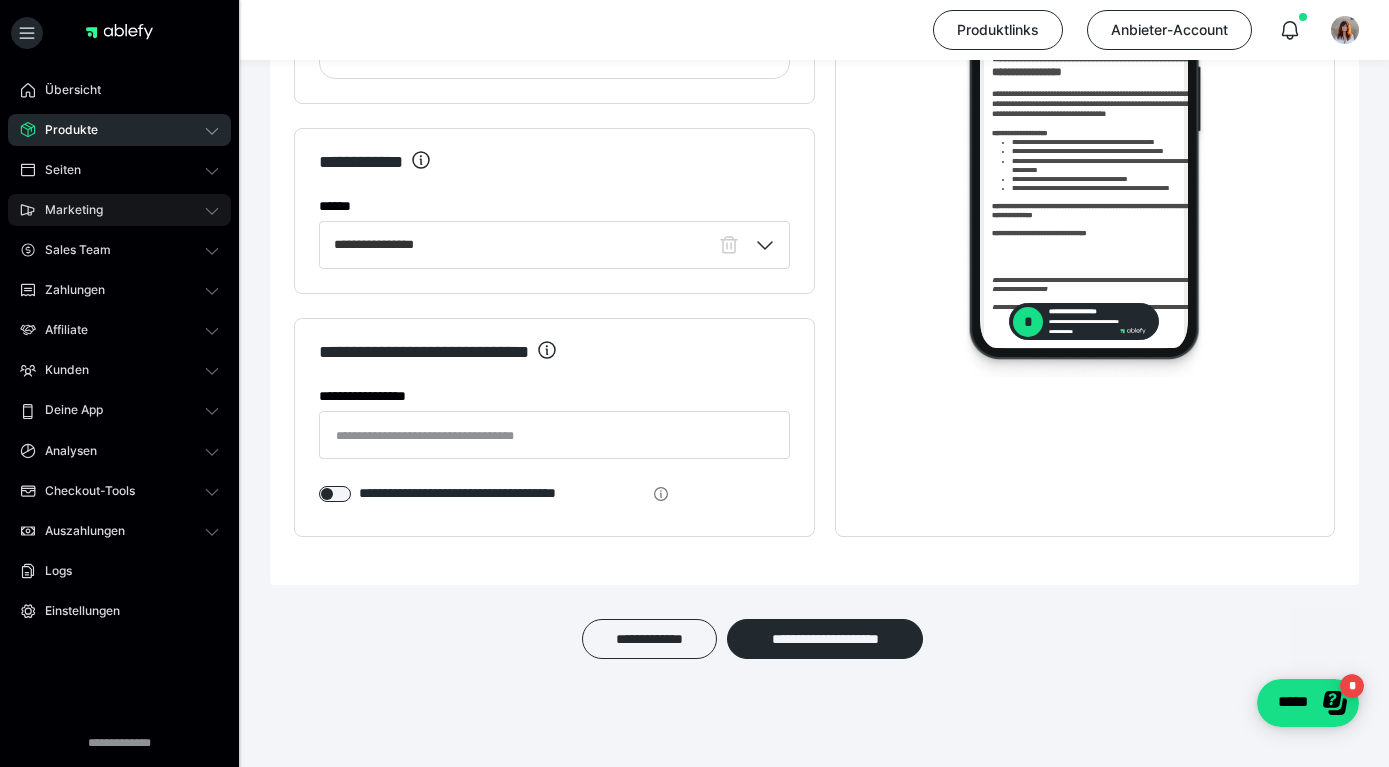 click 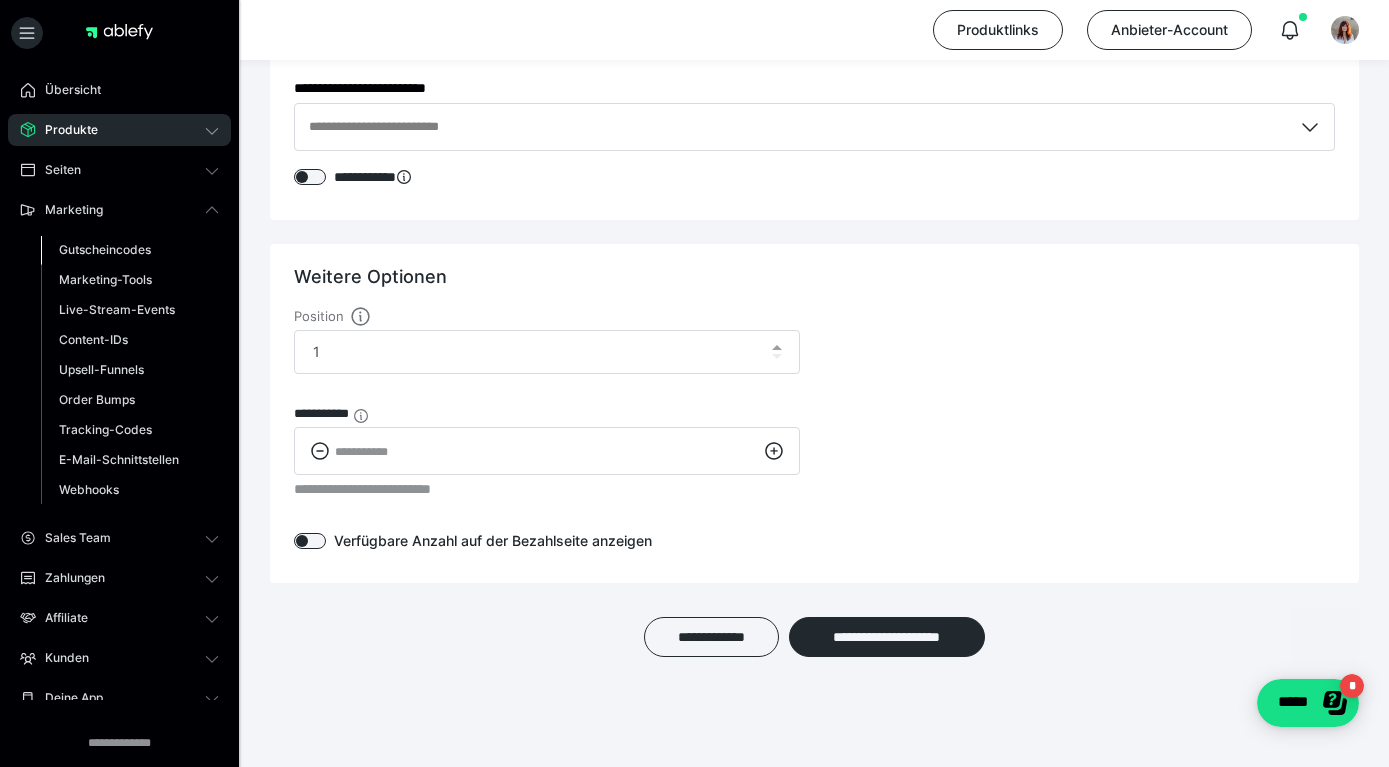 scroll, scrollTop: 2779, scrollLeft: 0, axis: vertical 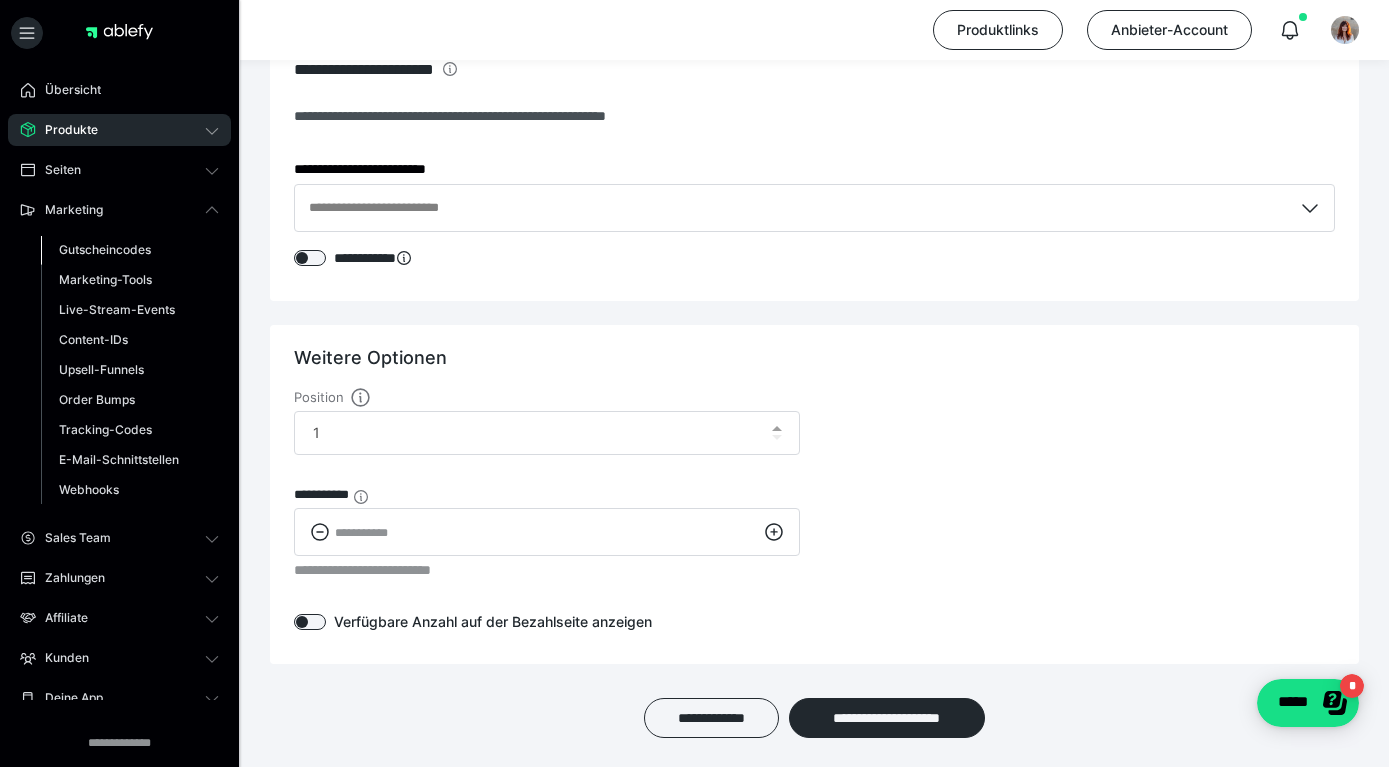 click on "Gutscheincodes" at bounding box center (105, 249) 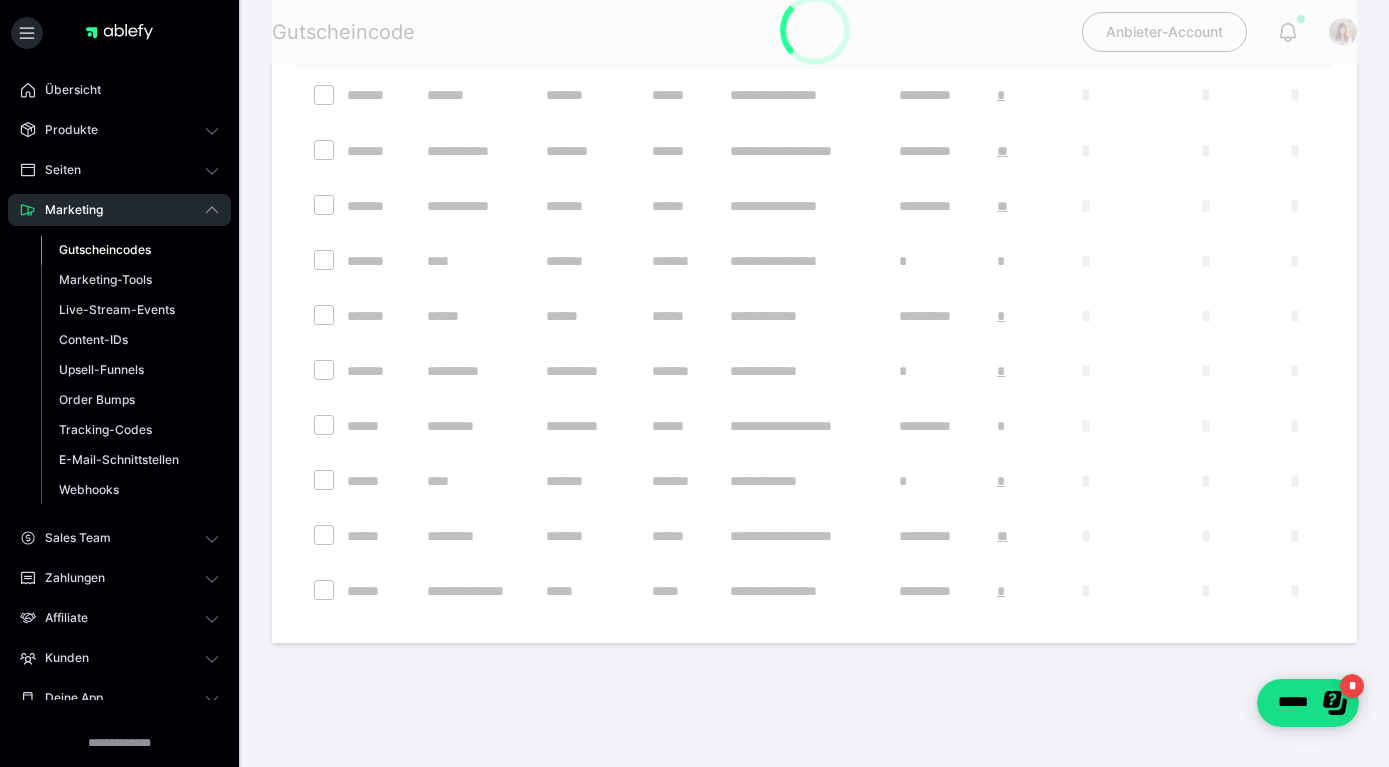 scroll, scrollTop: 0, scrollLeft: 0, axis: both 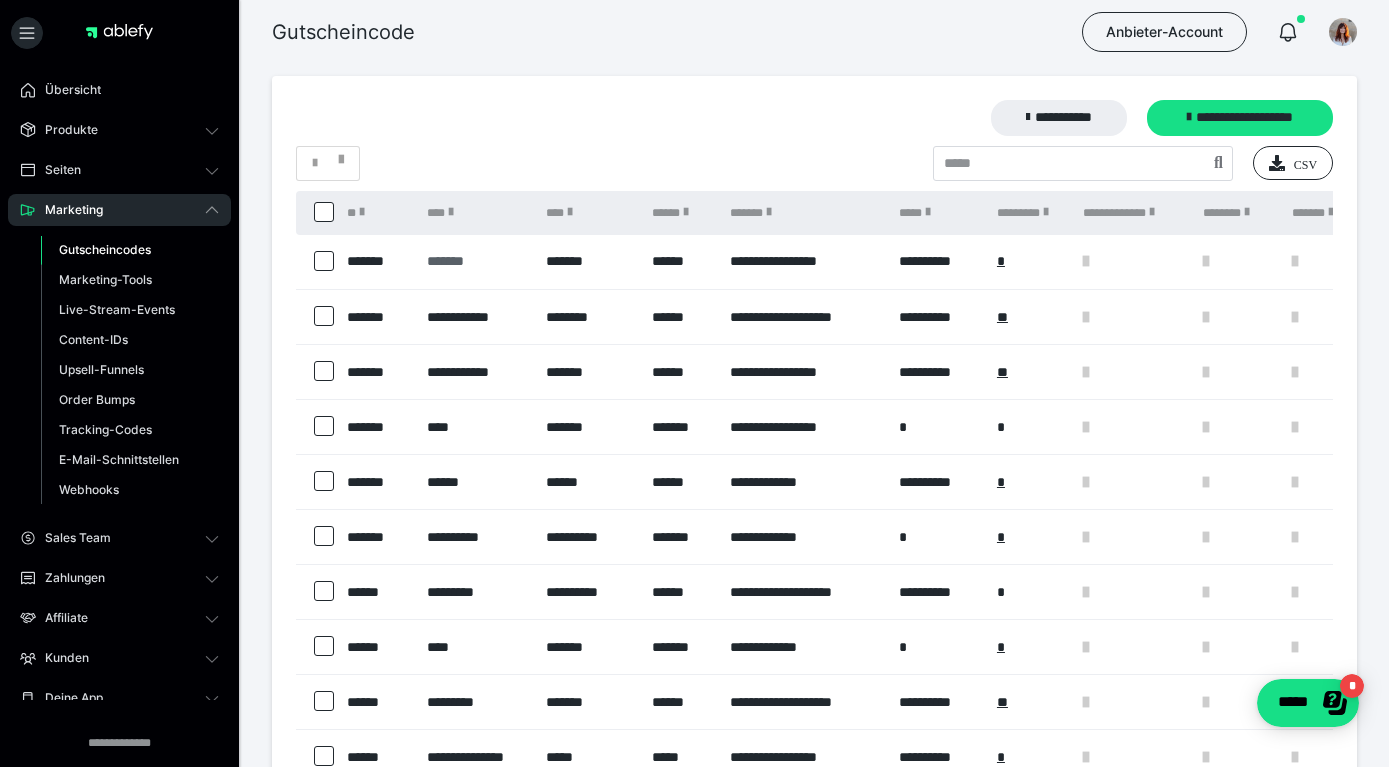 click on "*******" at bounding box center [477, 261] 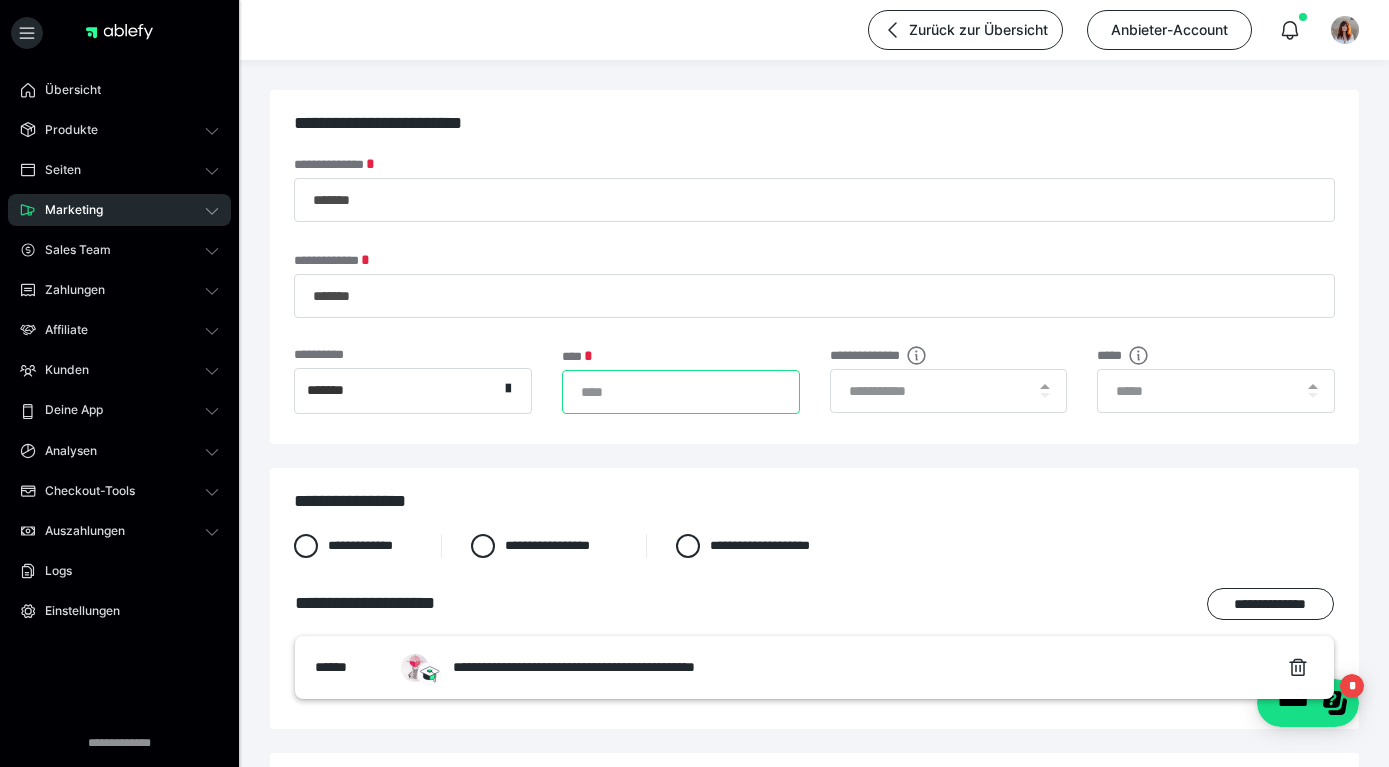 click on "*****" at bounding box center (681, 392) 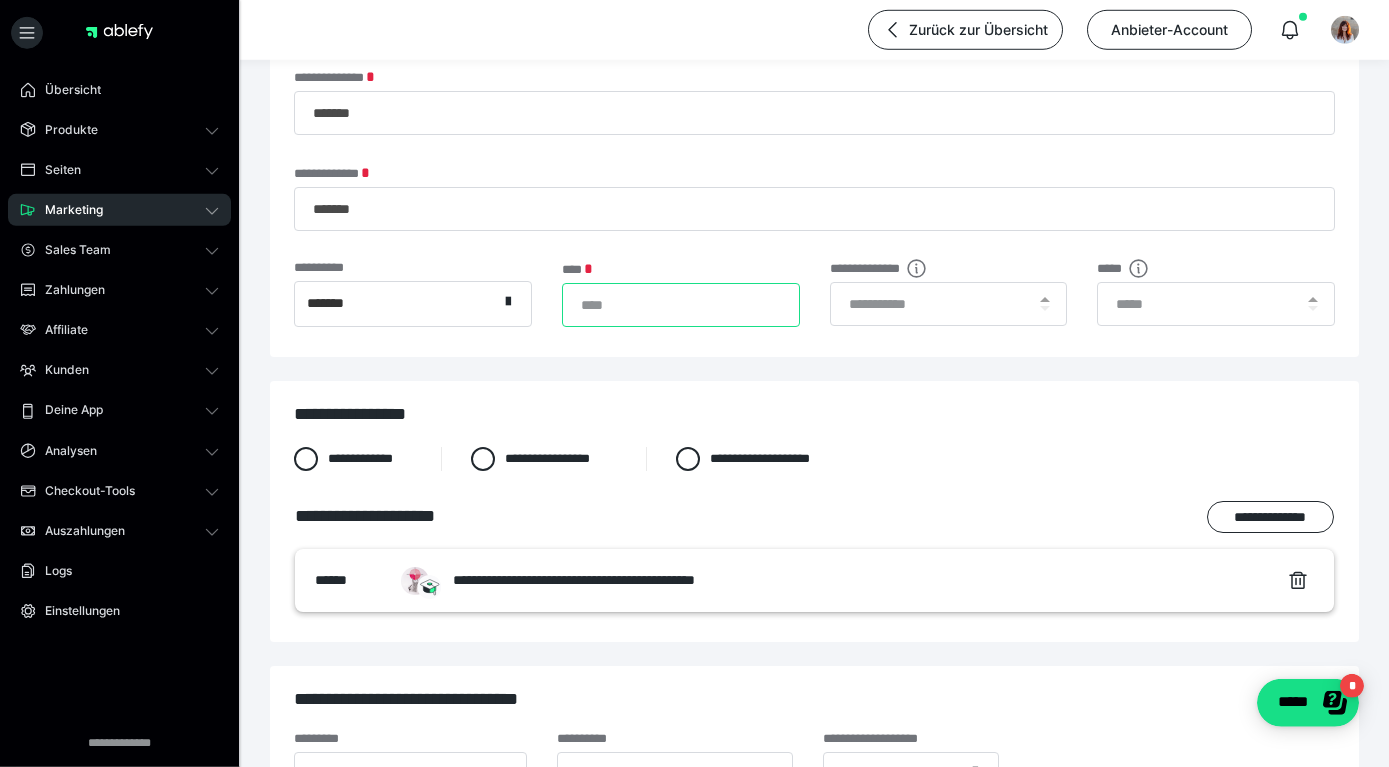 scroll, scrollTop: 545, scrollLeft: 0, axis: vertical 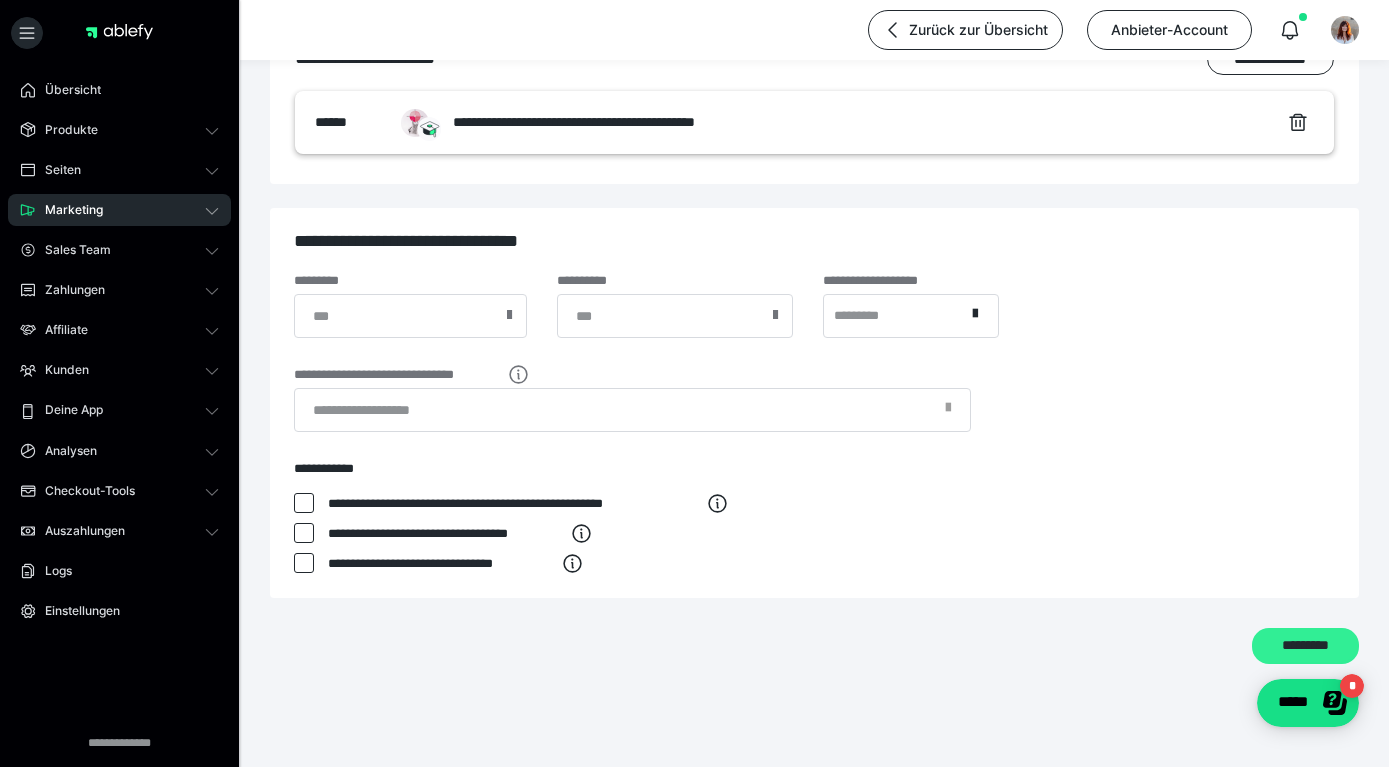type on "*****" 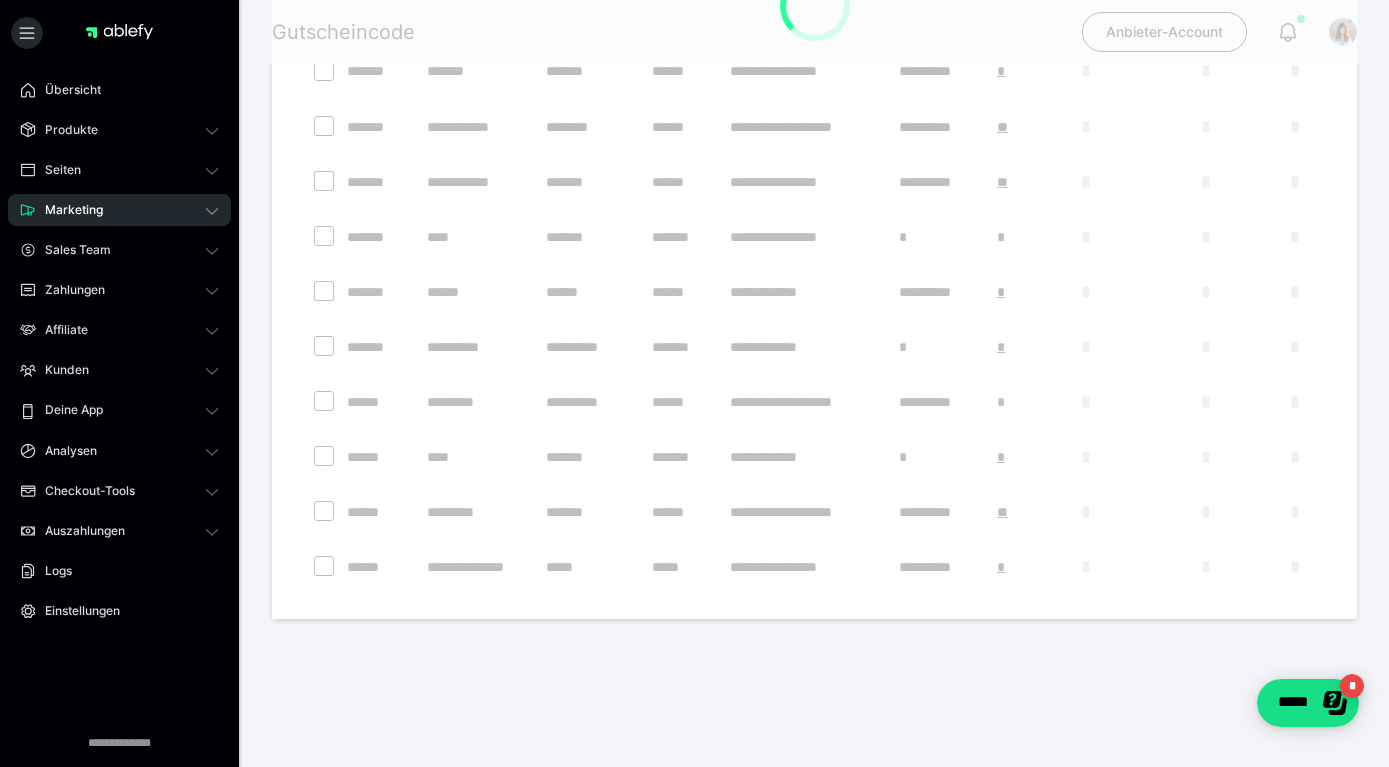 scroll, scrollTop: 0, scrollLeft: 0, axis: both 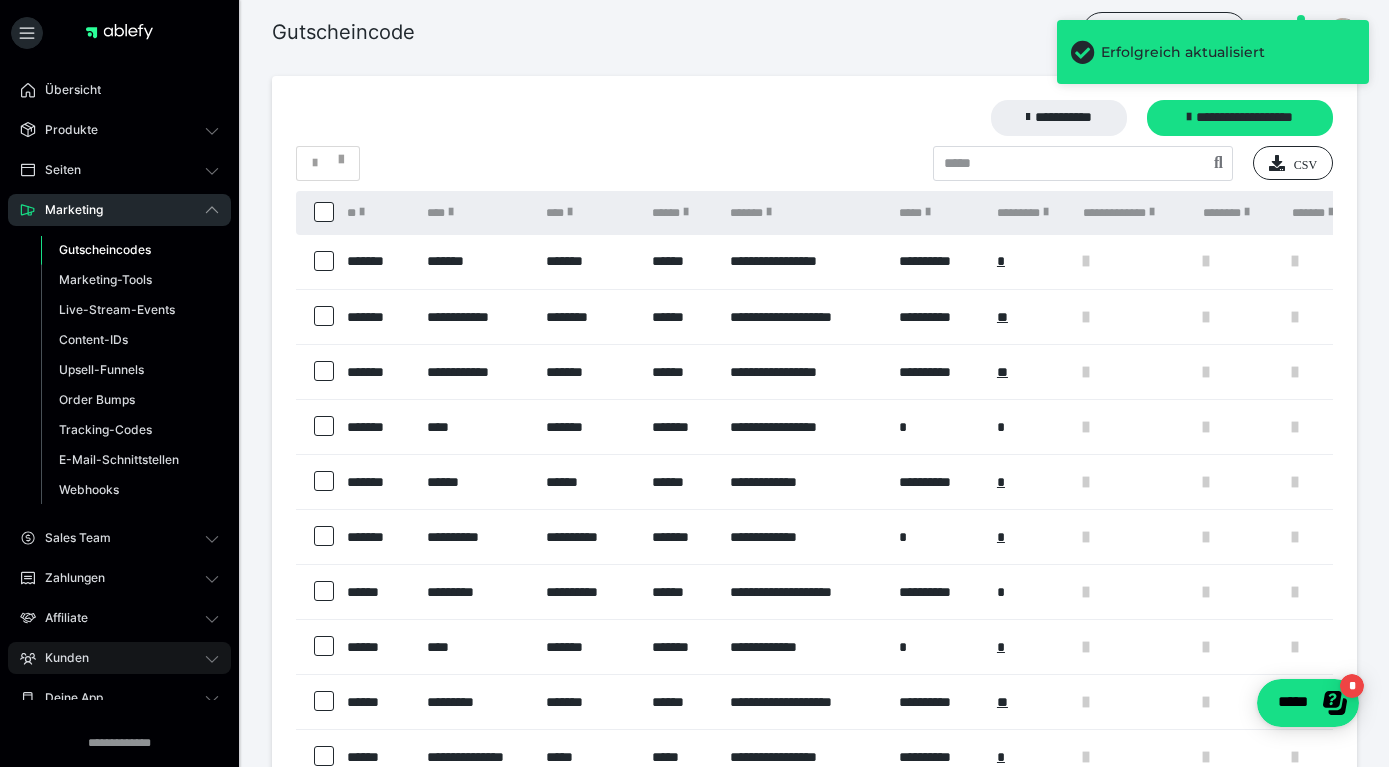 click 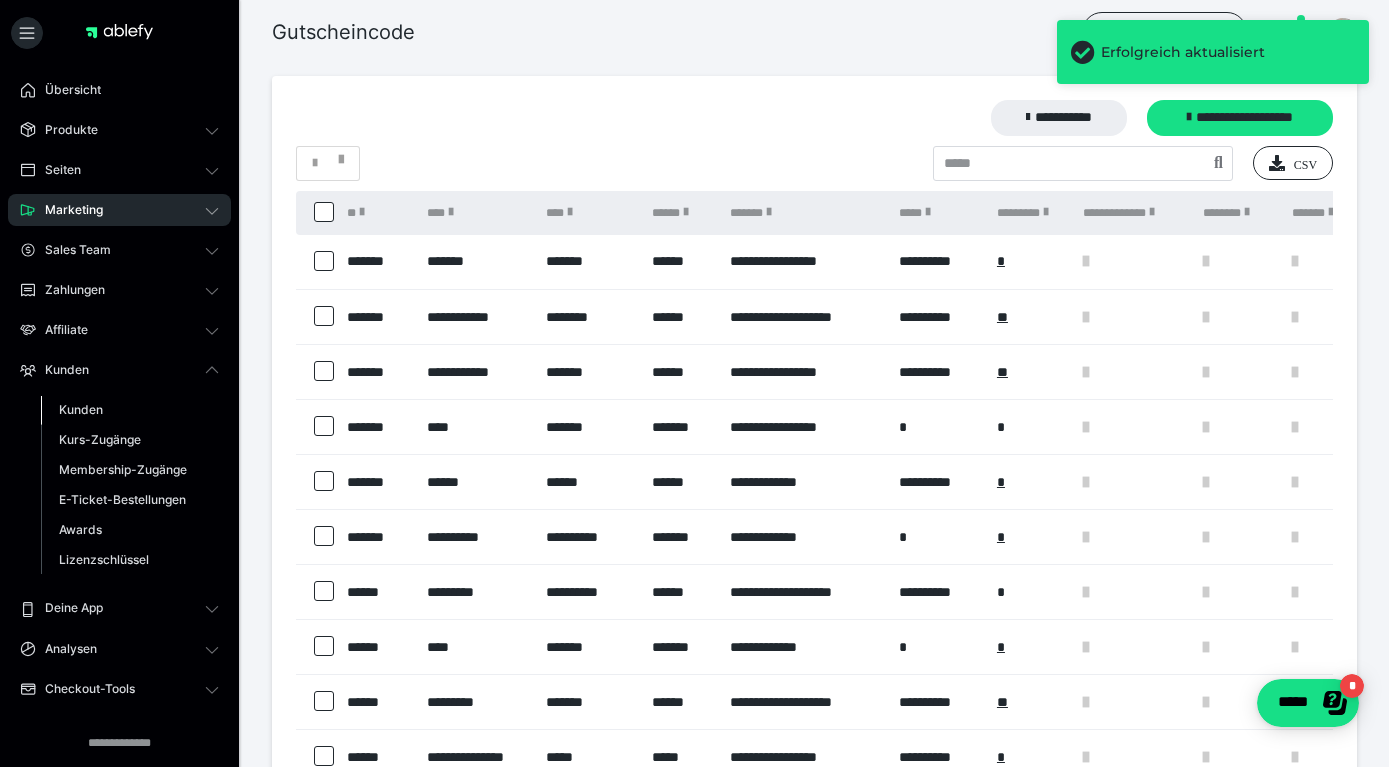 click on "Kunden" at bounding box center [81, 409] 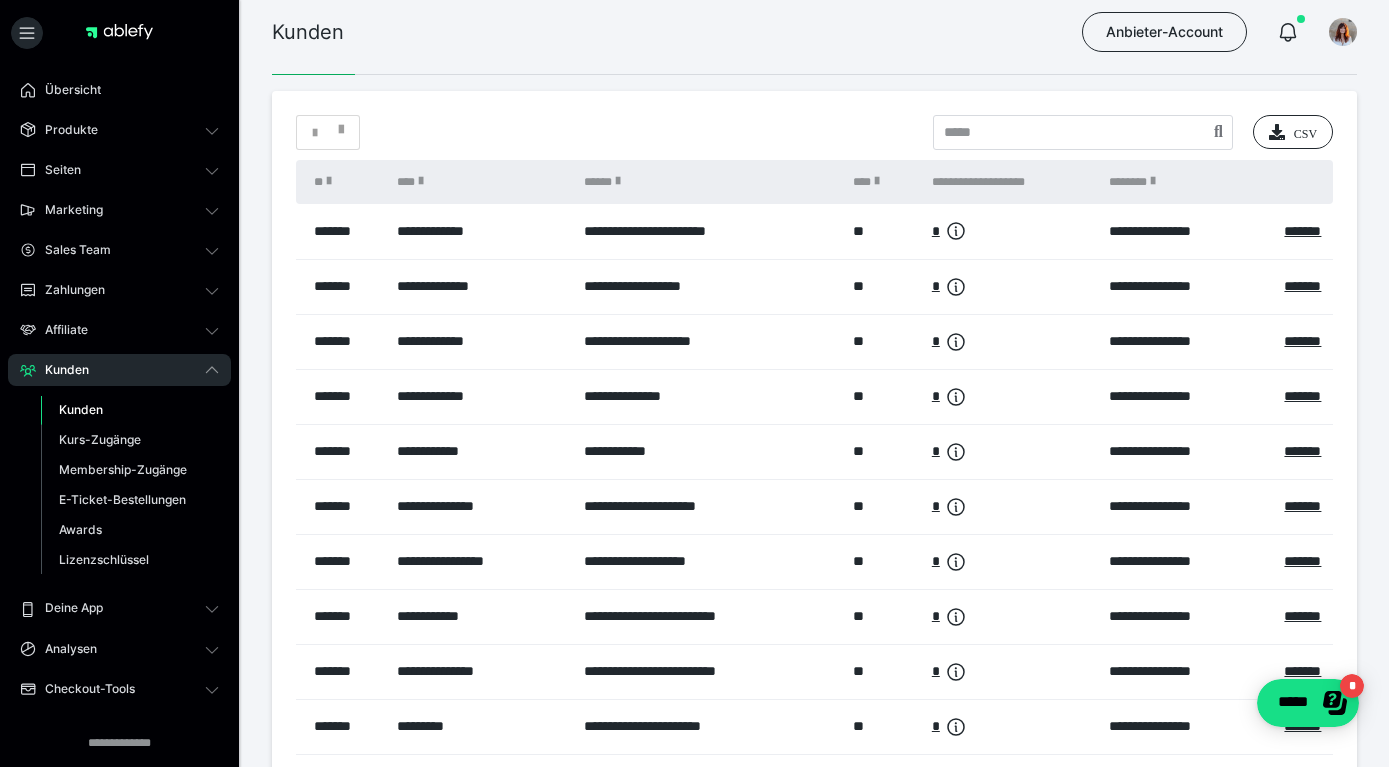 scroll, scrollTop: 4, scrollLeft: 0, axis: vertical 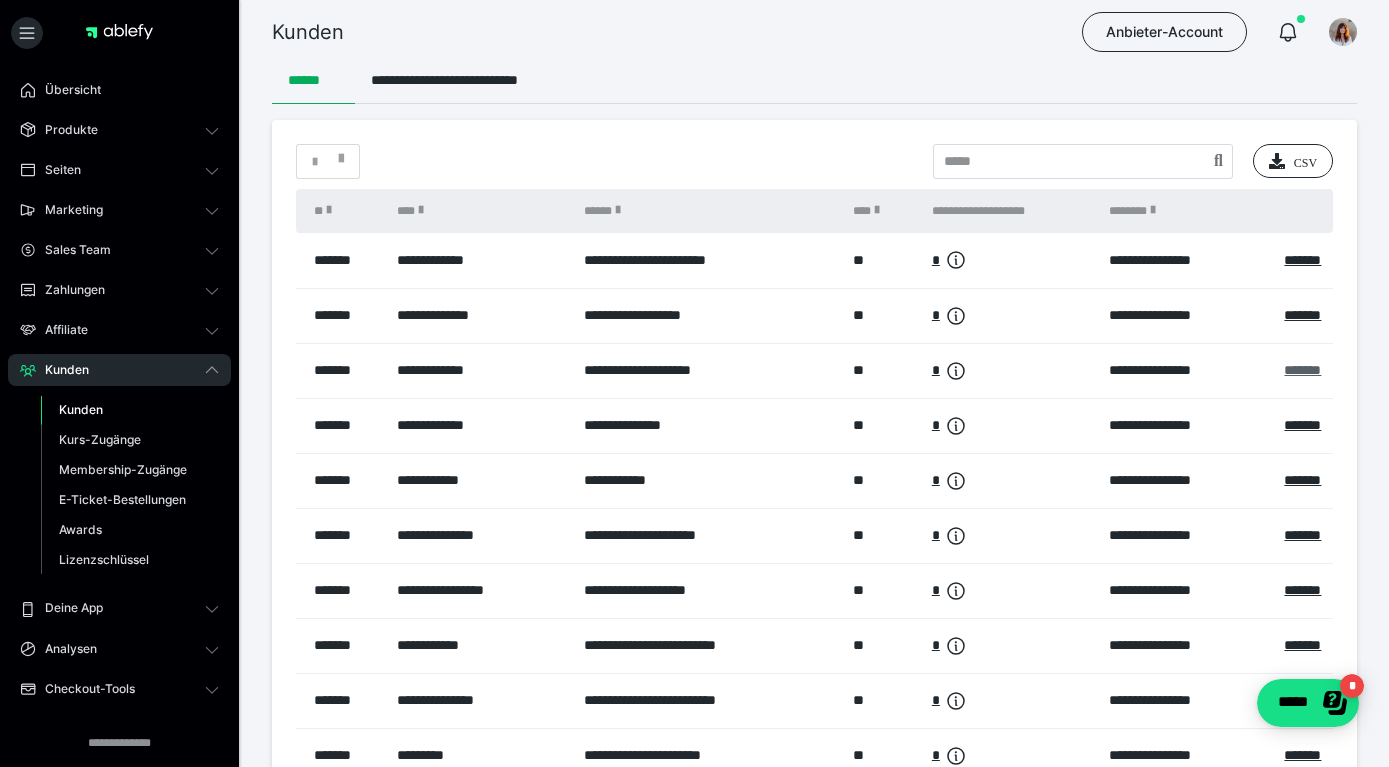 click on "*******" at bounding box center (1302, 370) 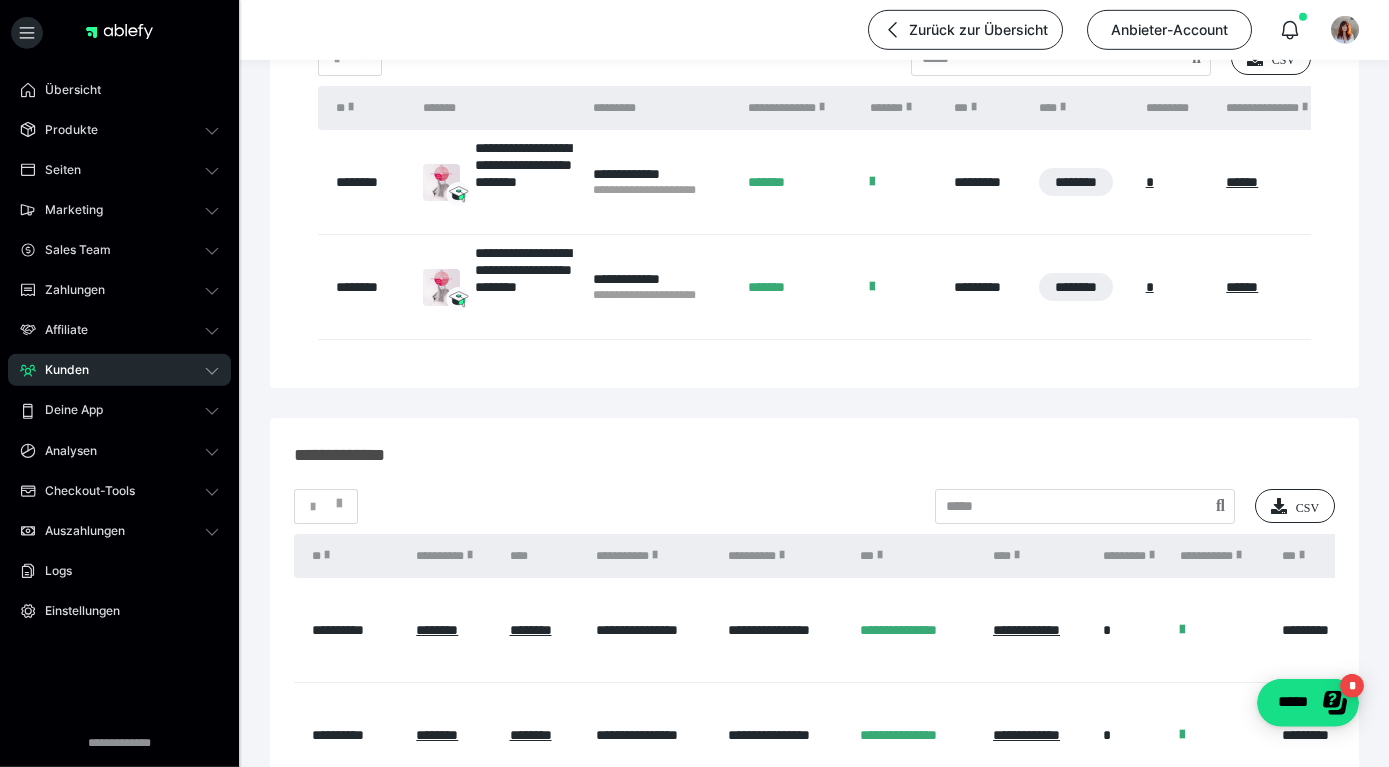 scroll, scrollTop: 324, scrollLeft: 0, axis: vertical 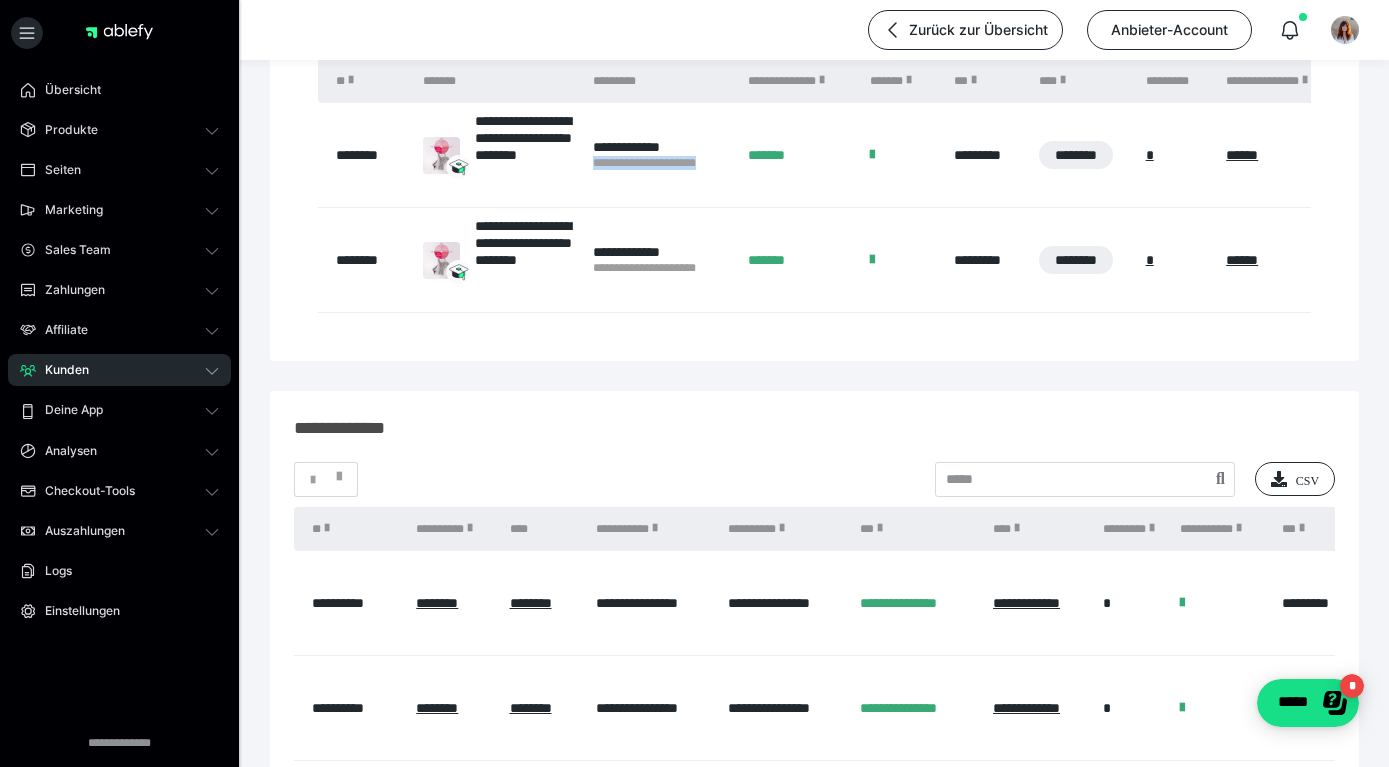 drag, startPoint x: 729, startPoint y: 168, endPoint x: 589, endPoint y: 168, distance: 140 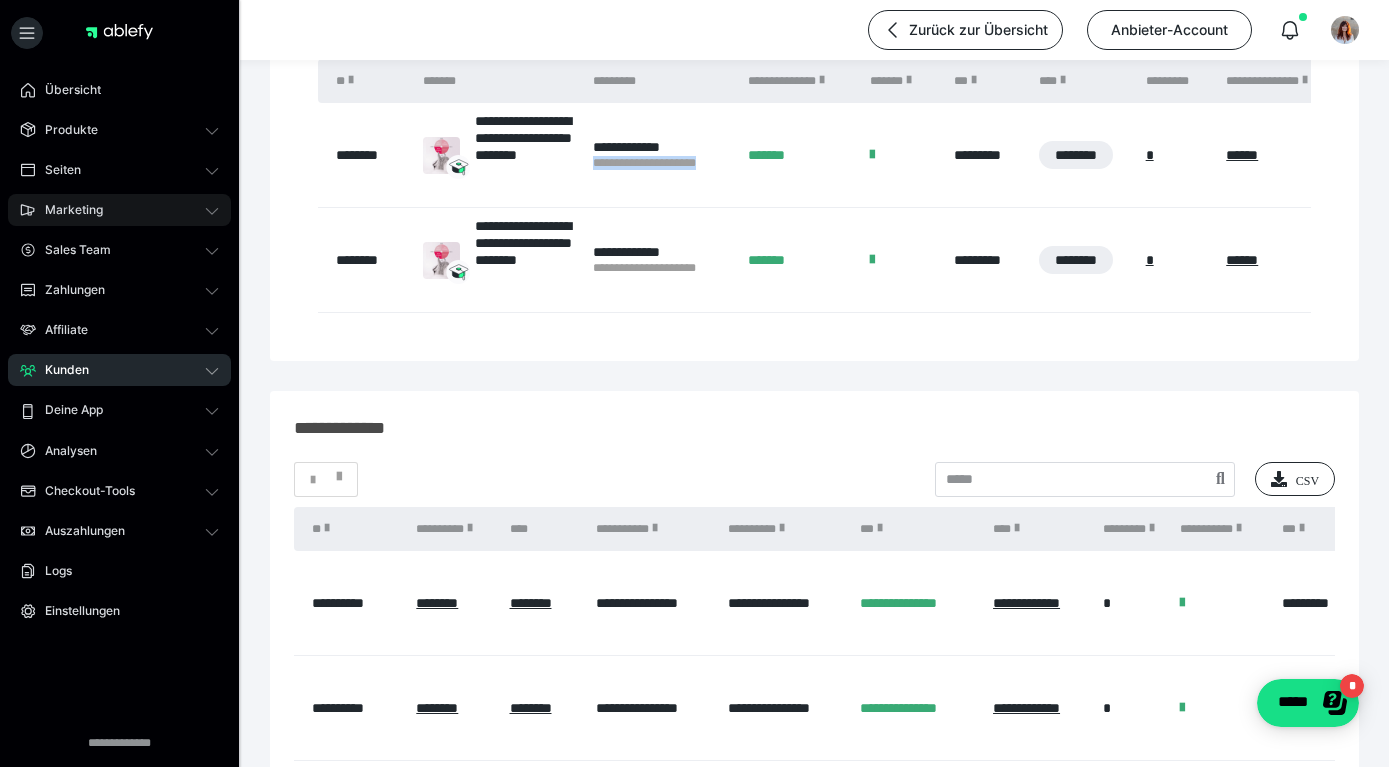 click on "Marketing" at bounding box center (119, 210) 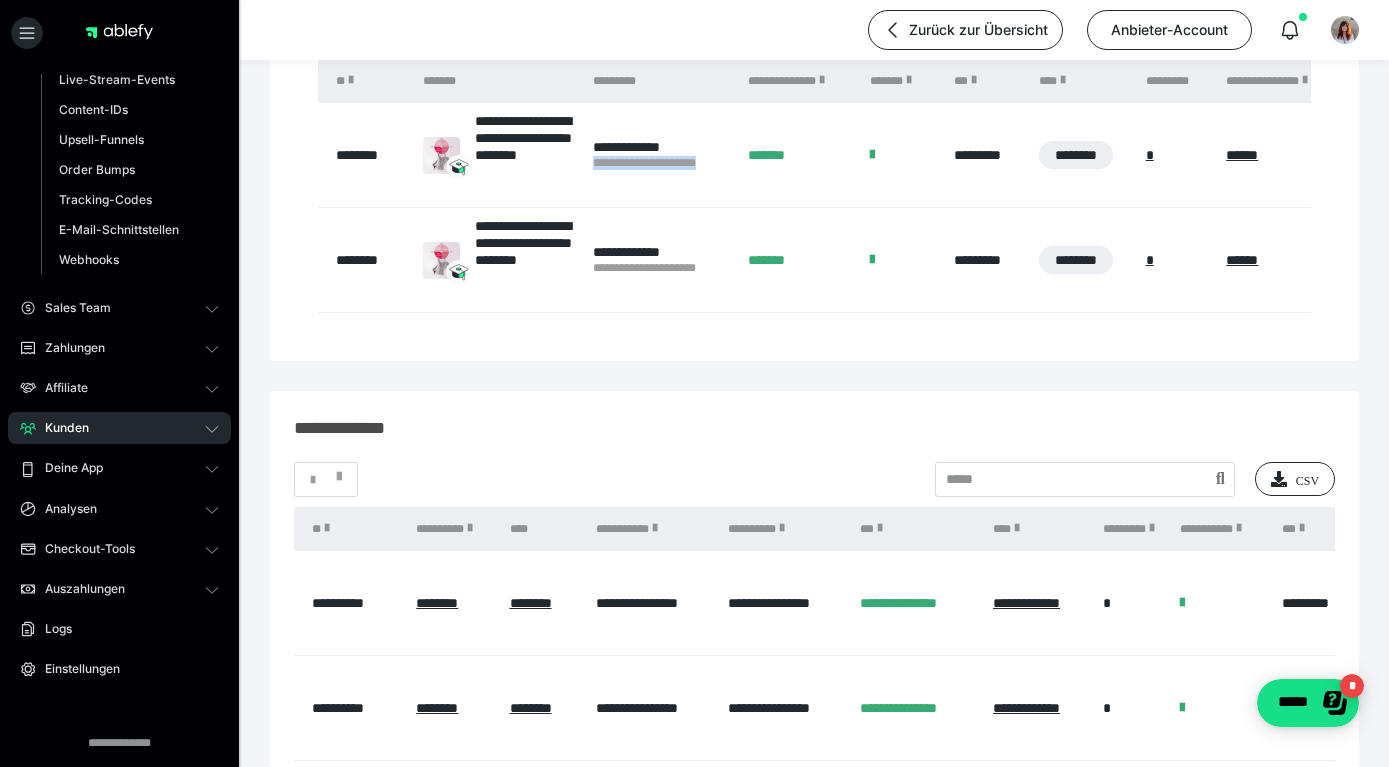 scroll, scrollTop: 261, scrollLeft: 0, axis: vertical 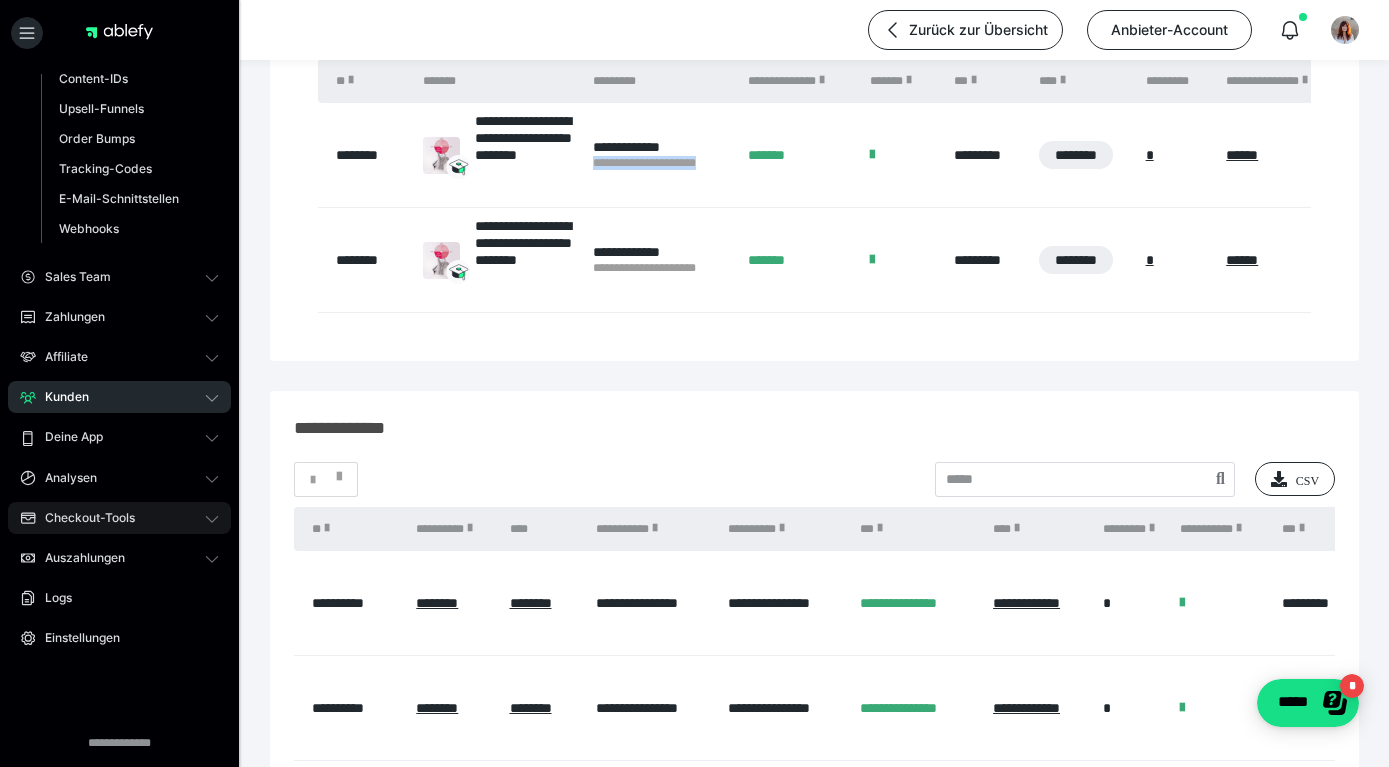 click 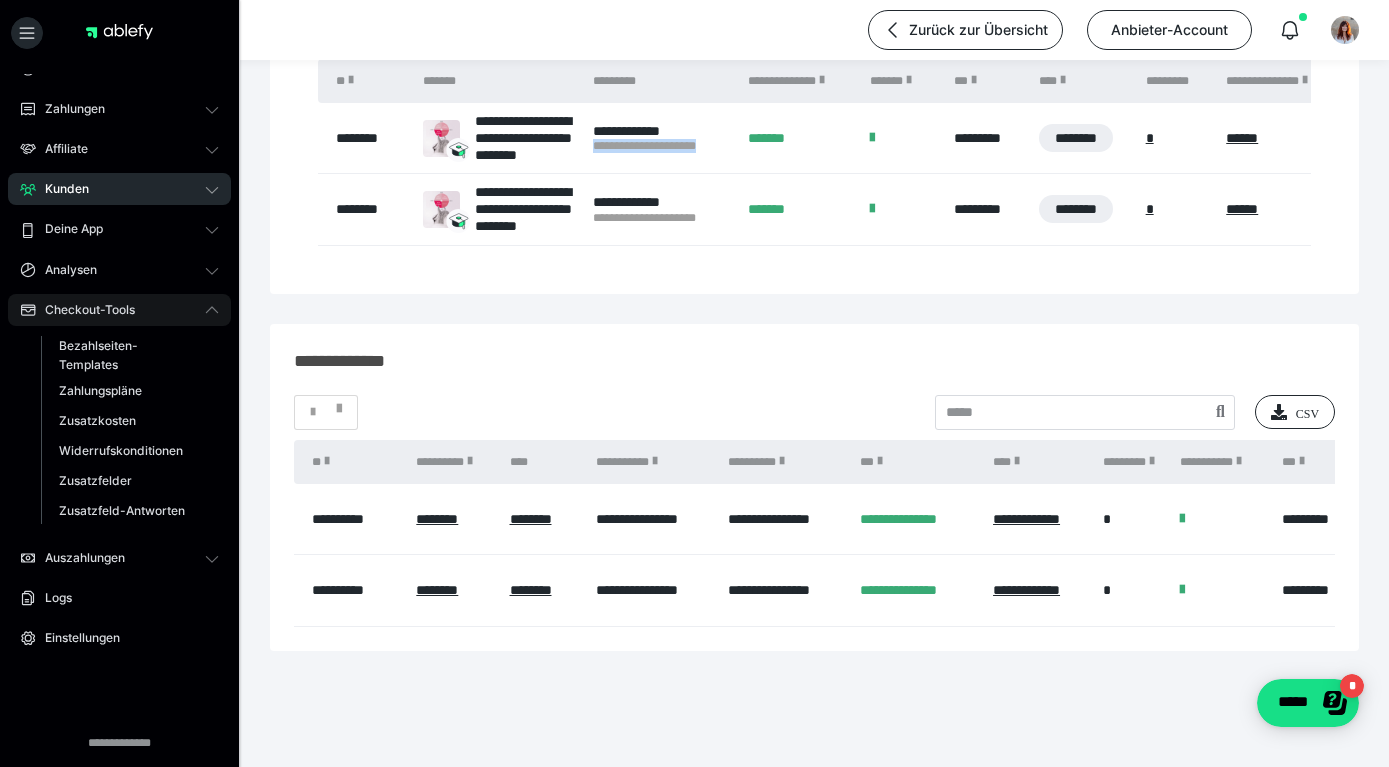 scroll, scrollTop: 181, scrollLeft: 0, axis: vertical 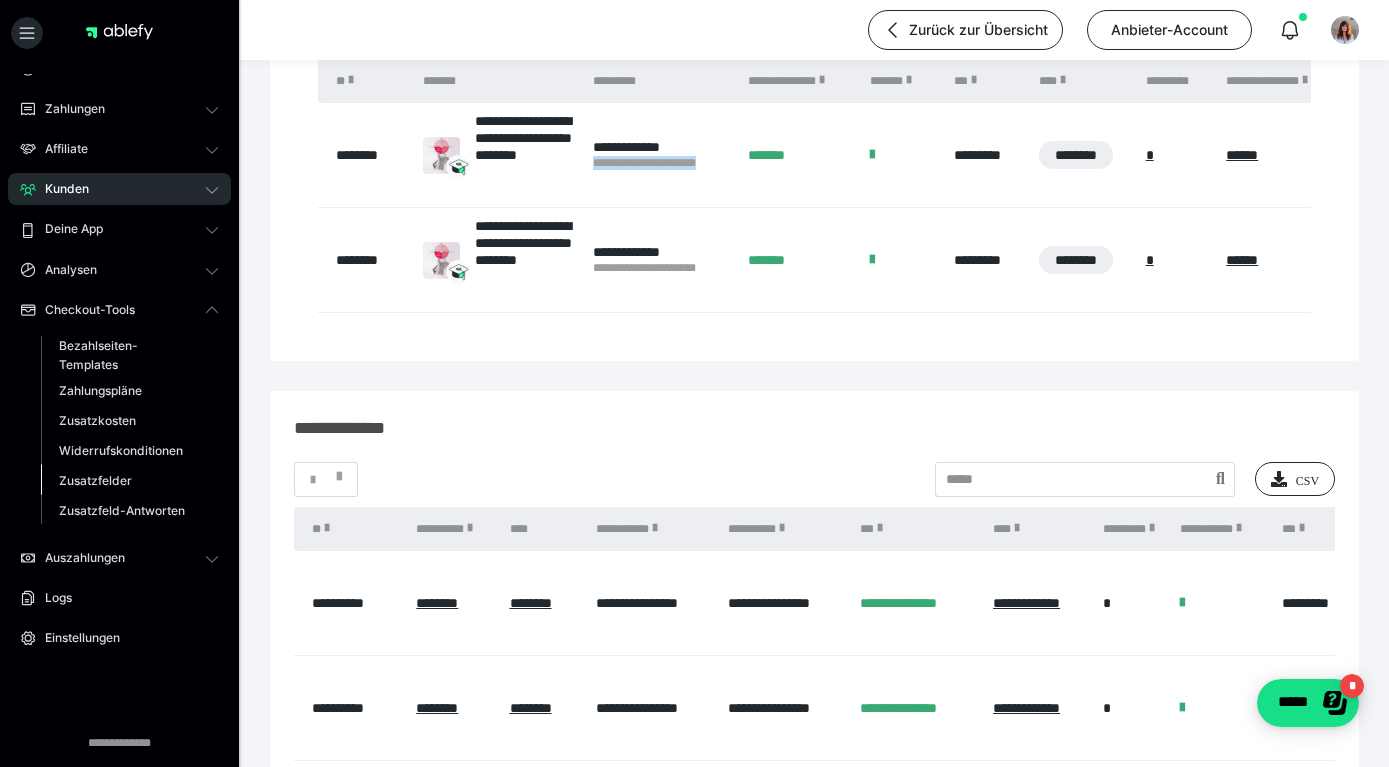 click on "Zusatzfelder" at bounding box center (95, 480) 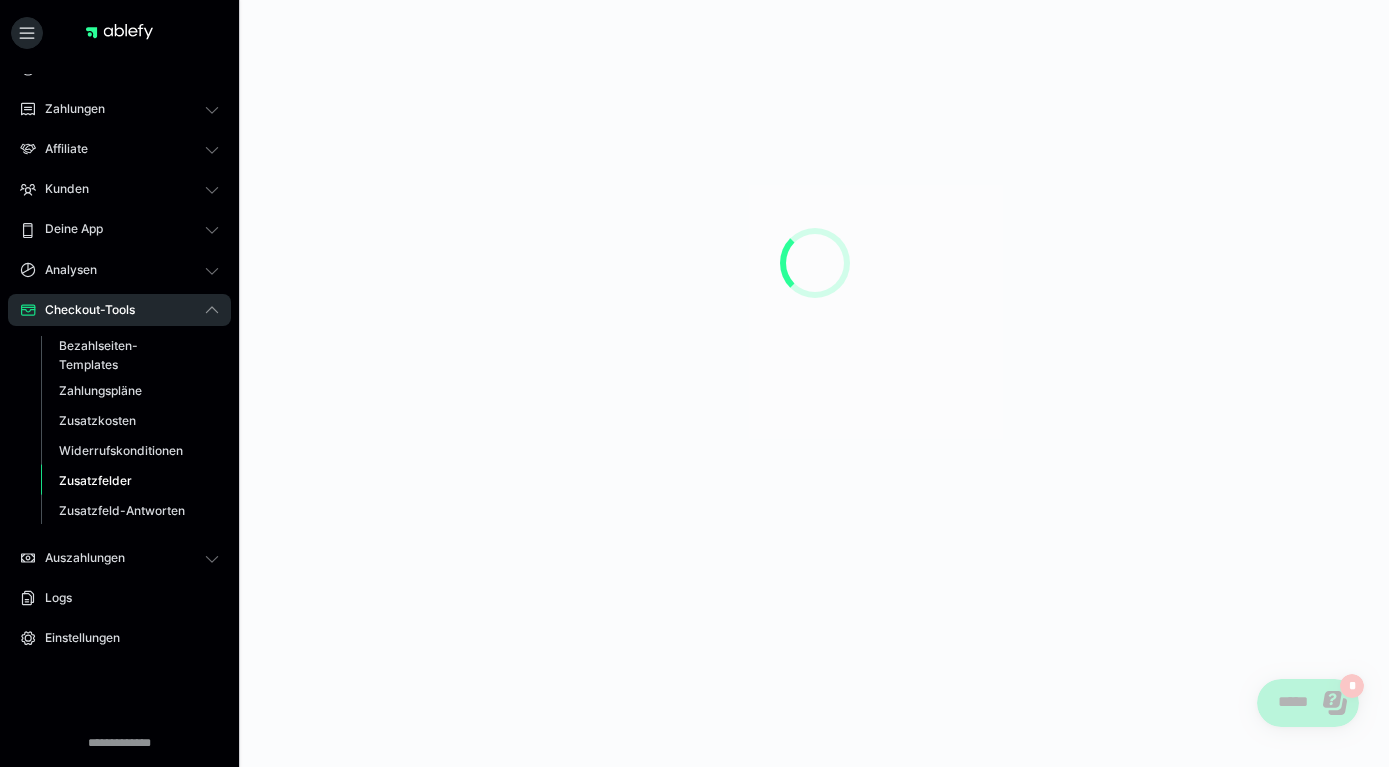scroll, scrollTop: 0, scrollLeft: 0, axis: both 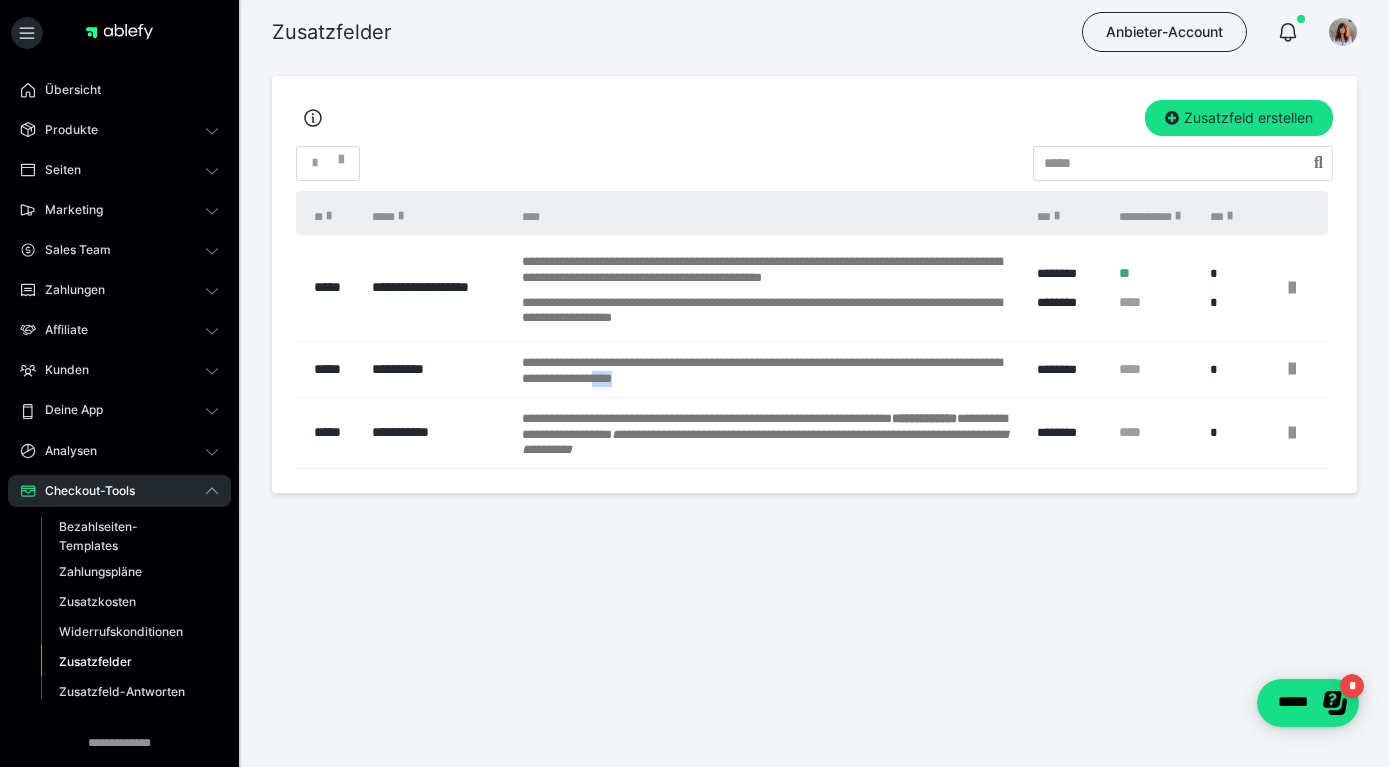 drag, startPoint x: 819, startPoint y: 386, endPoint x: 762, endPoint y: 382, distance: 57.14018 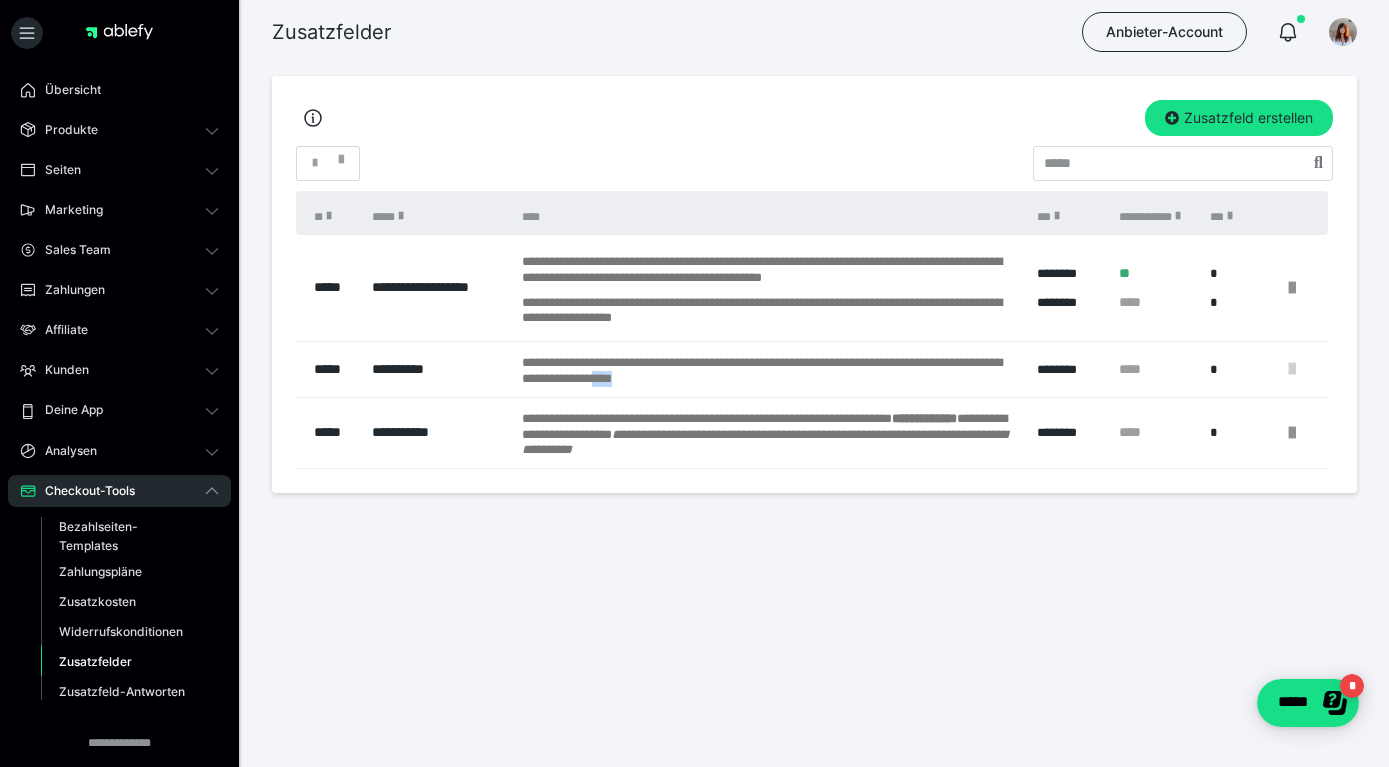 click at bounding box center (1292, 369) 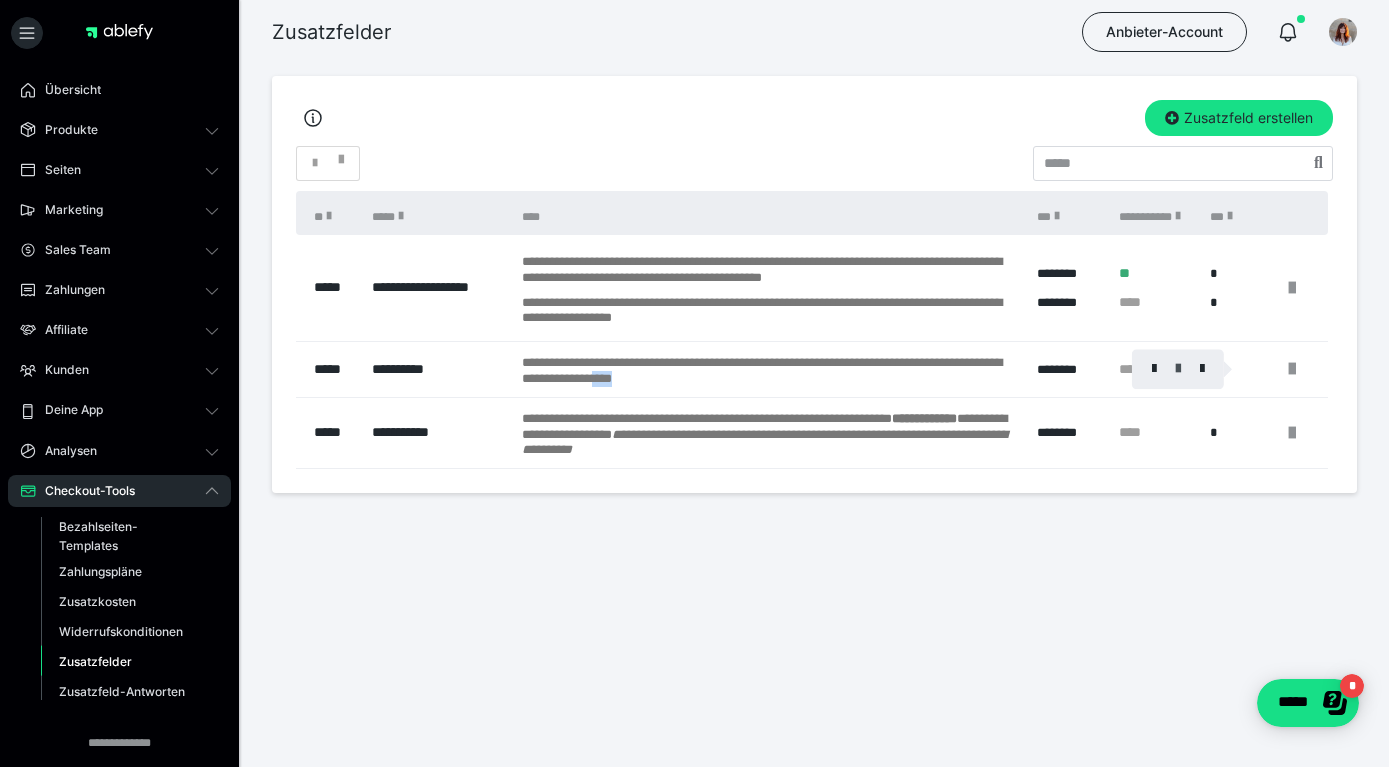 click at bounding box center [1178, 369] 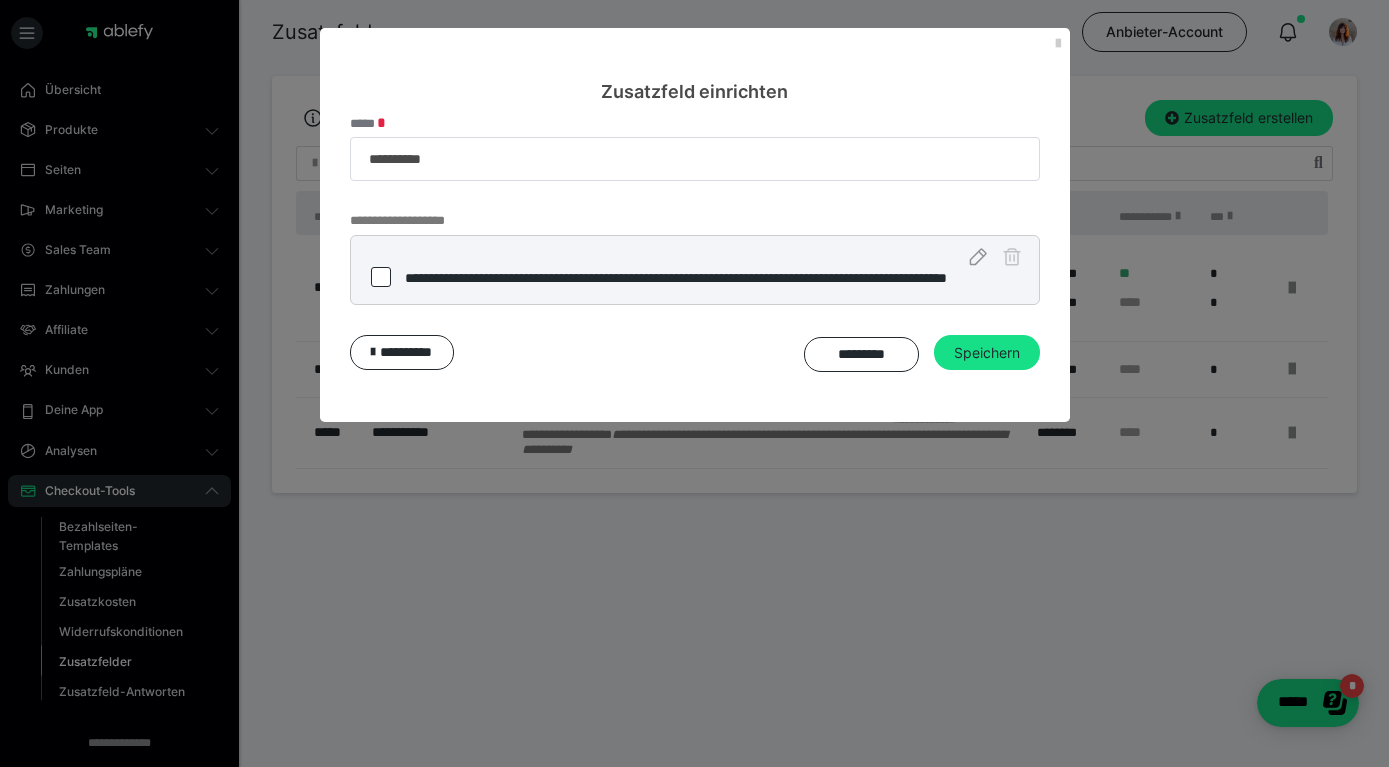 click on "**********" at bounding box center (695, 278) 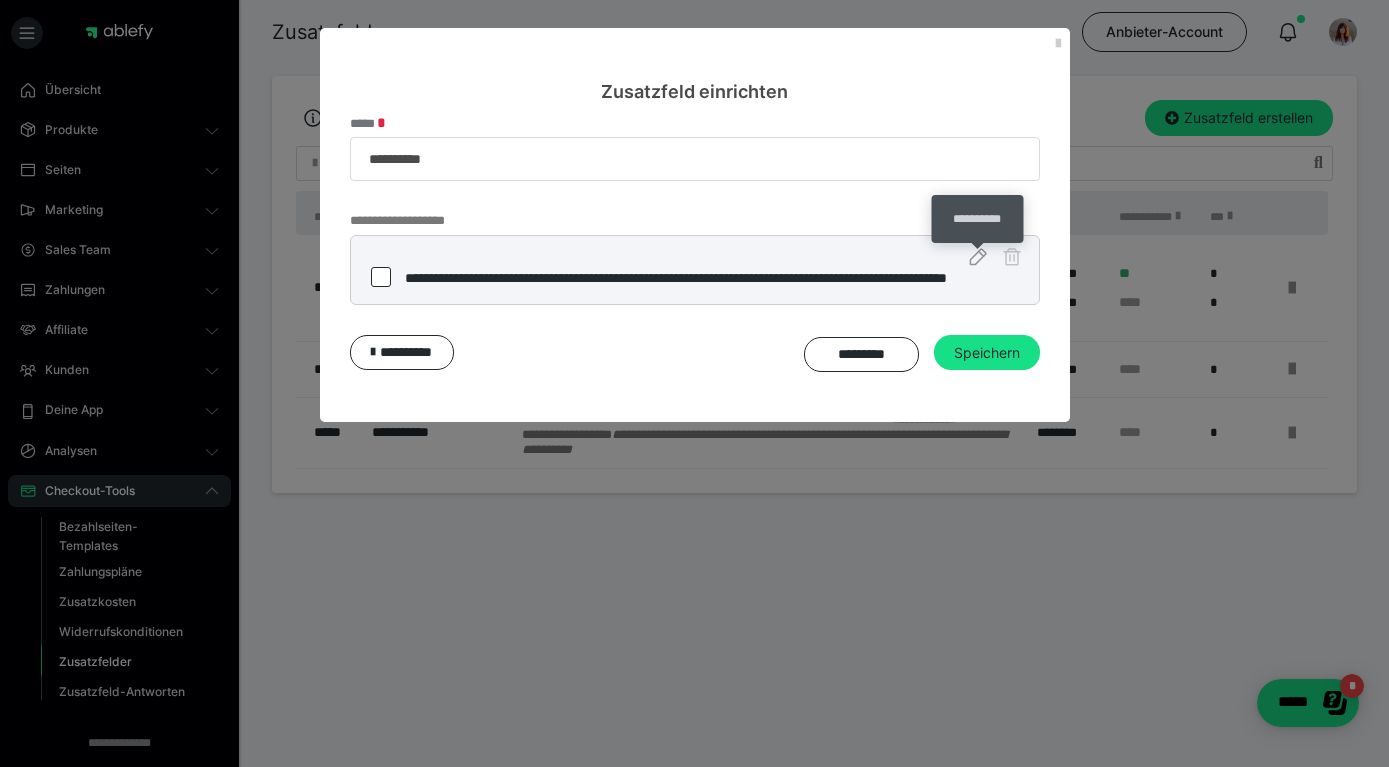 click 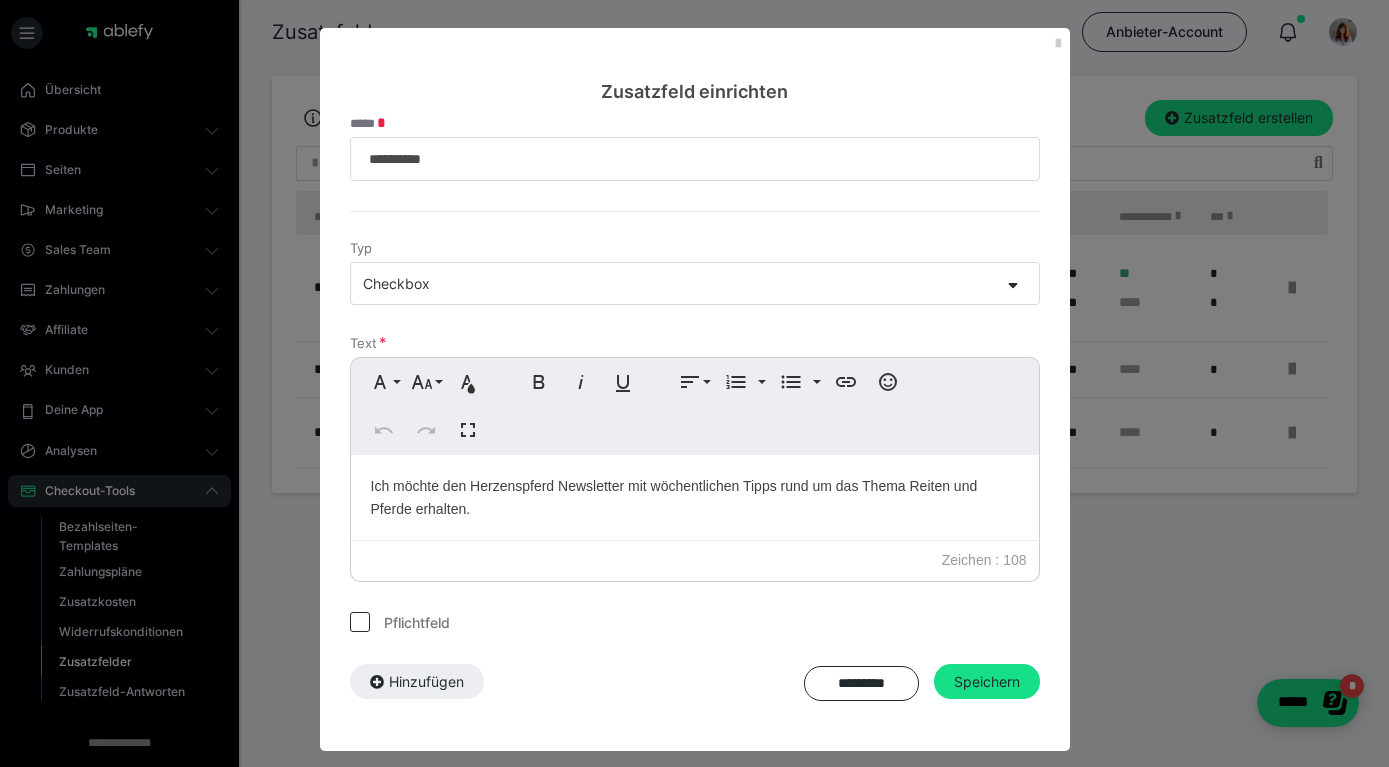 click on "Ich möchte den Herzenspferd Newsletter mit wöchentlichen Tipps rund um das Thema Reiten und Pferde erhalten." at bounding box center (695, 497) 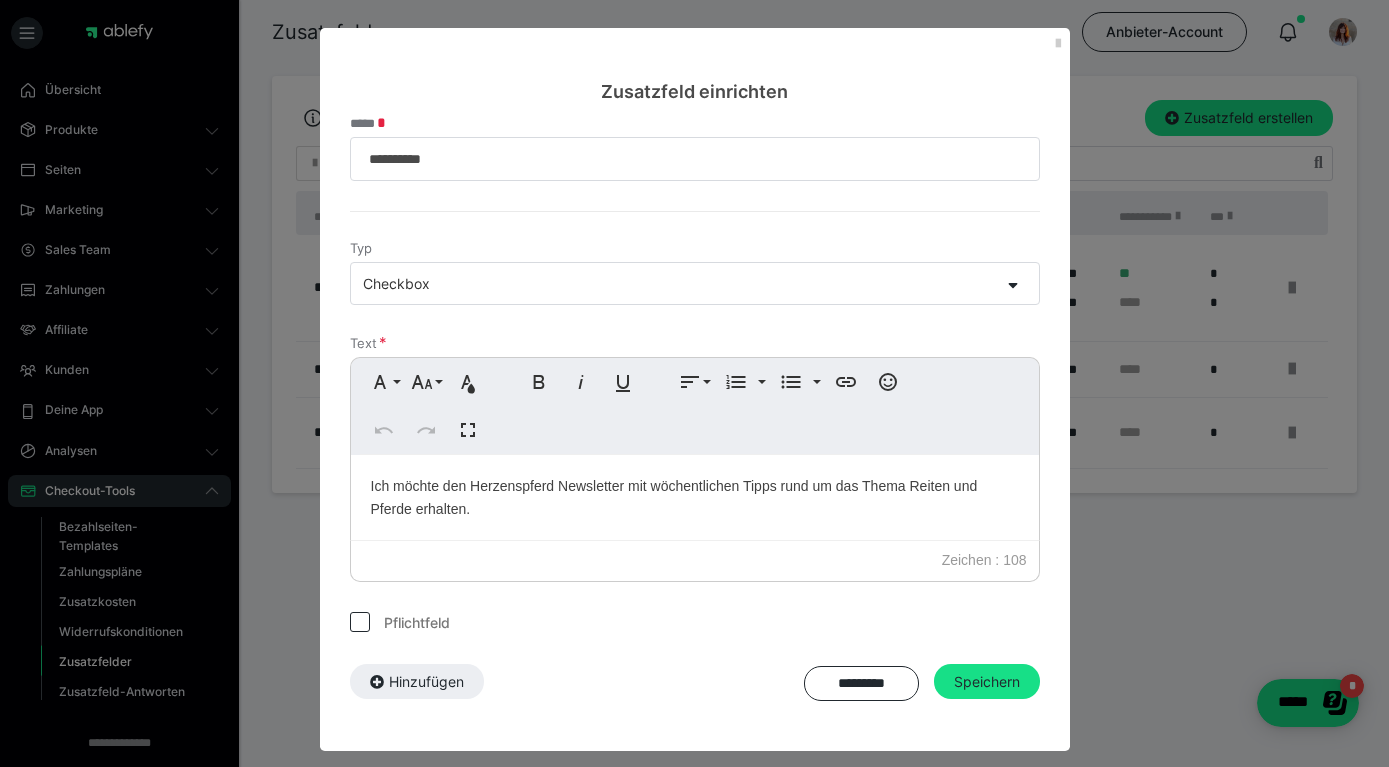 type 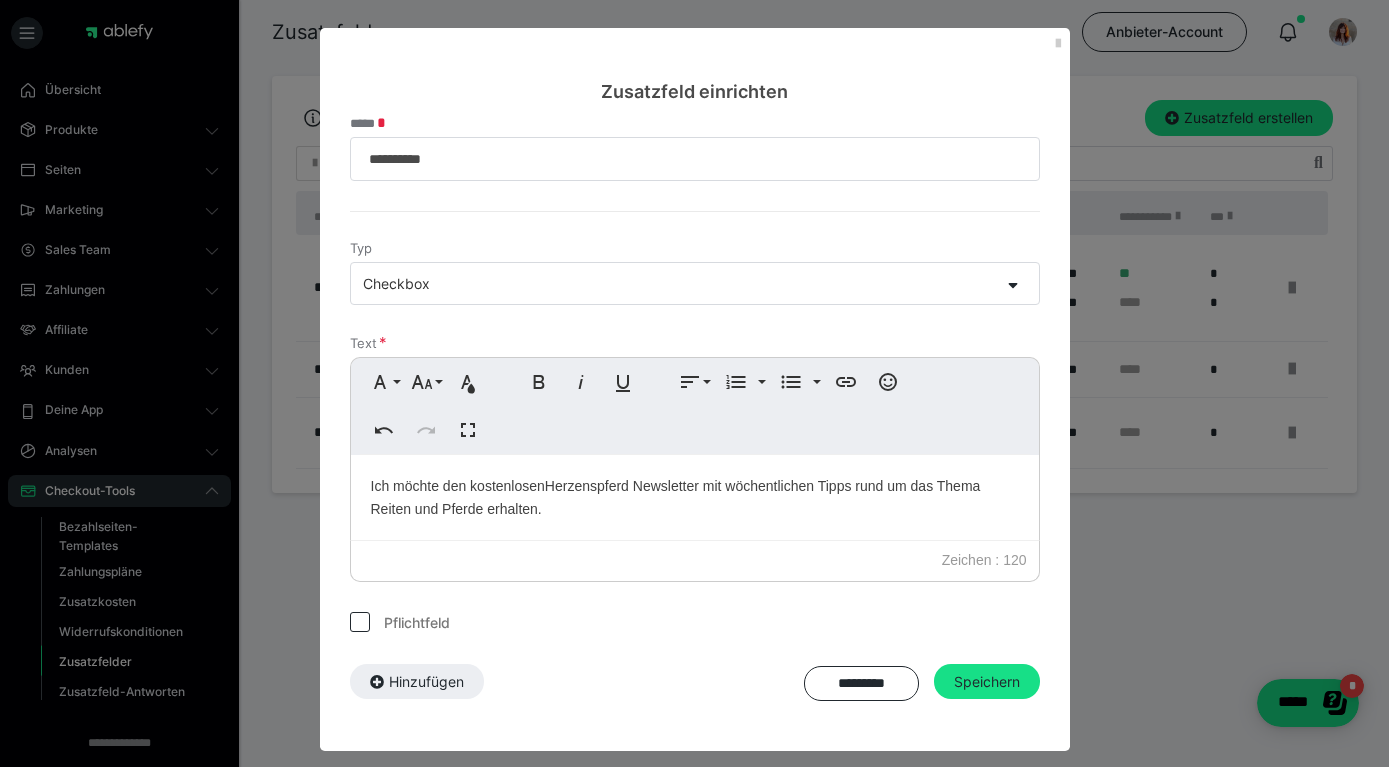 click on "Ich möchte den kostenlosen  Herzenspferd Newsletter mit wöchentlichen Tipps rund um das Thema Reiten und Pferde erhalten." at bounding box center [695, 497] 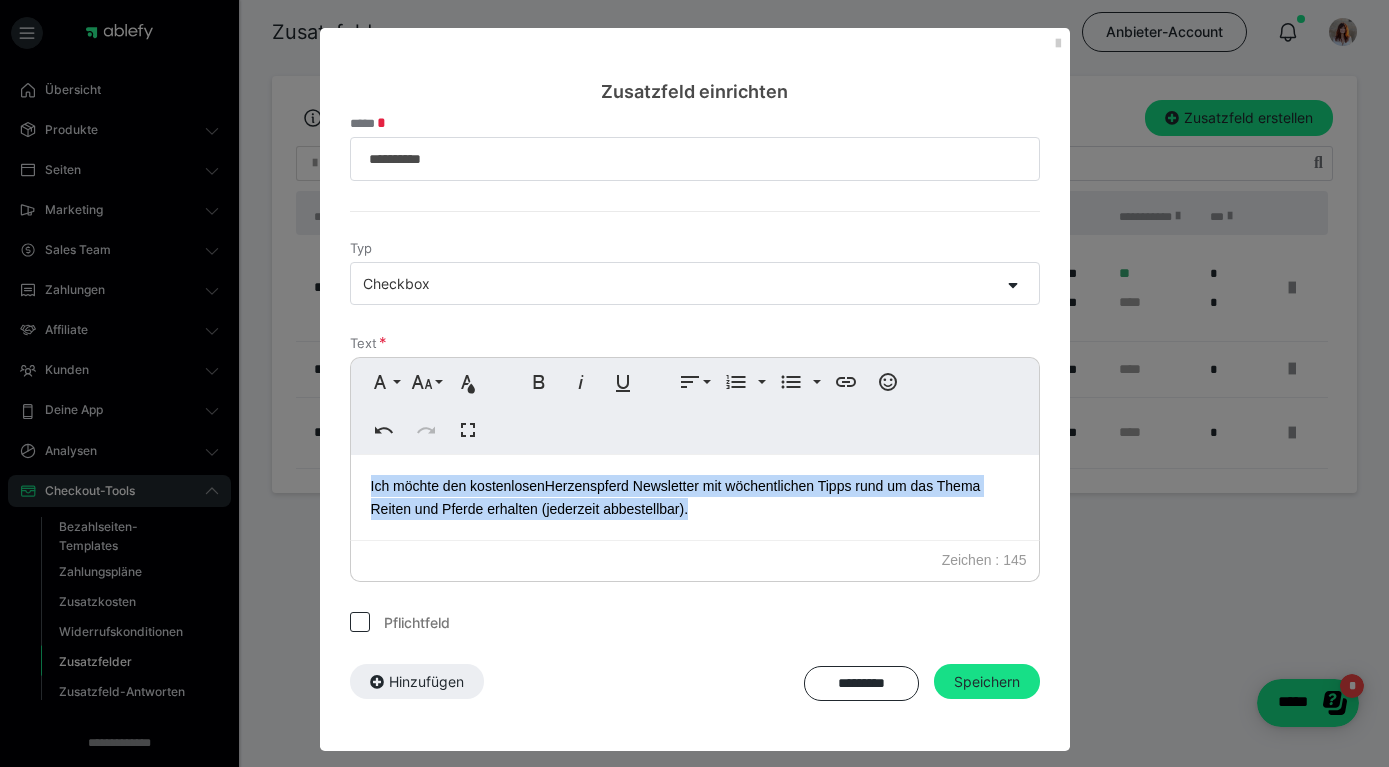 drag, startPoint x: 632, startPoint y: 518, endPoint x: 345, endPoint y: 490, distance: 288.3626 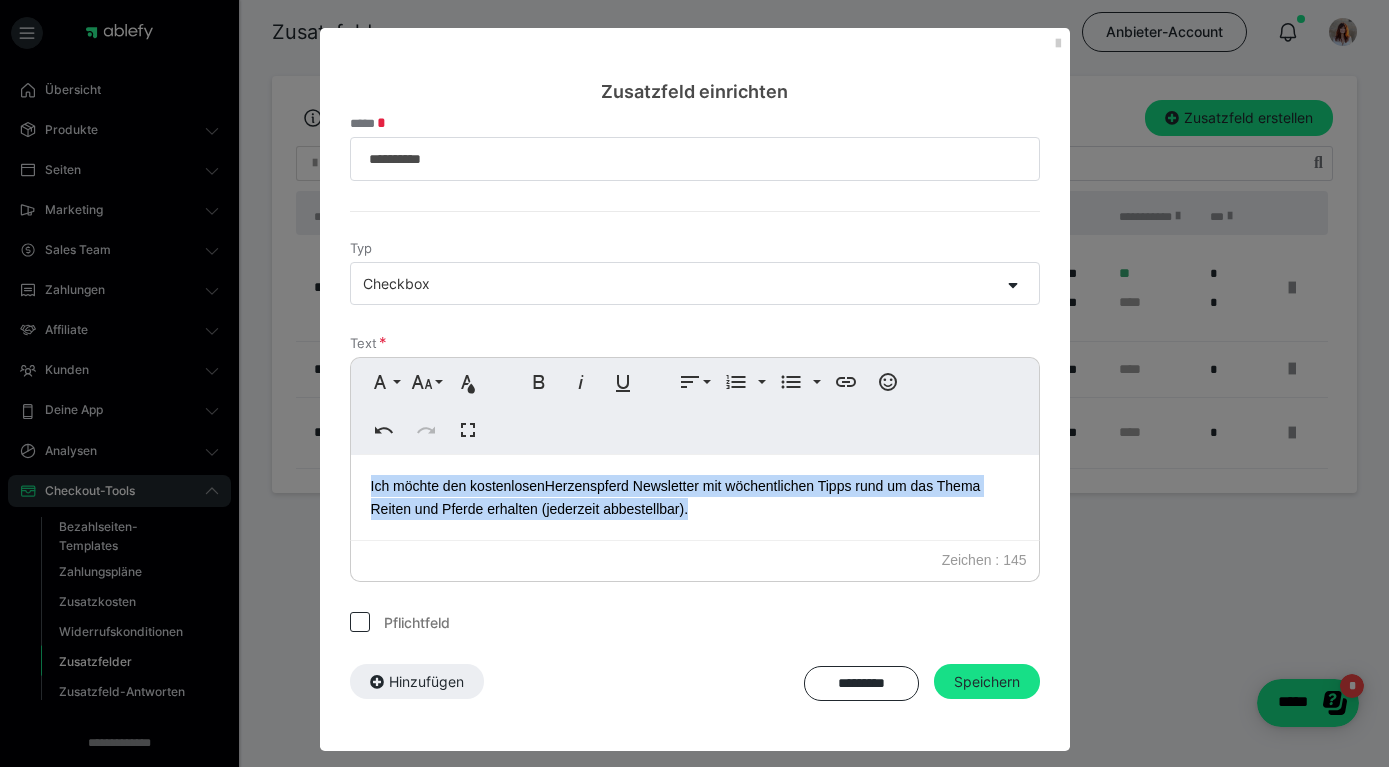 copy on "Ich möchte den kostenlosen  Herzenspferd Newsletter mit wöchentlichen Tipps rund um das Thema Reiten und Pferde erhalten (jederzeit abbestellbar) ." 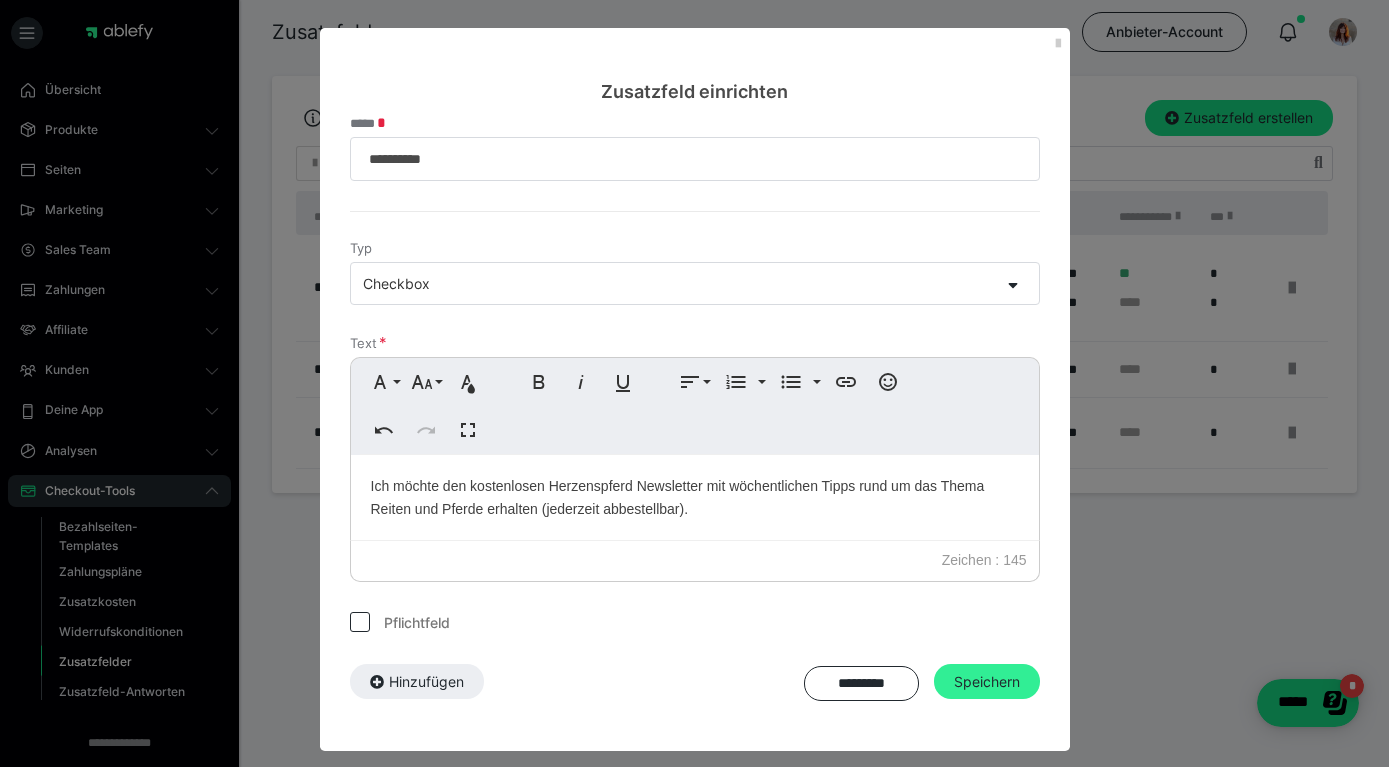 click on "Speichern" at bounding box center [987, 682] 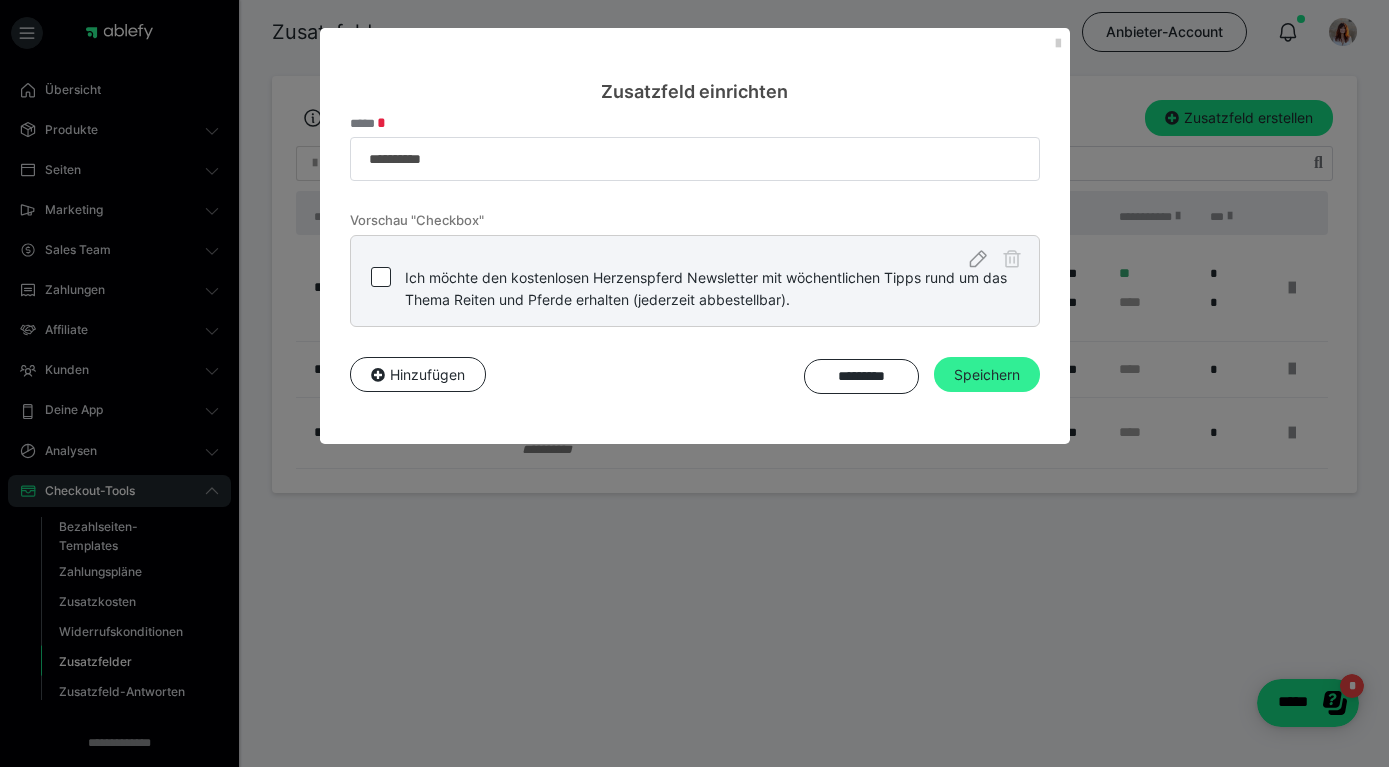 click on "Speichern" at bounding box center (987, 375) 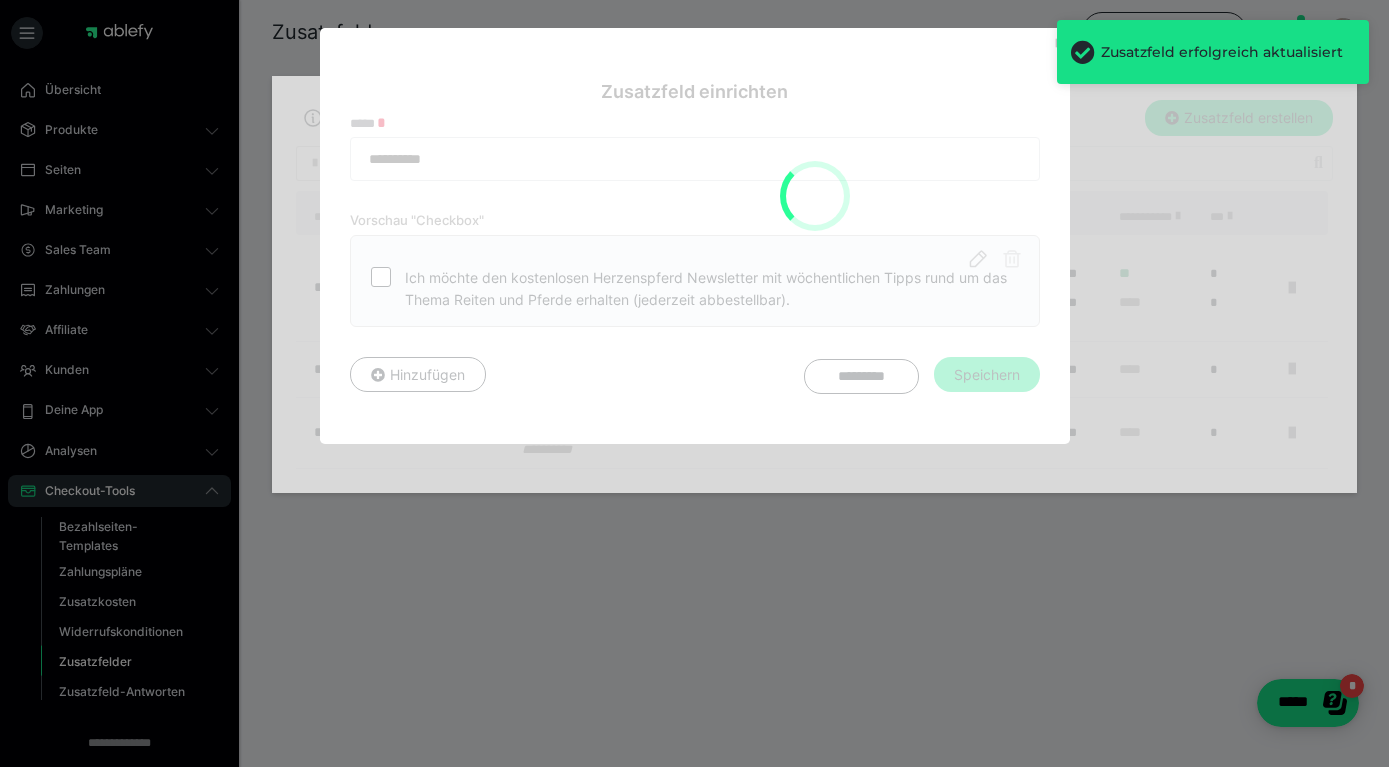 type 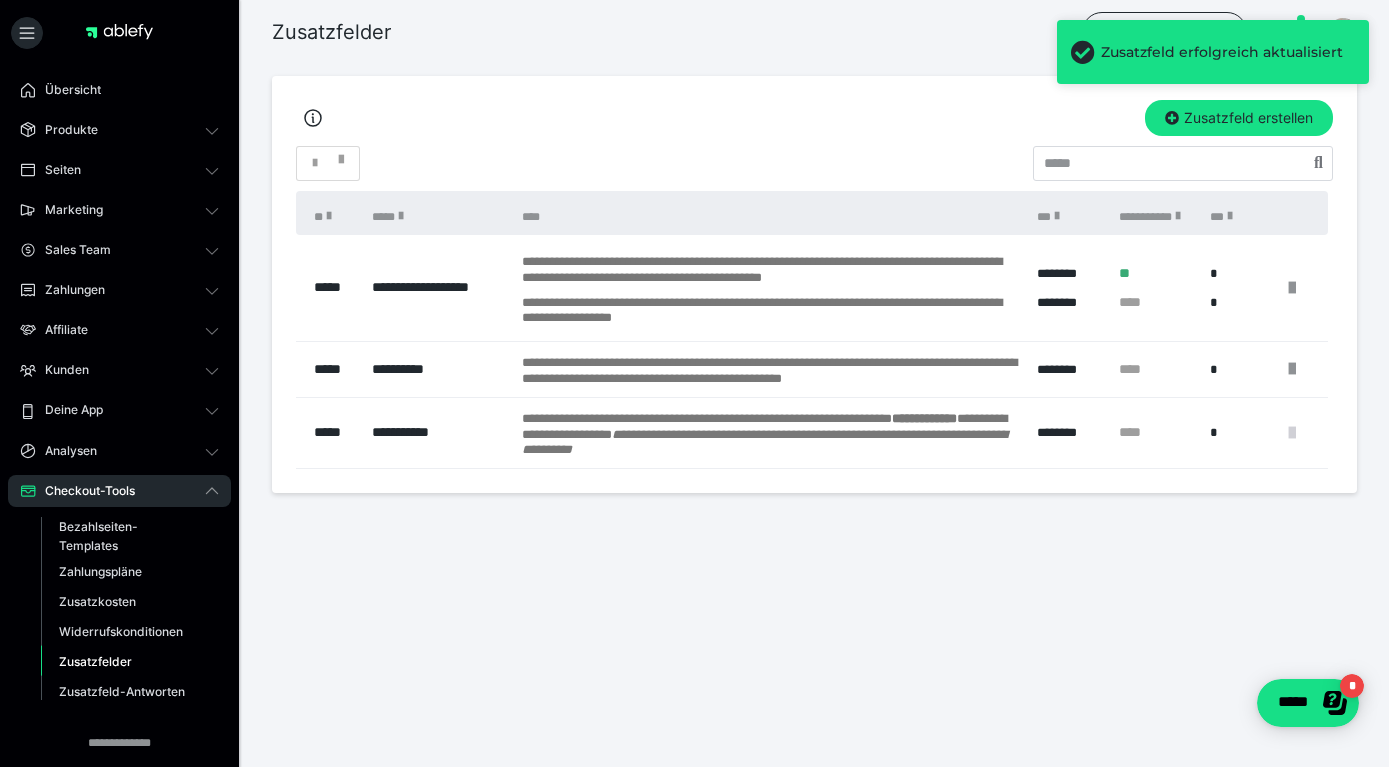 click at bounding box center [1292, 433] 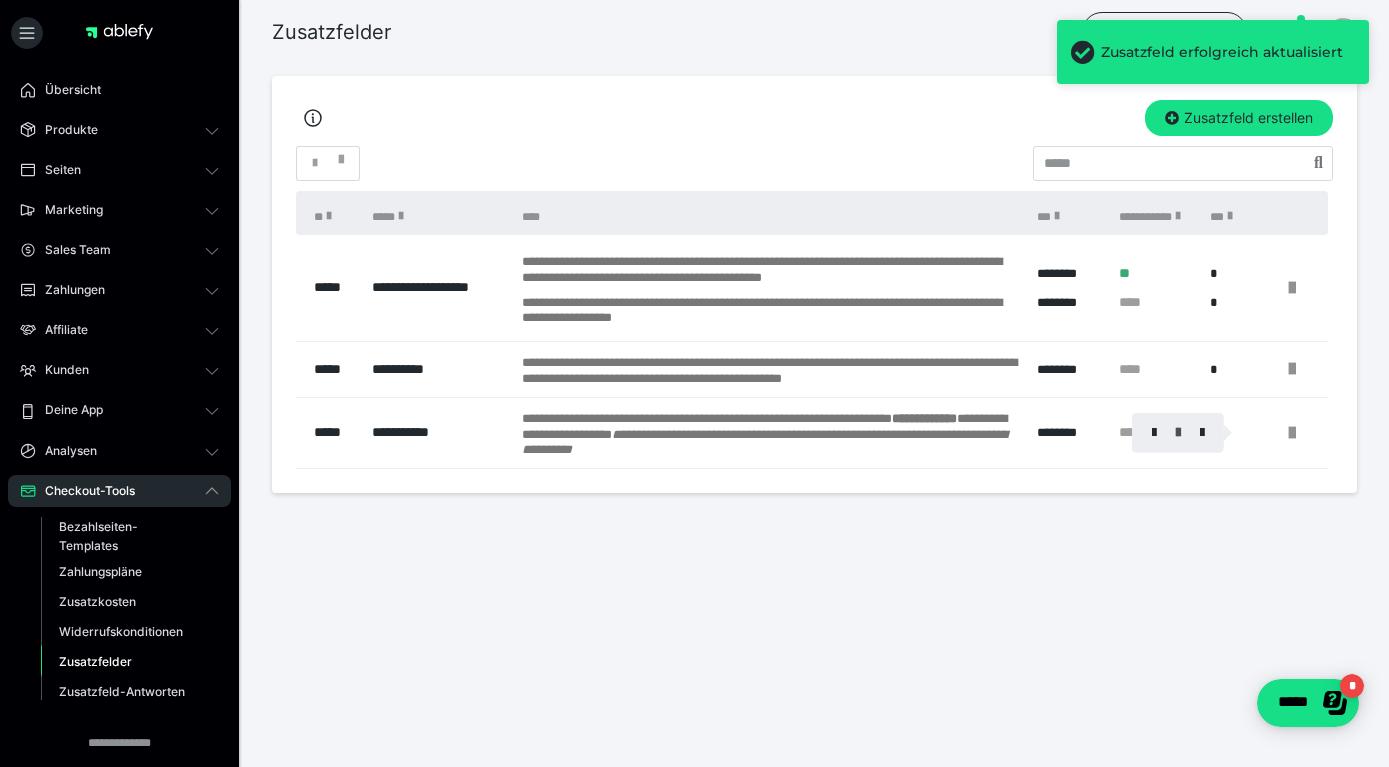 click at bounding box center [1178, 433] 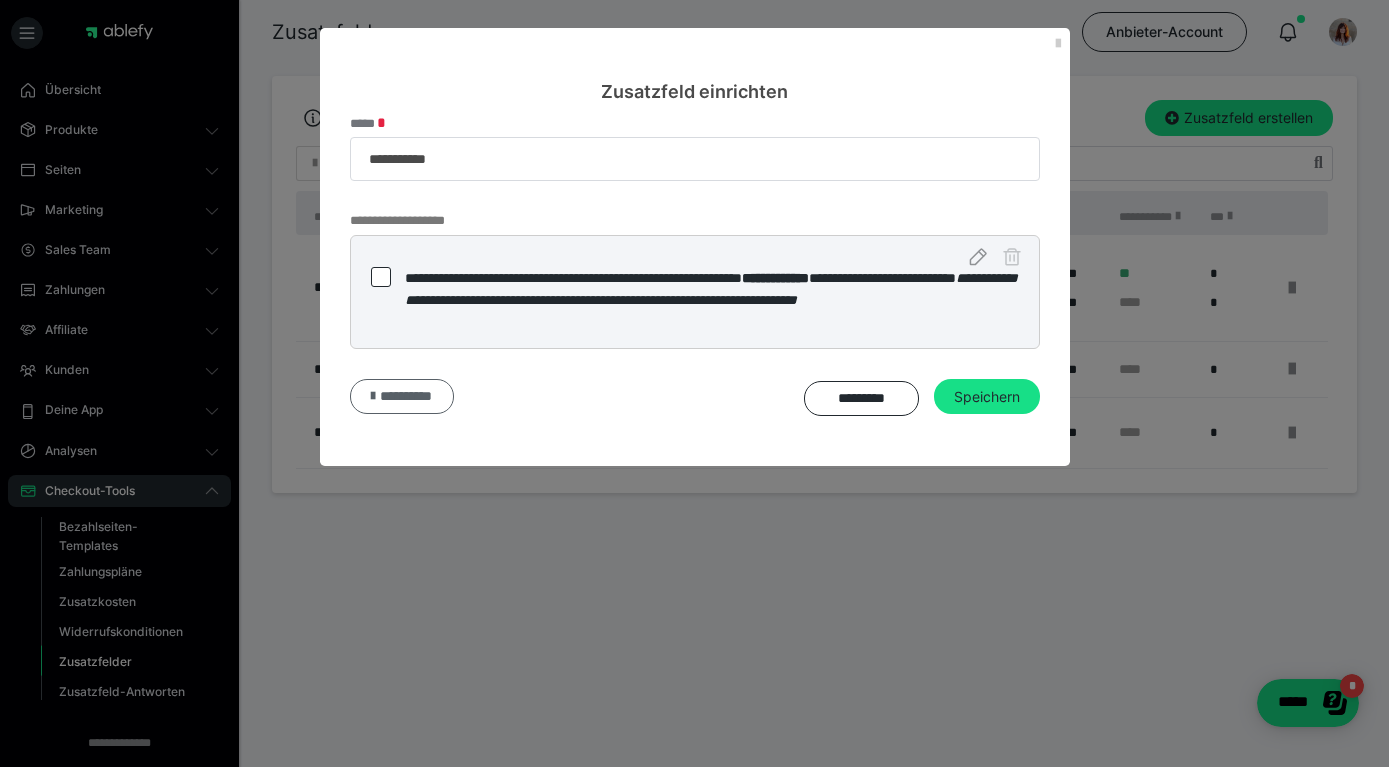 click on "**********" at bounding box center (406, 396) 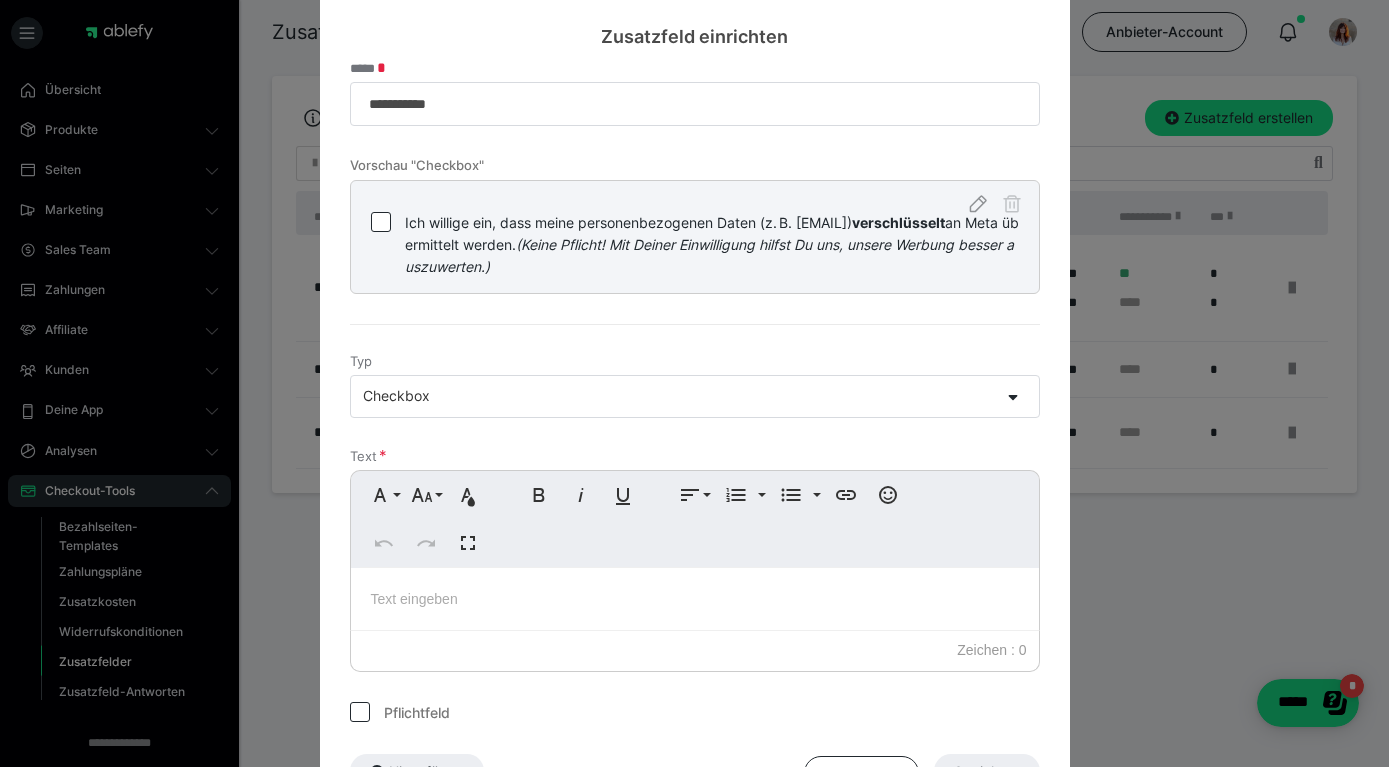 scroll, scrollTop: 158, scrollLeft: 0, axis: vertical 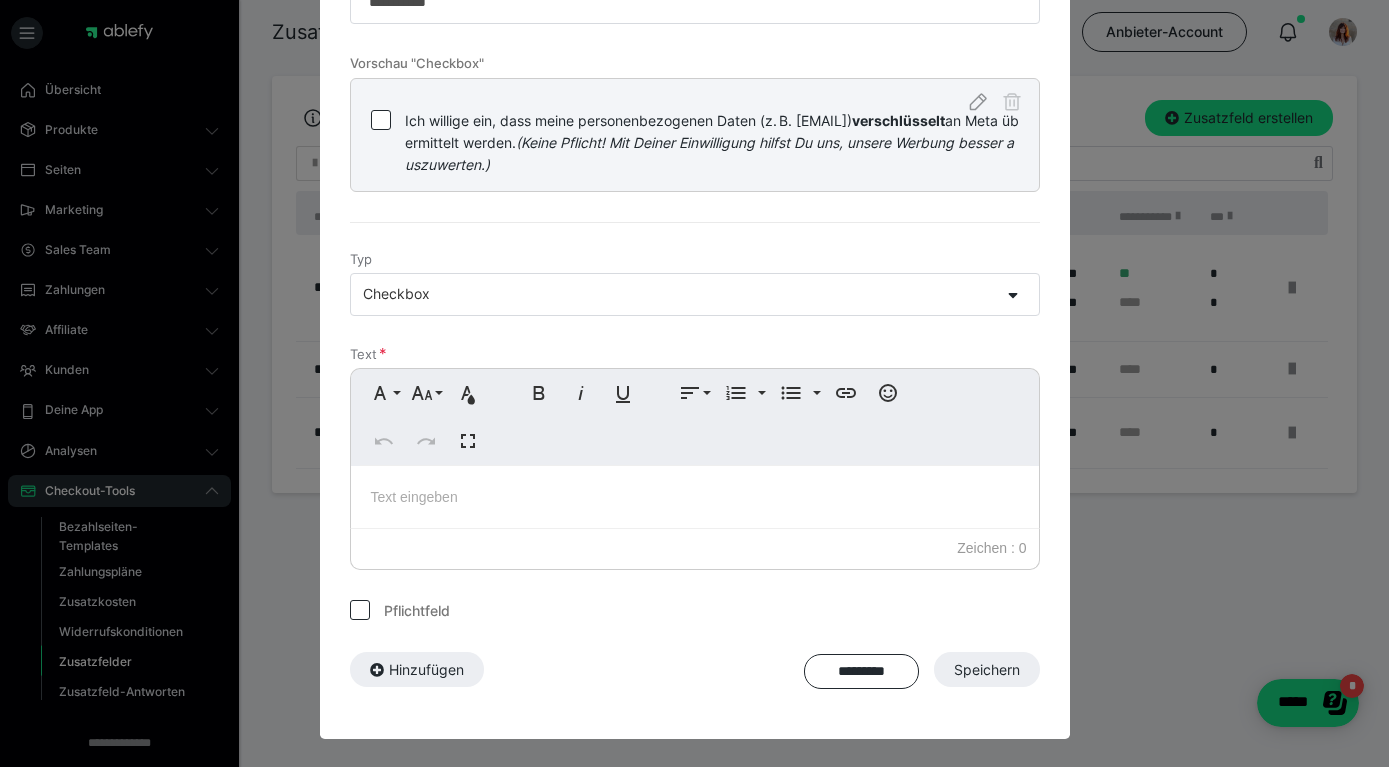 click at bounding box center [695, 497] 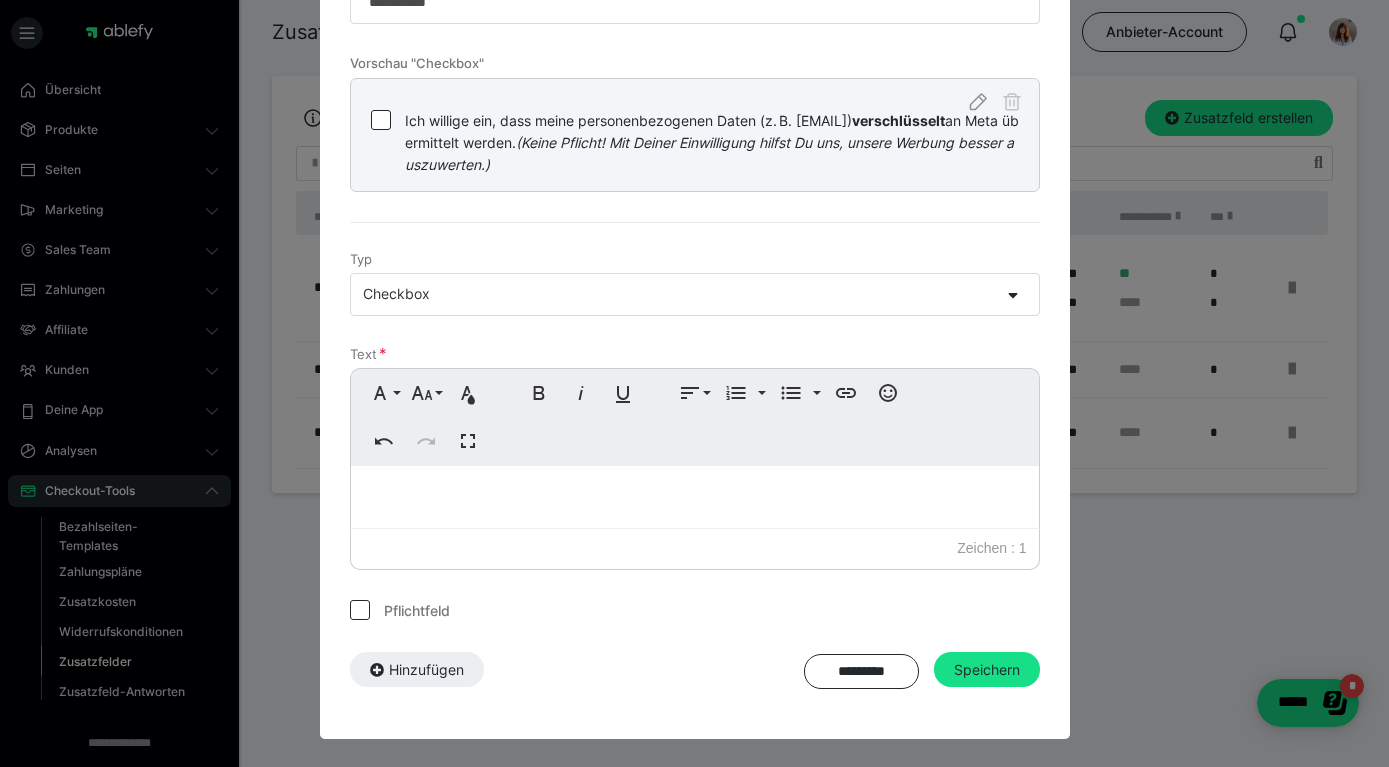 scroll, scrollTop: 0, scrollLeft: 3, axis: horizontal 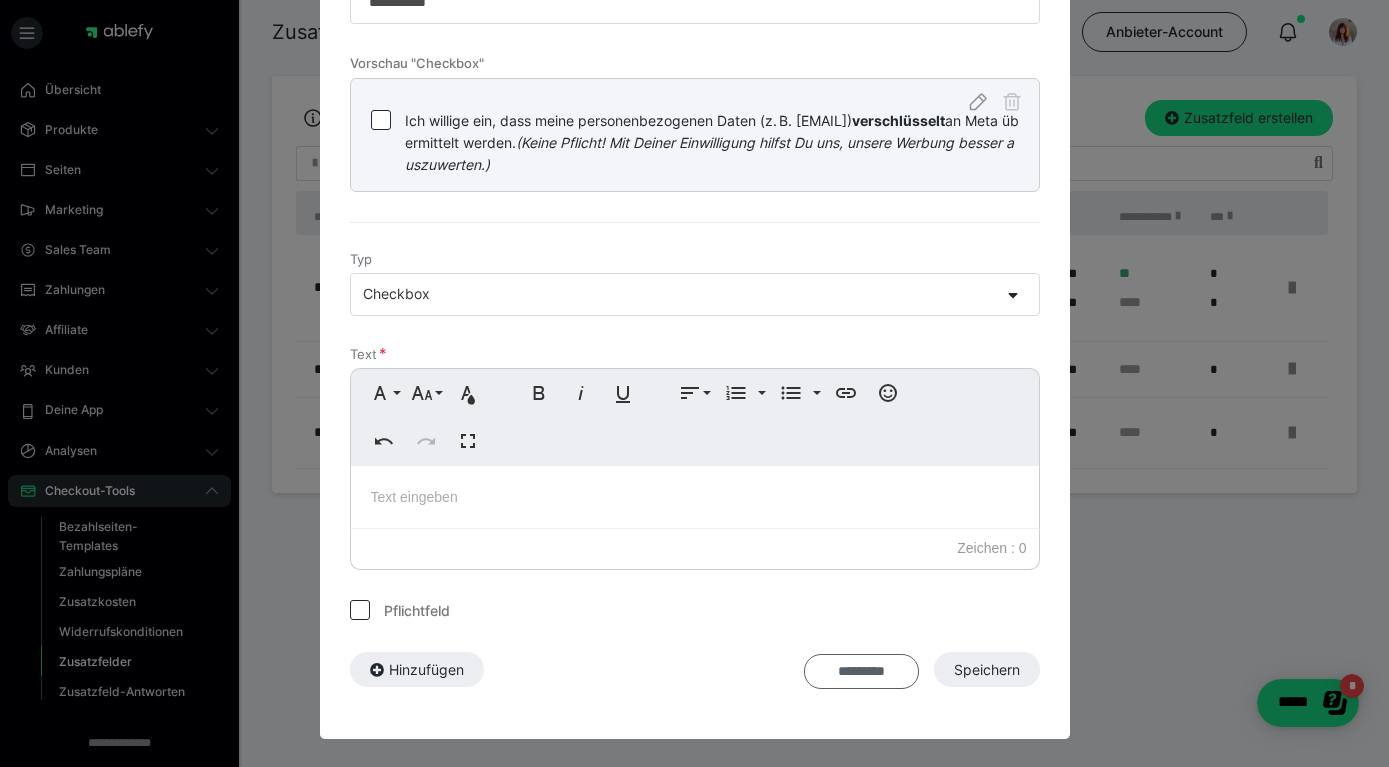 click on "*********" at bounding box center [861, 672] 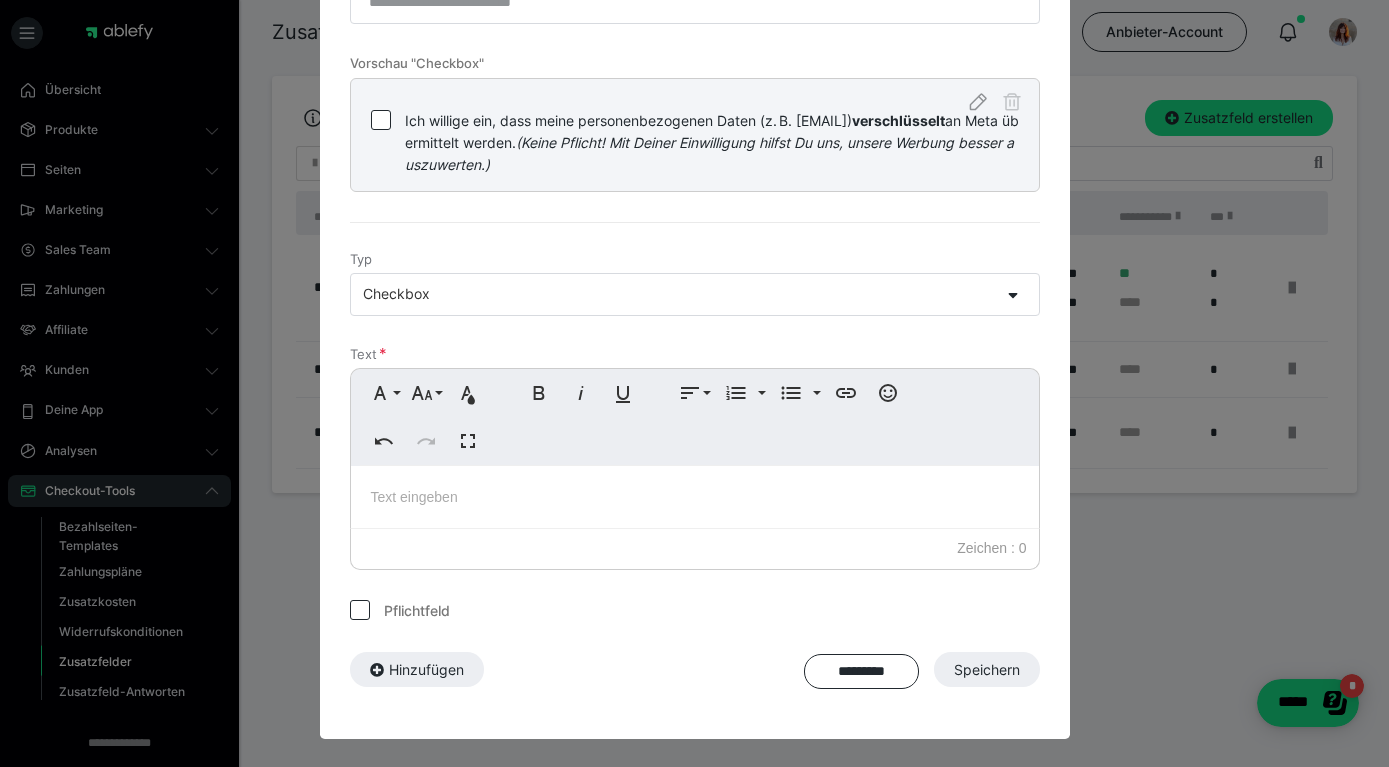 scroll, scrollTop: 0, scrollLeft: 0, axis: both 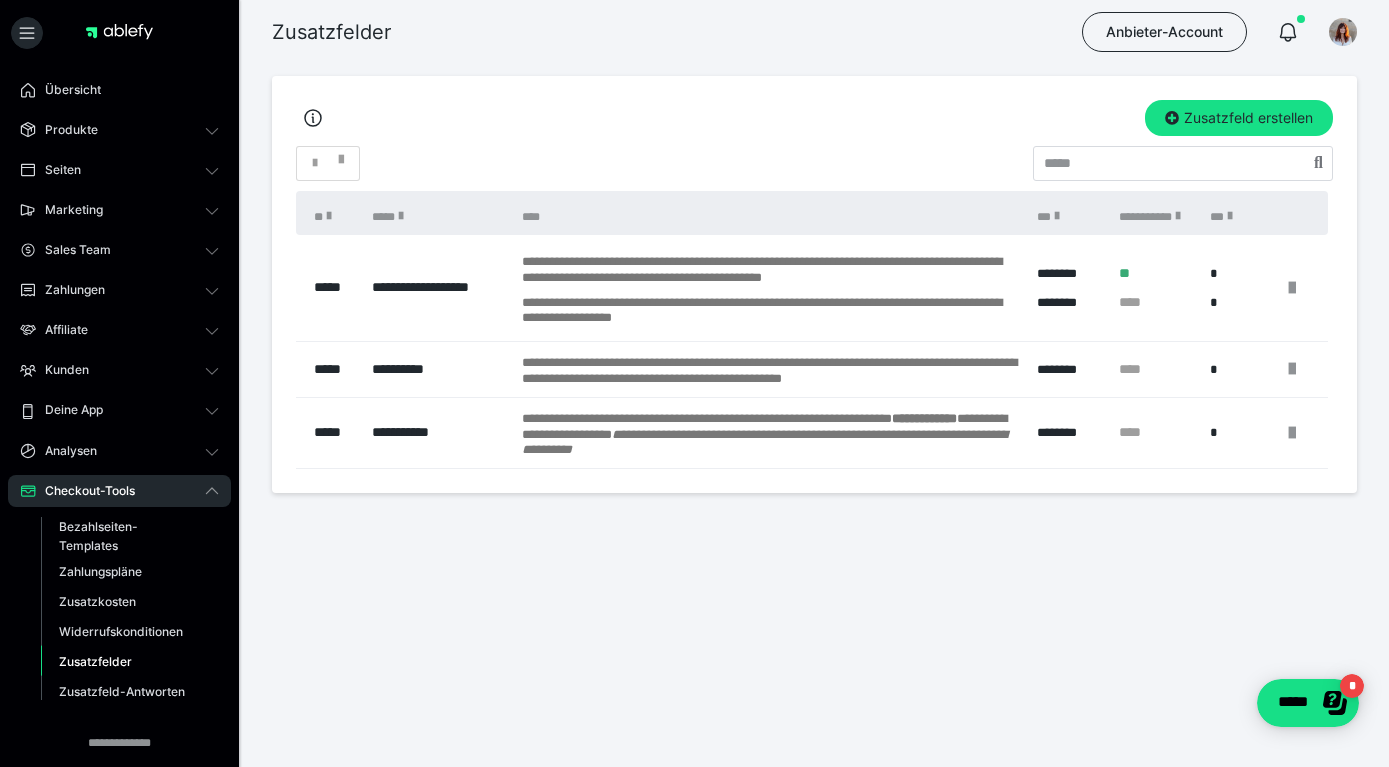 click on "**********" at bounding box center [770, 370] 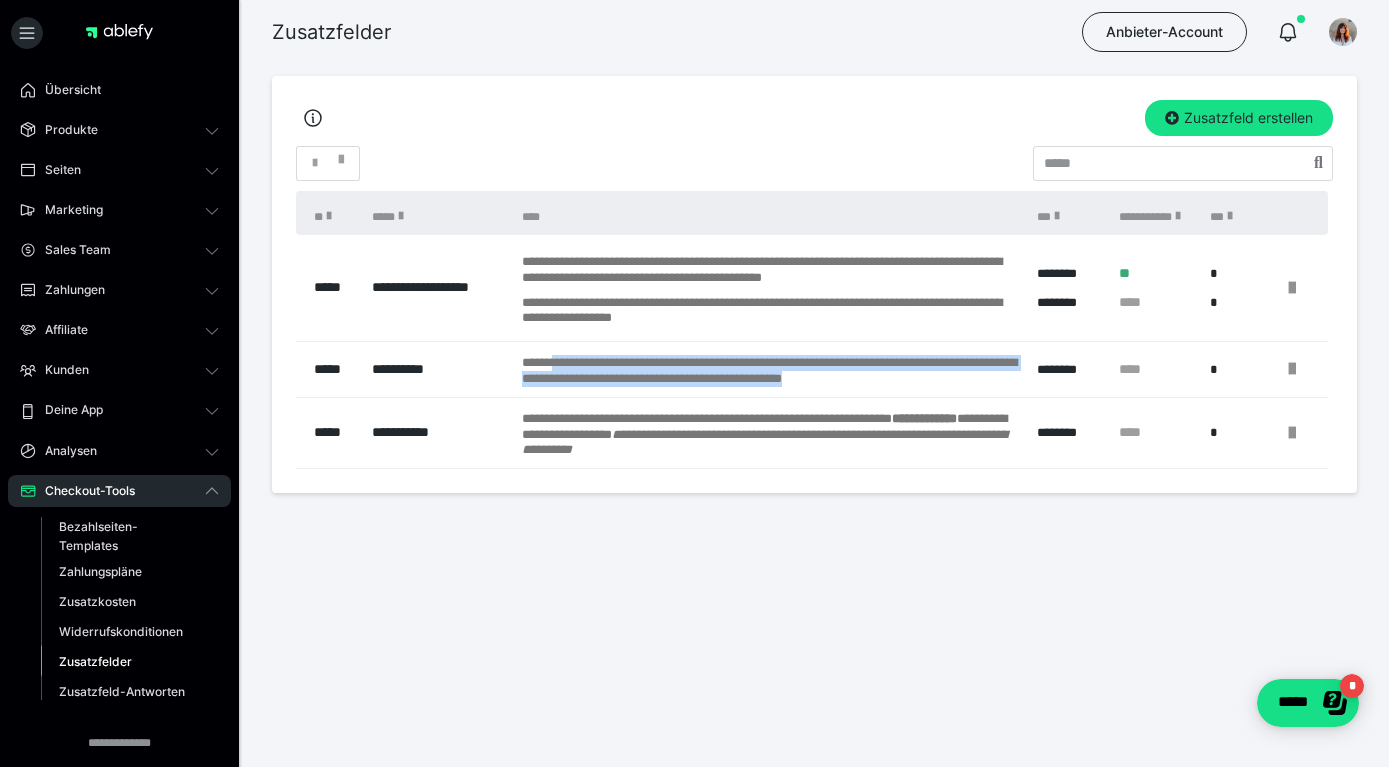 drag, startPoint x: 1012, startPoint y: 383, endPoint x: 566, endPoint y: 358, distance: 446.70013 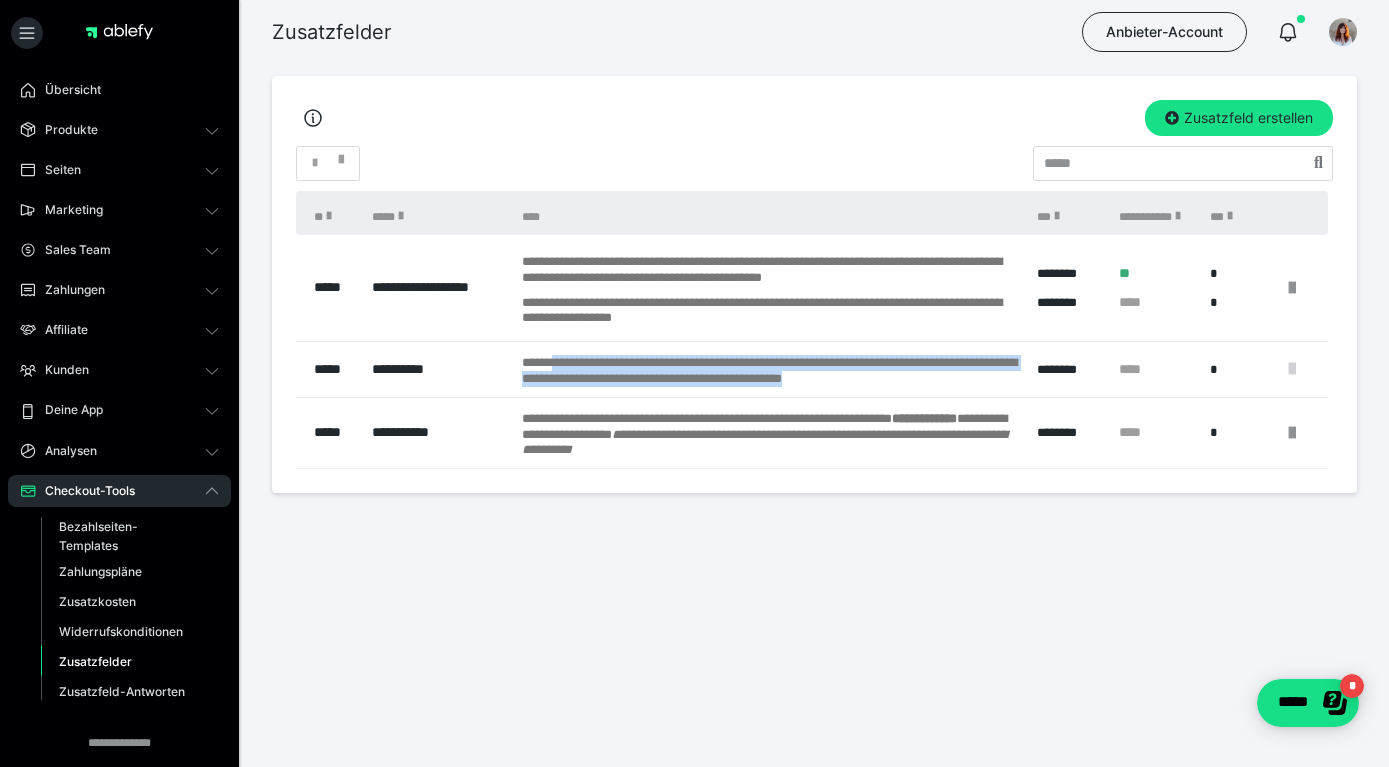 click at bounding box center (1292, 369) 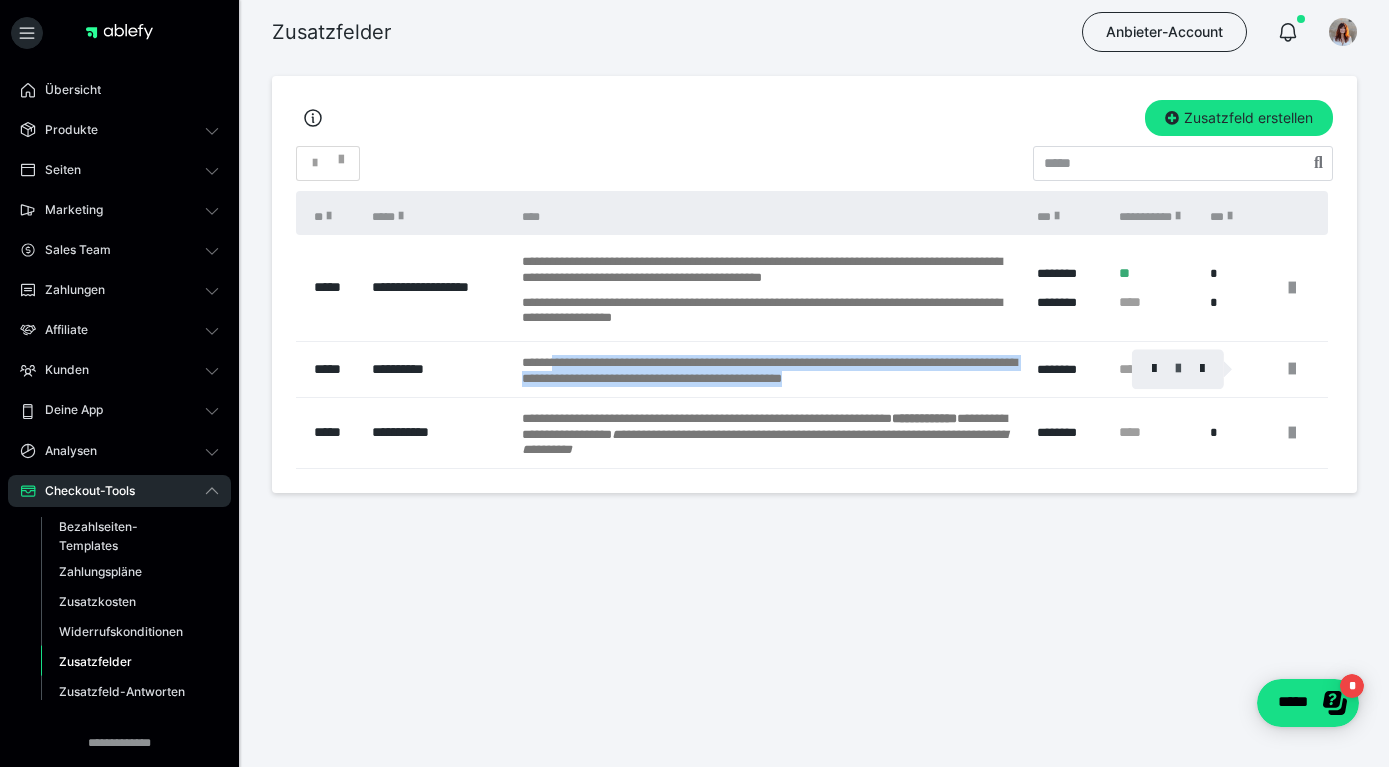 click at bounding box center [1178, 369] 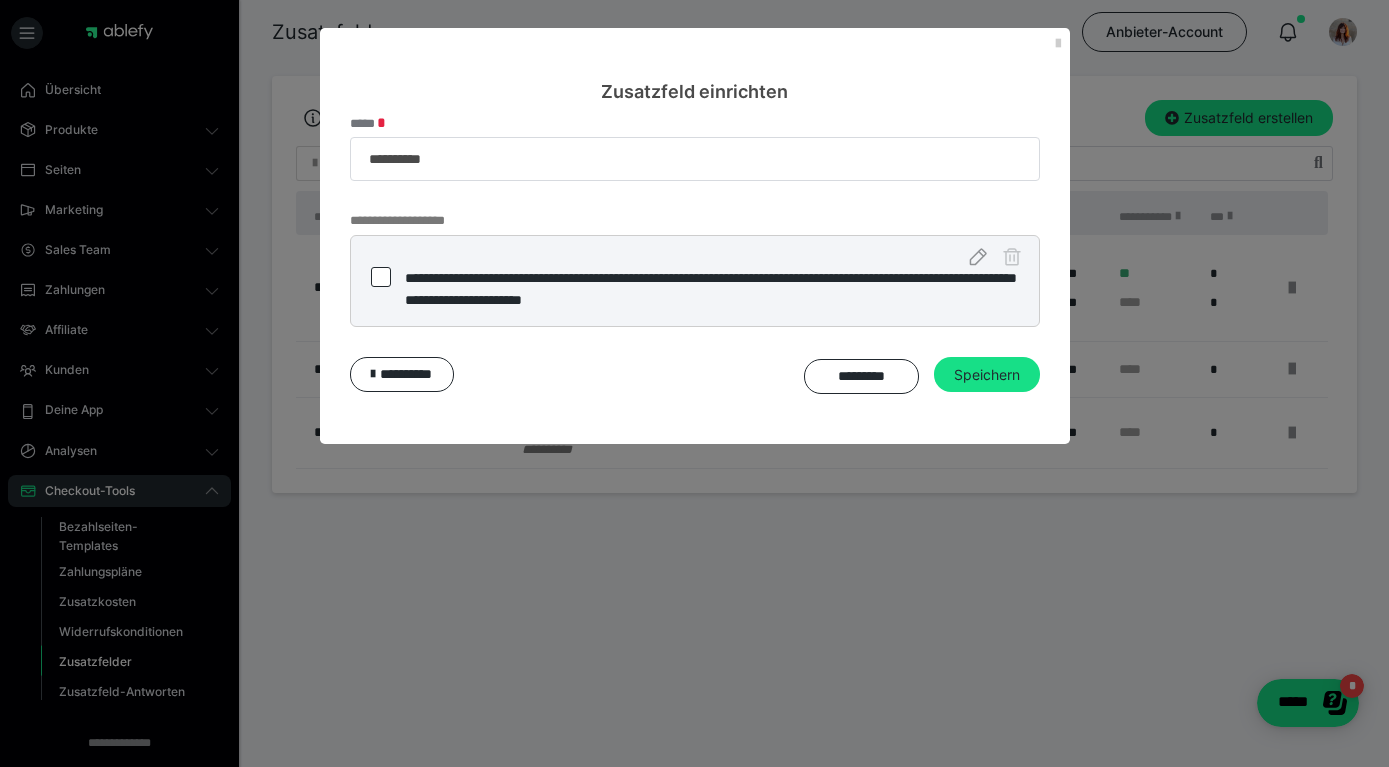 click on "**********" at bounding box center (695, 289) 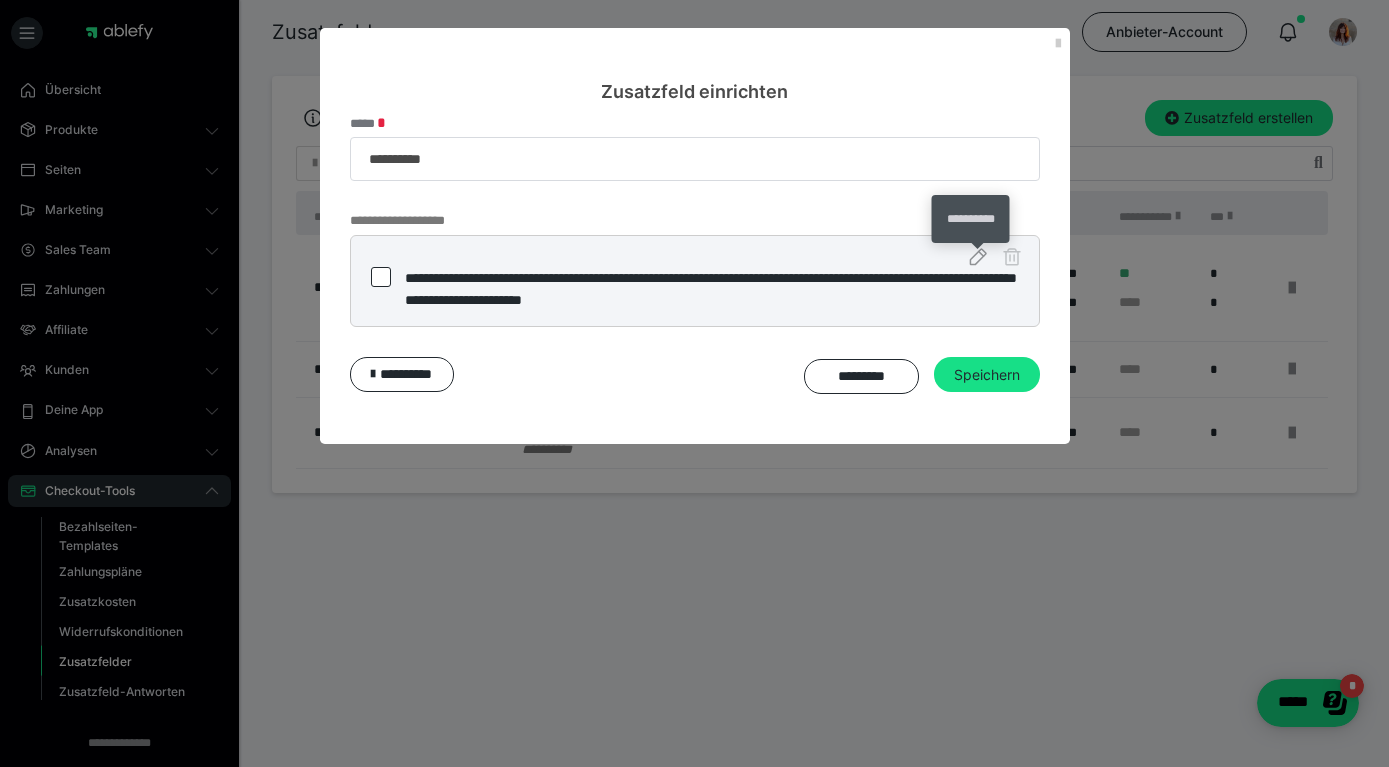 click 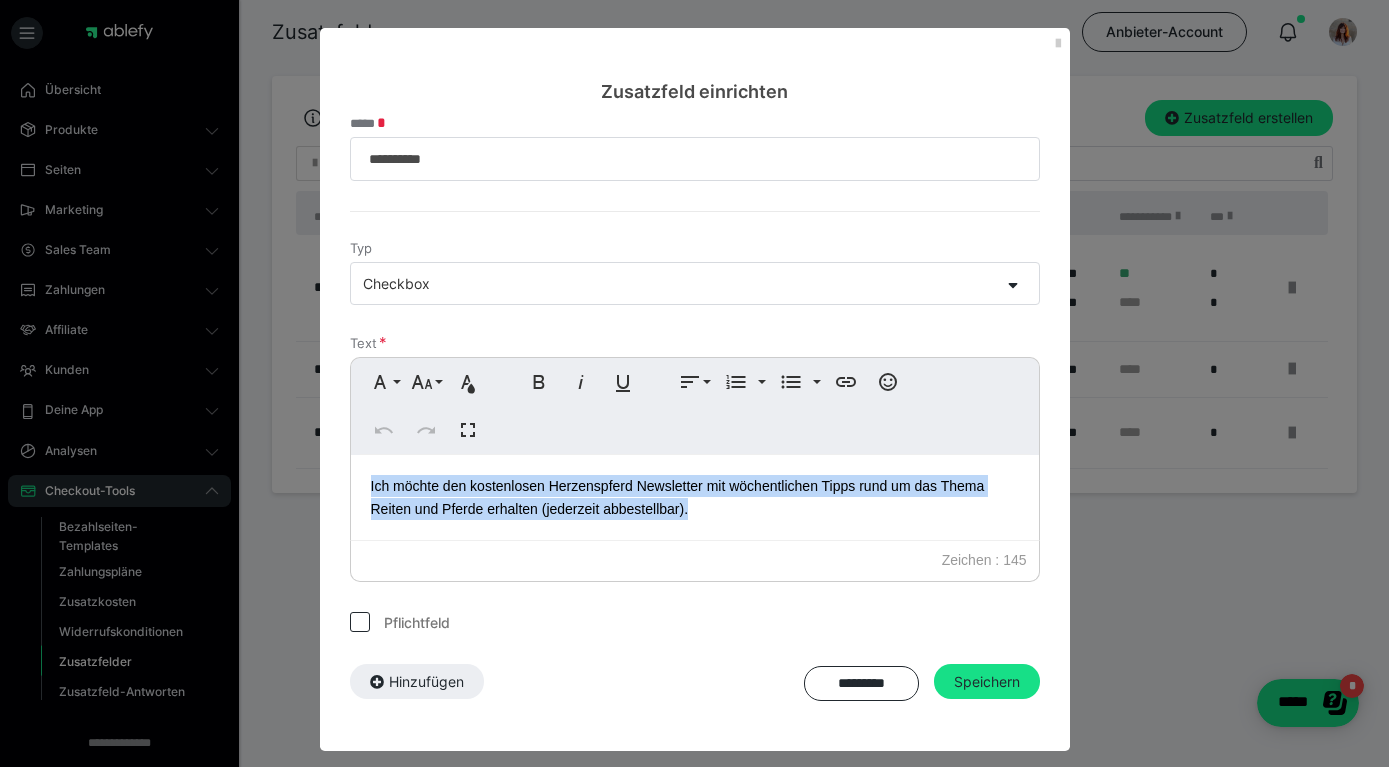 drag, startPoint x: 705, startPoint y: 512, endPoint x: 355, endPoint y: 476, distance: 351.84656 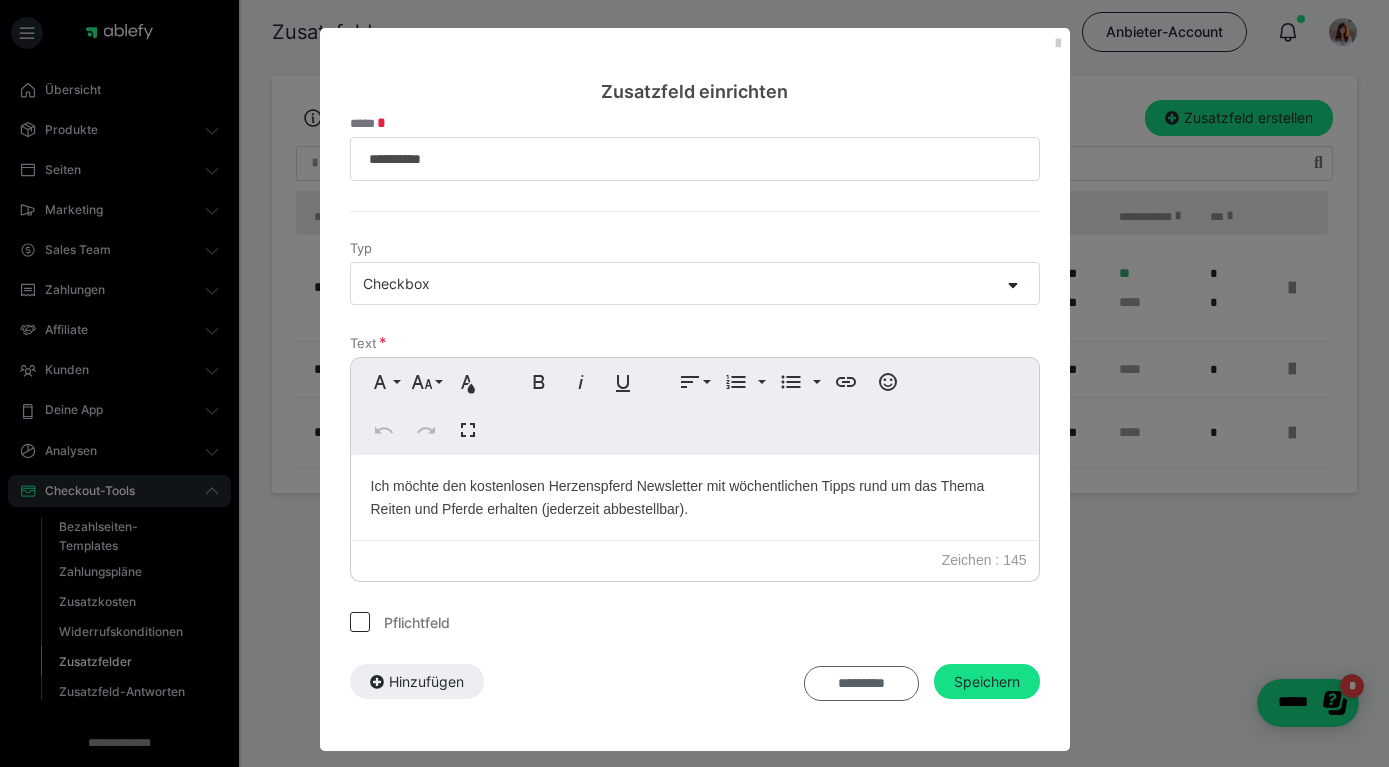 click on "*********" at bounding box center [861, 684] 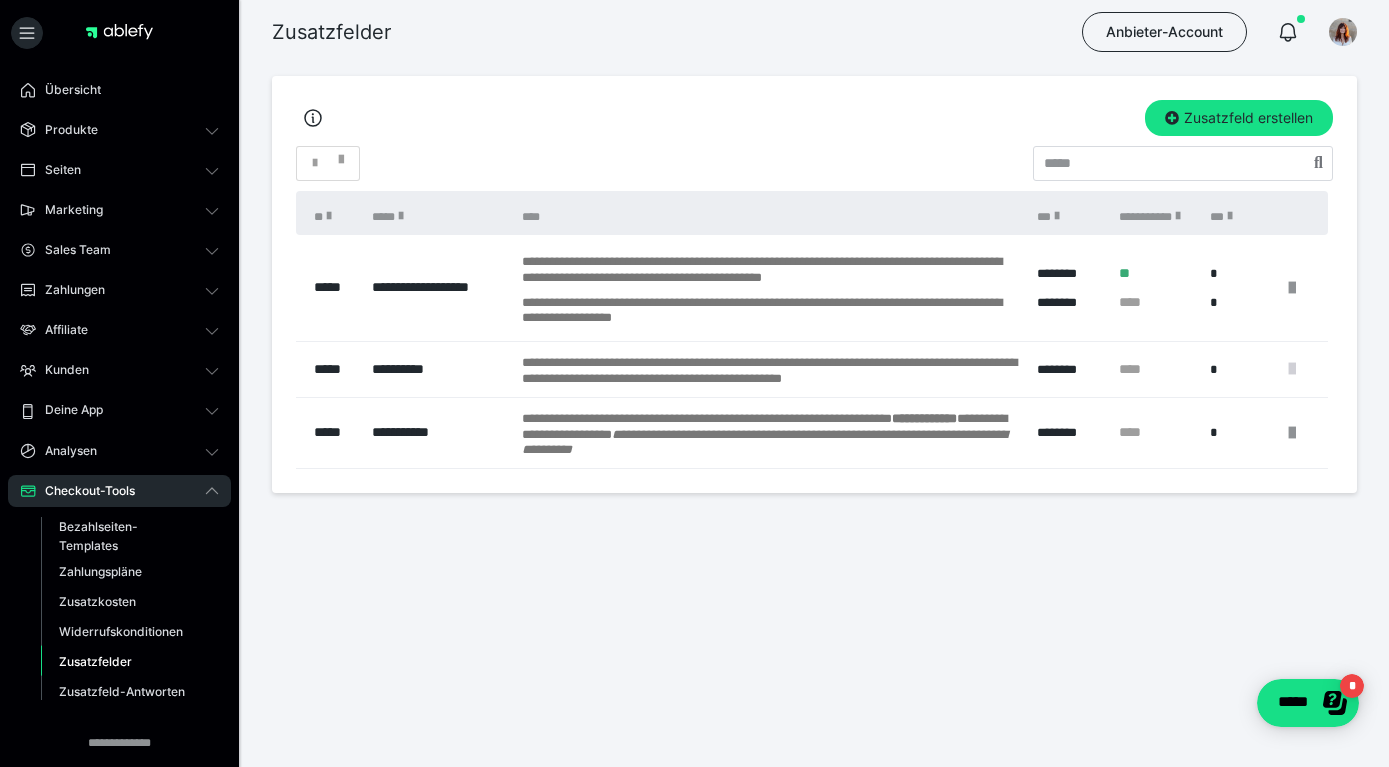click at bounding box center (1292, 369) 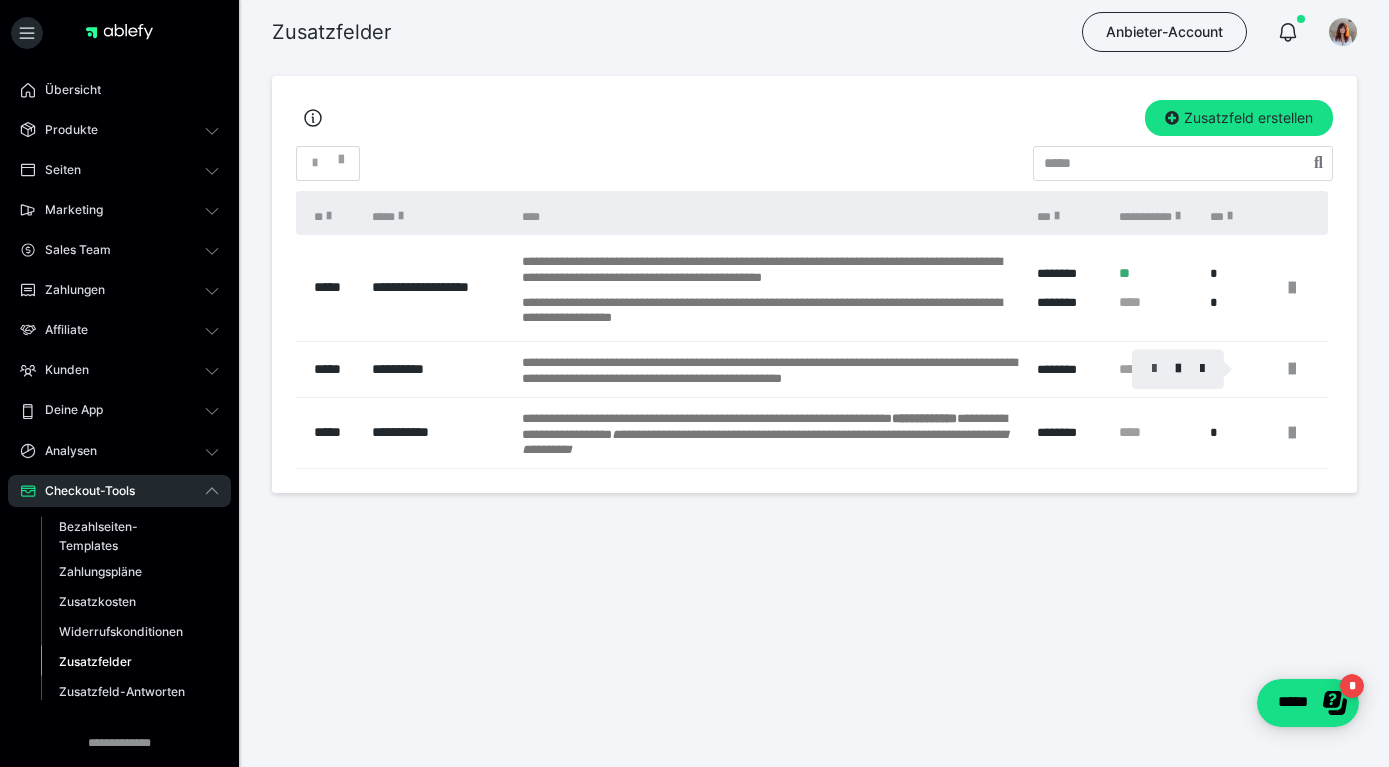 click at bounding box center (1154, 369) 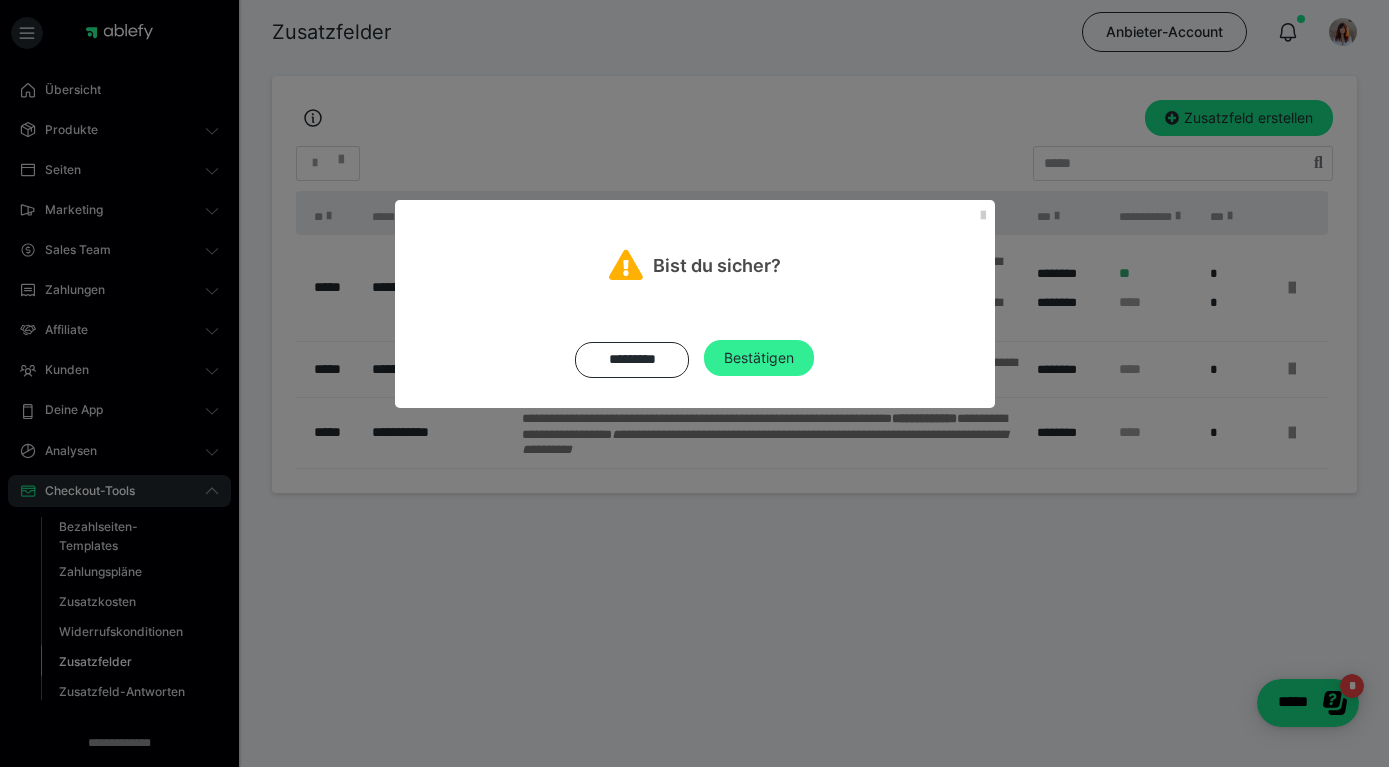 click on "Bestätigen" at bounding box center [759, 358] 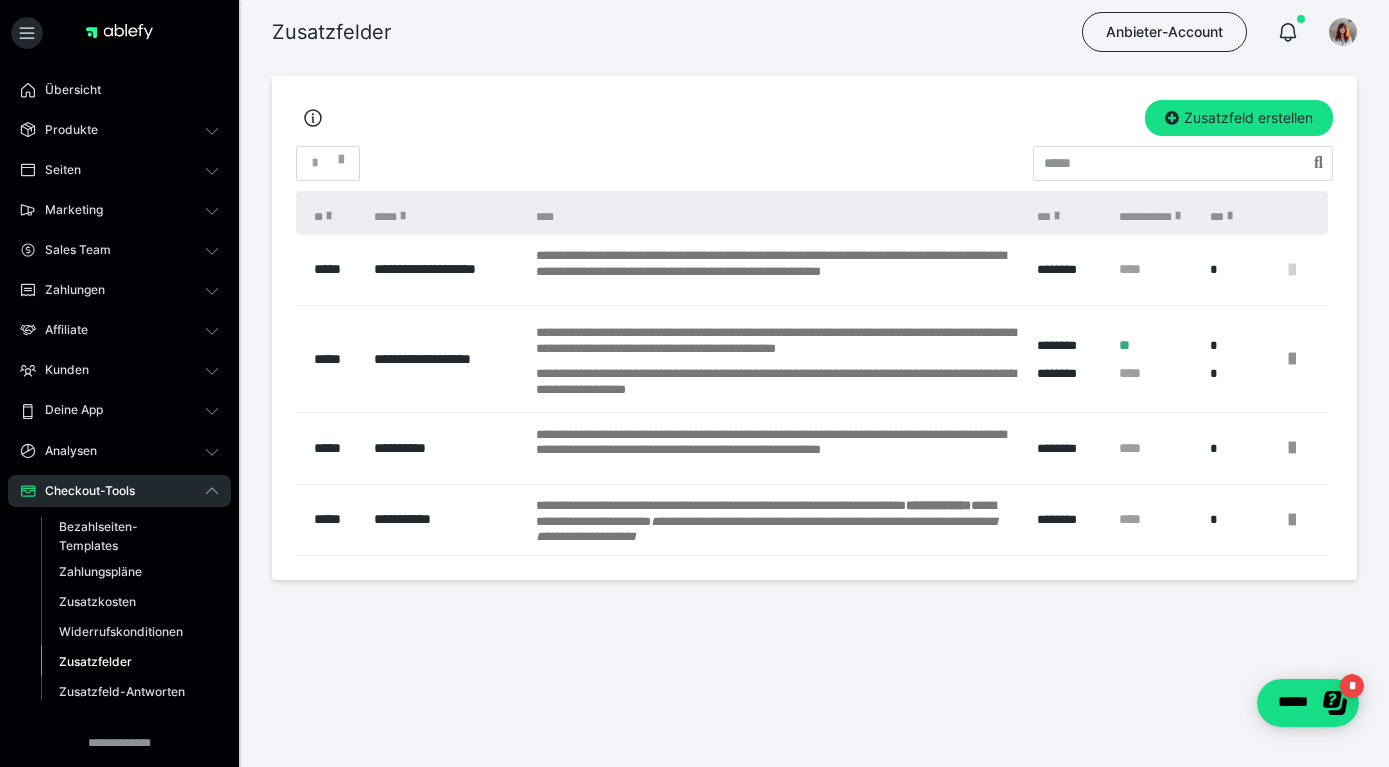 click at bounding box center [1292, 270] 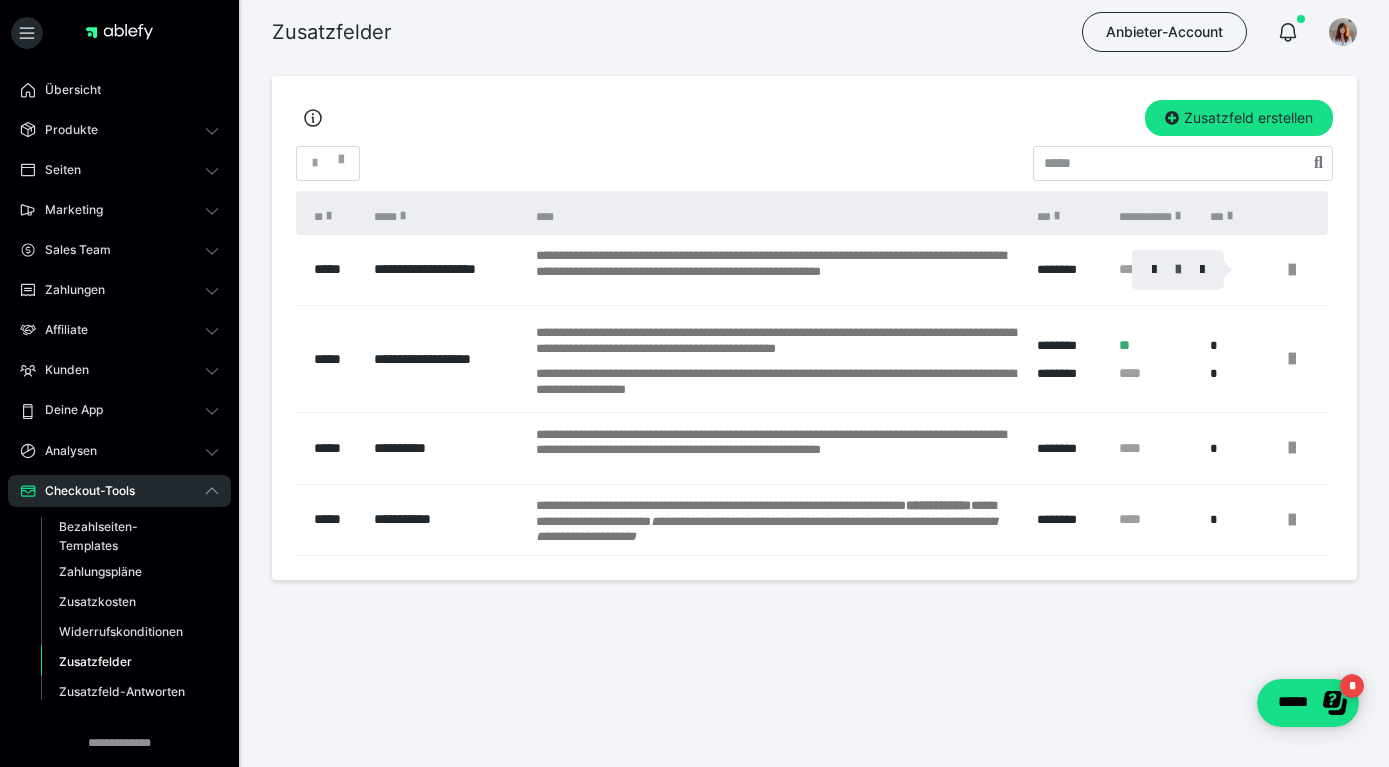click at bounding box center (1178, 270) 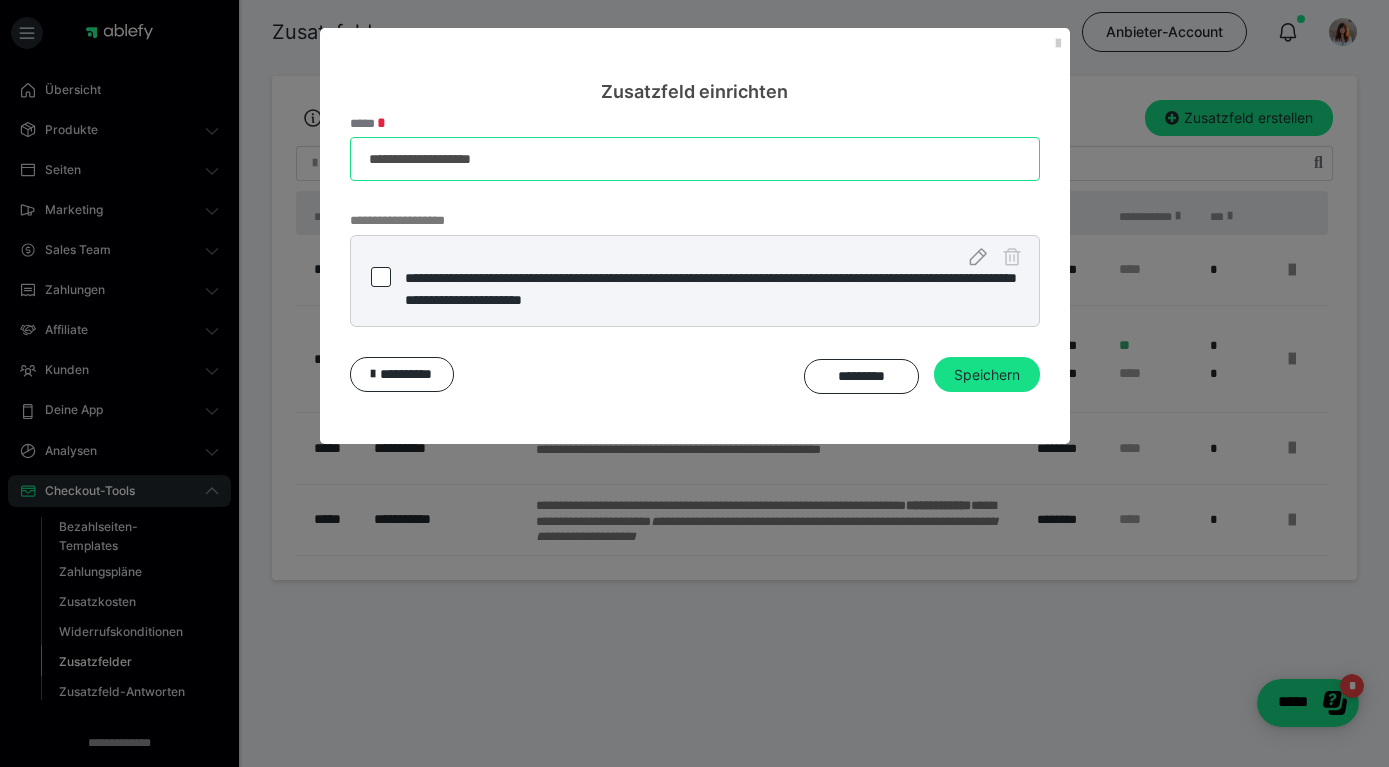 drag, startPoint x: 528, startPoint y: 165, endPoint x: 321, endPoint y: 149, distance: 207.61743 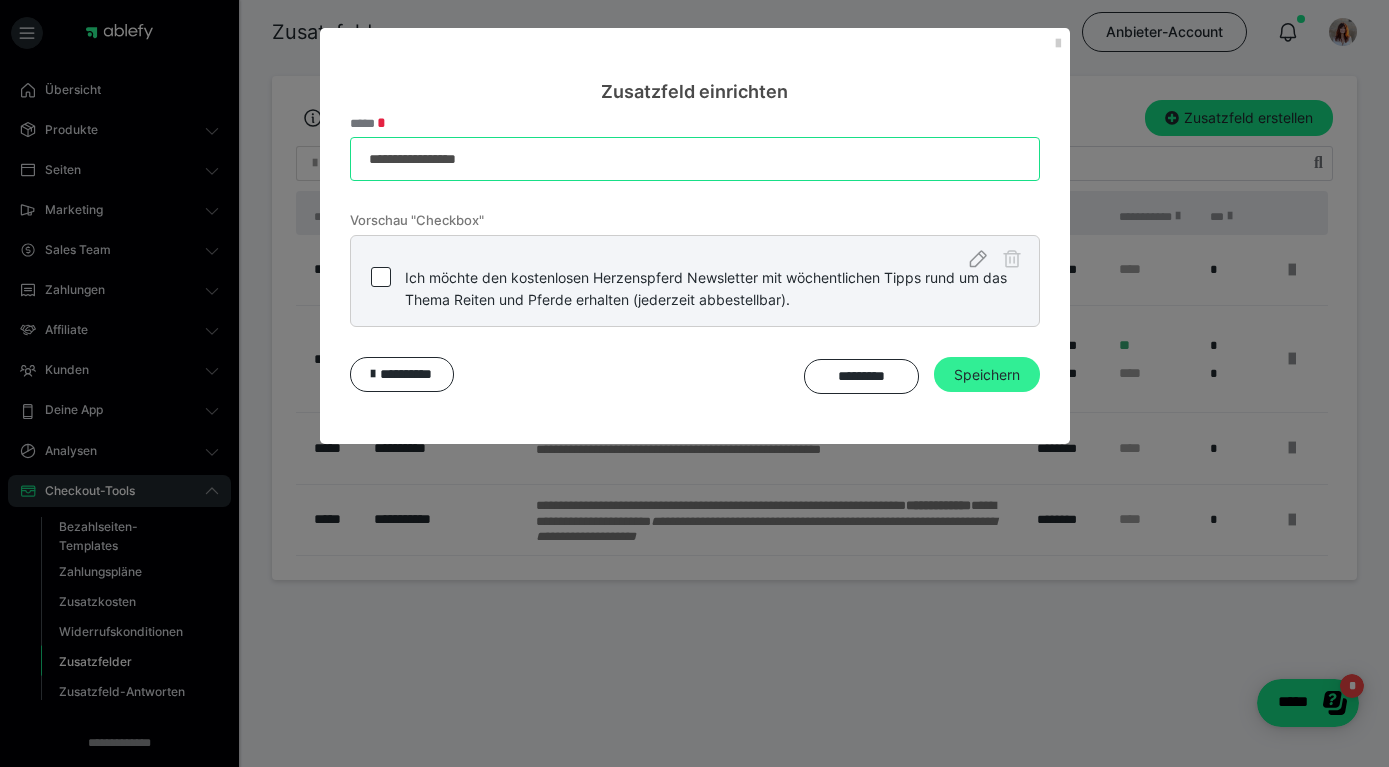 type on "**********" 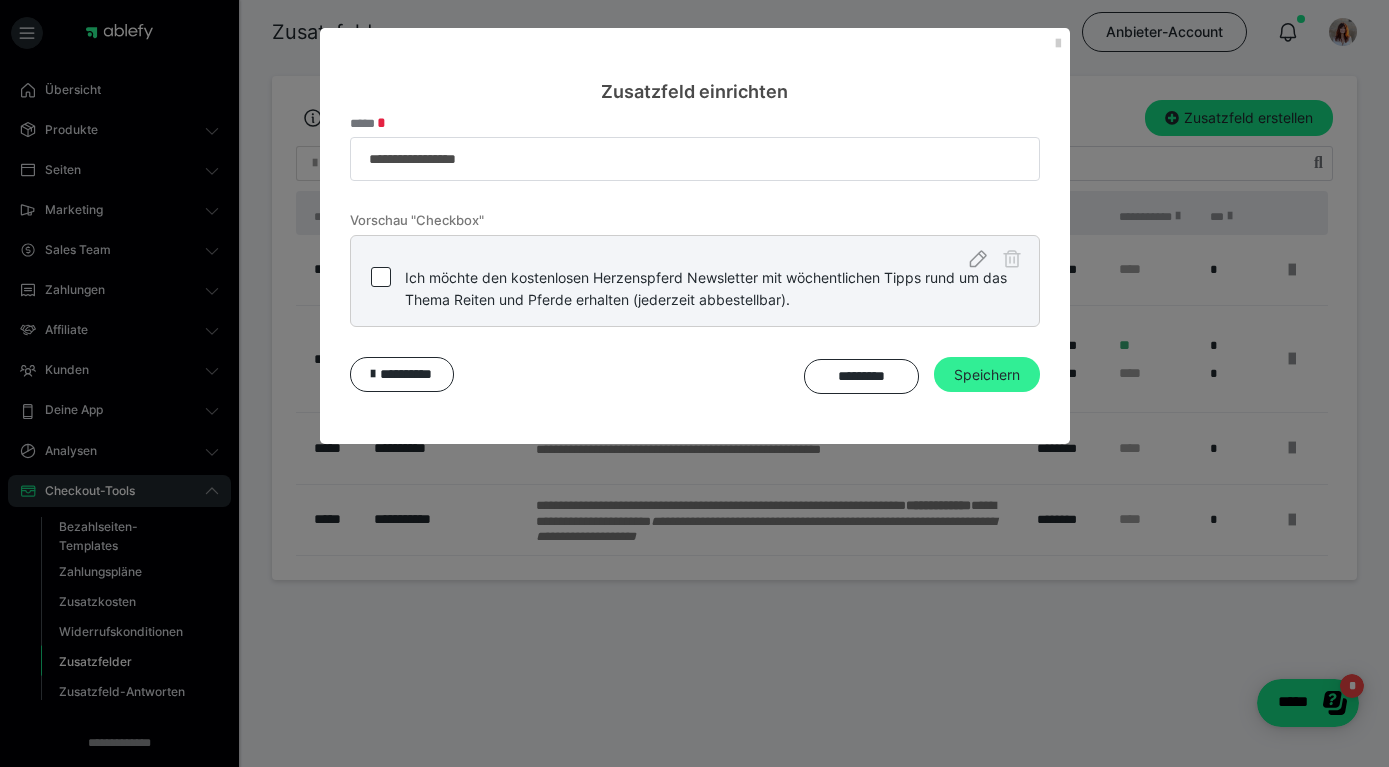 click on "Speichern" at bounding box center (987, 375) 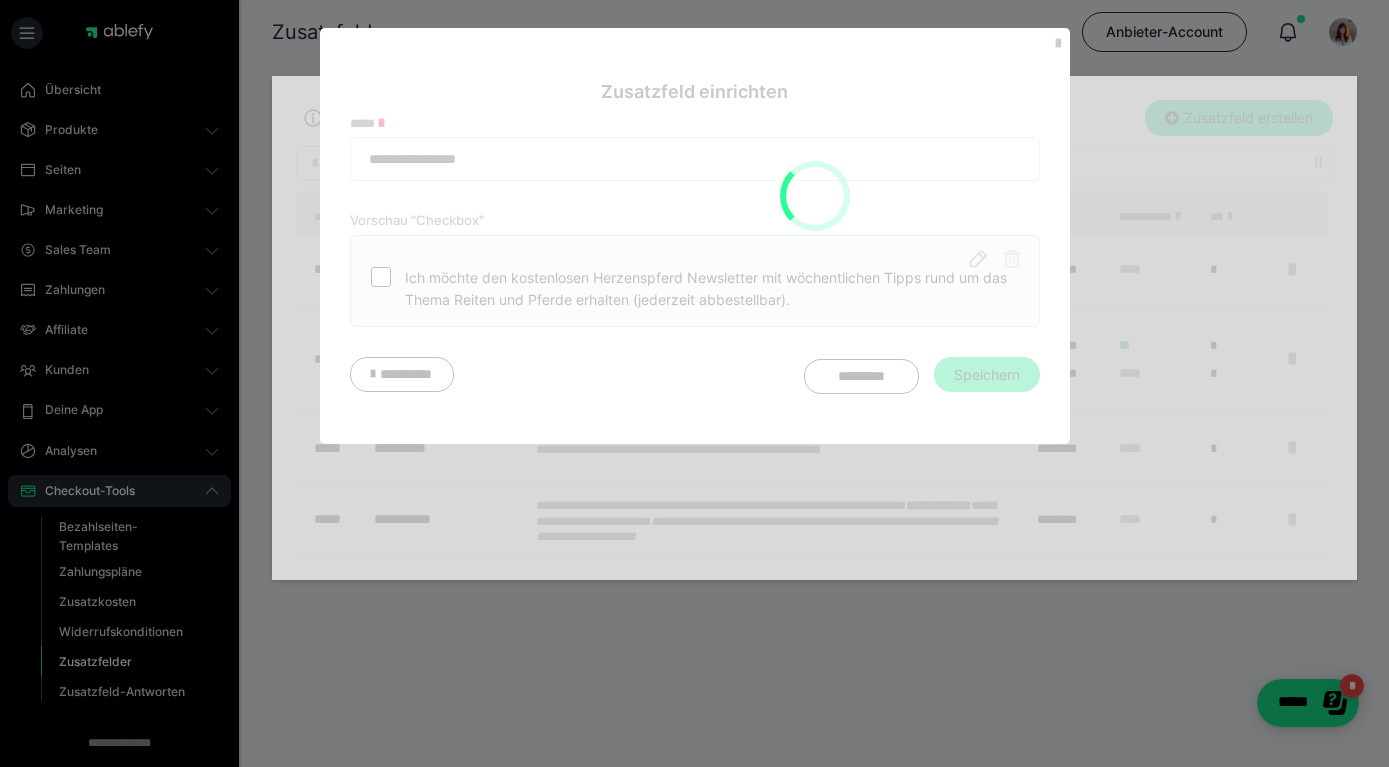 type 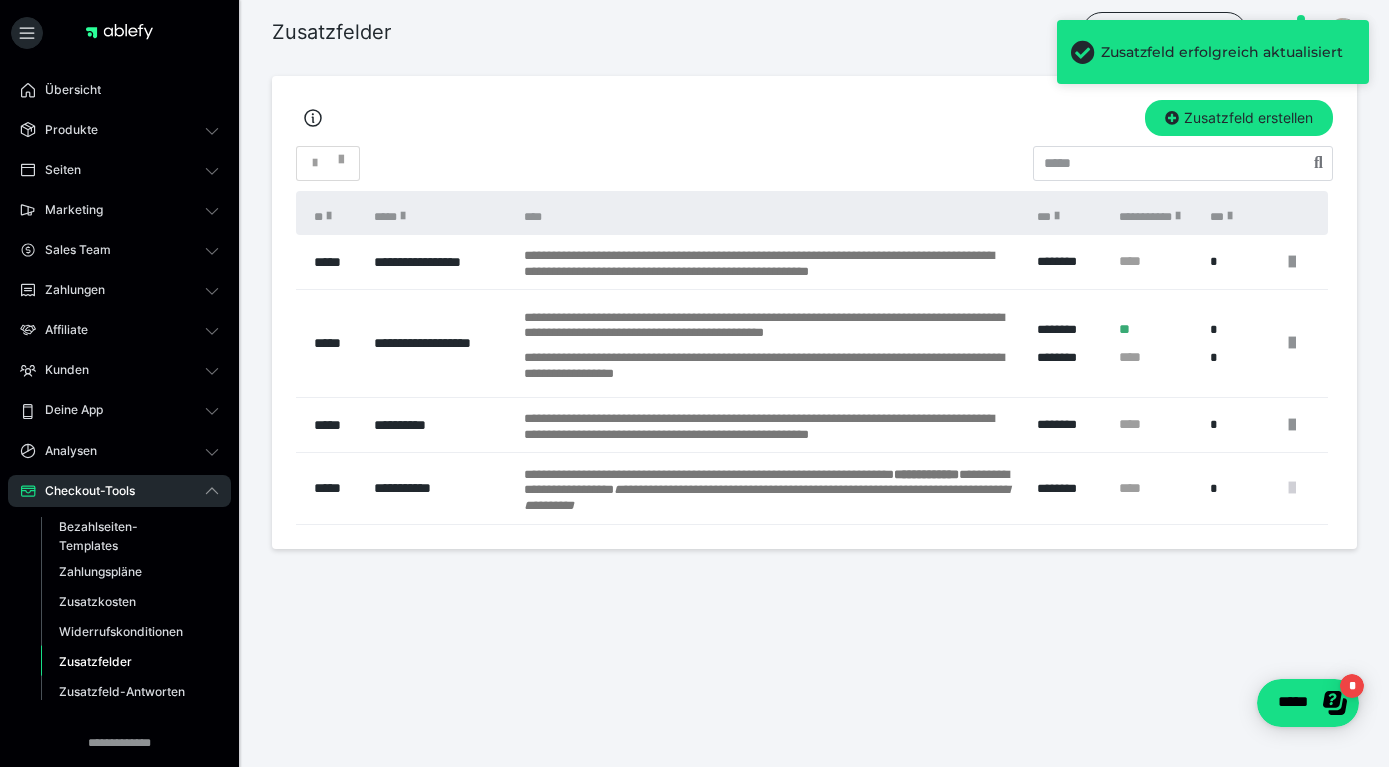 click at bounding box center (1292, 488) 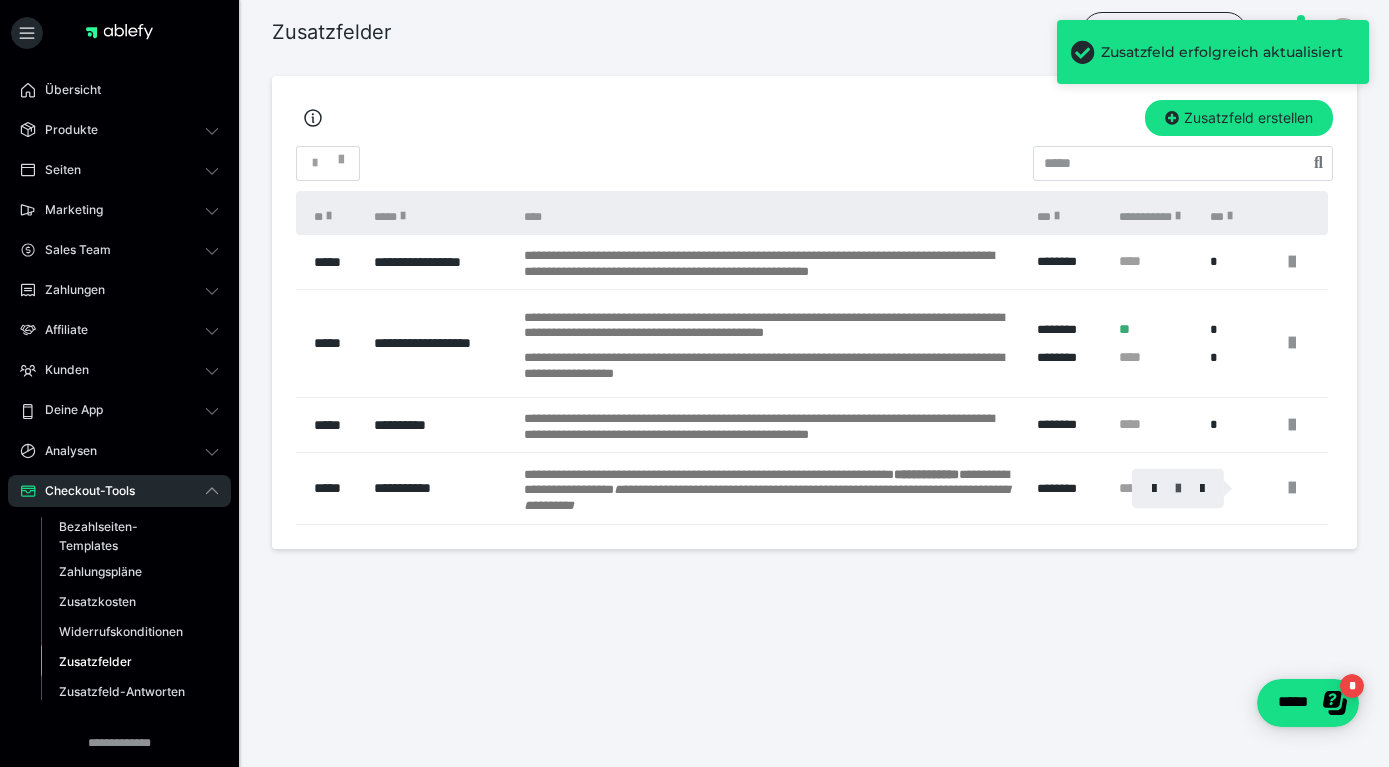 click at bounding box center [1178, 489] 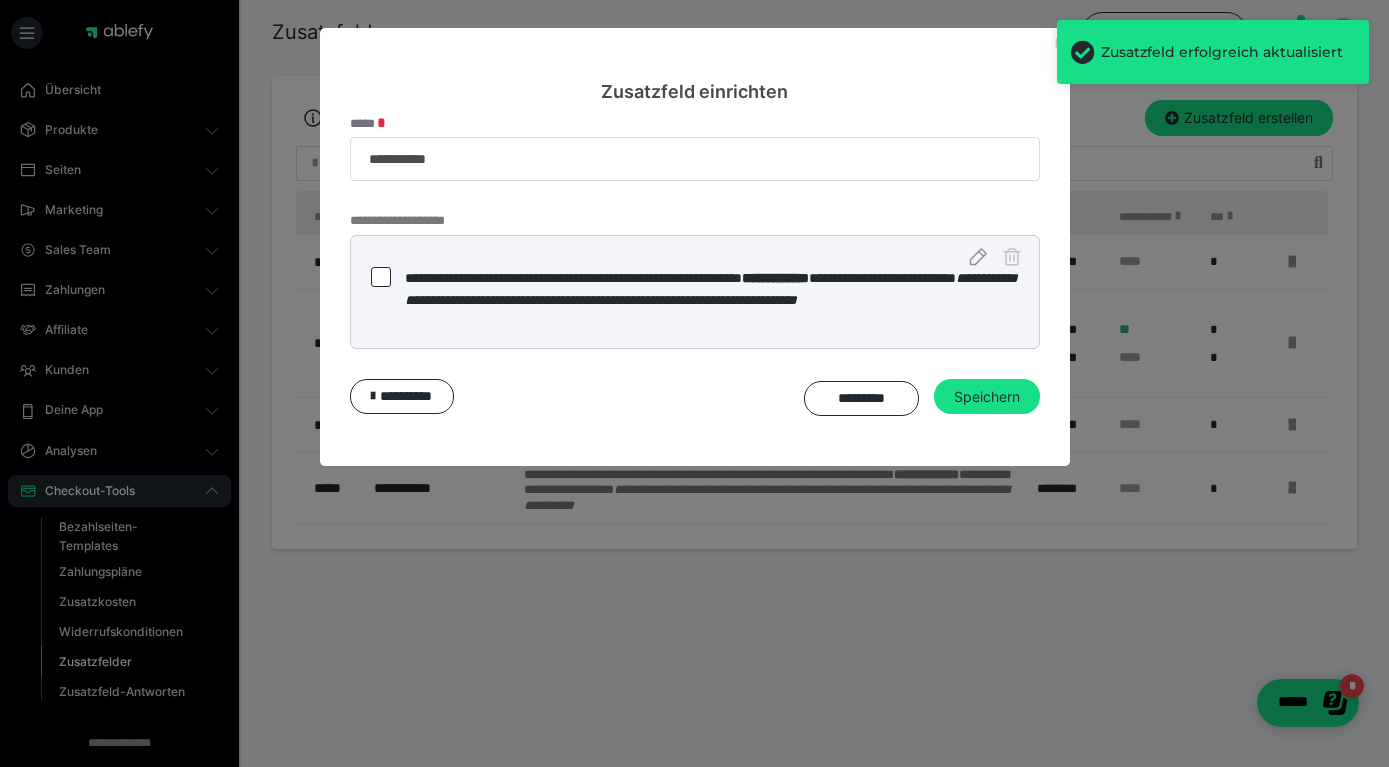 click 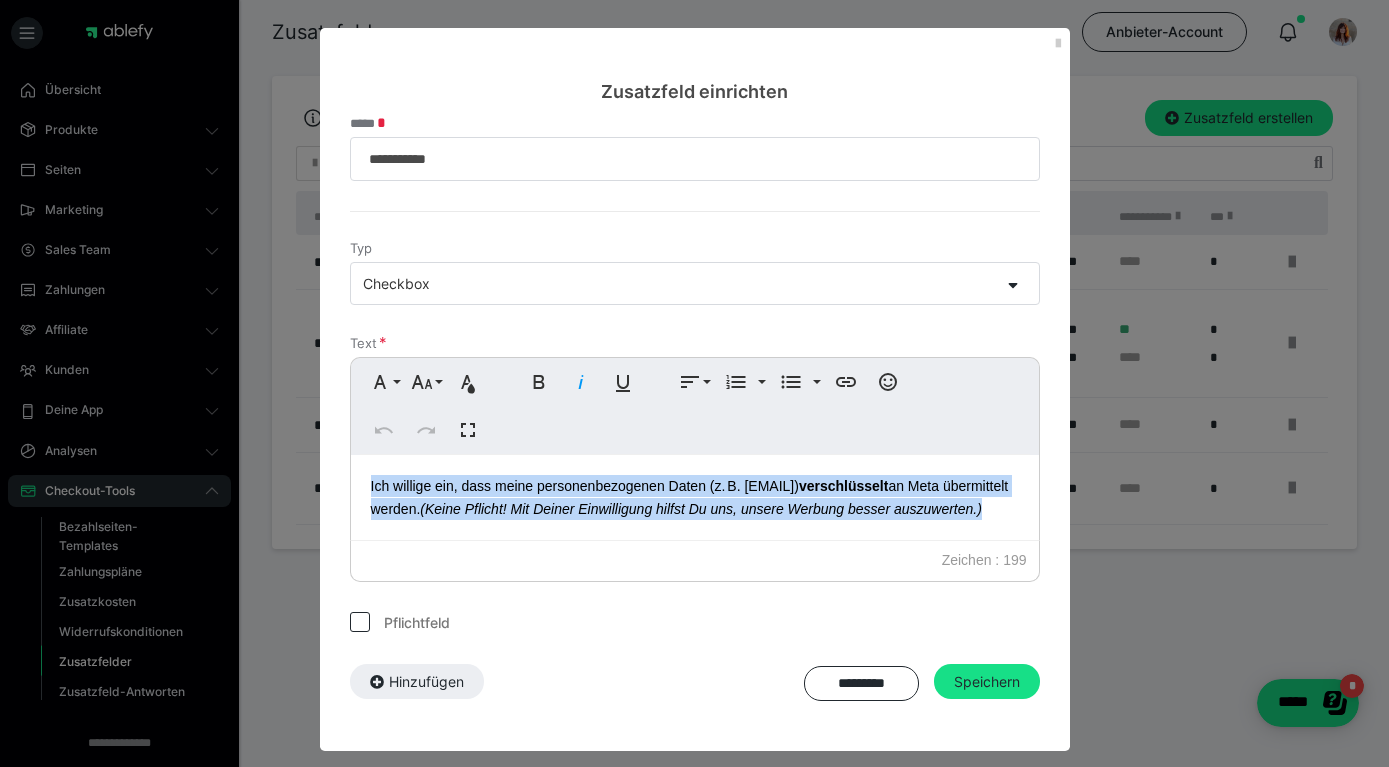 drag, startPoint x: 918, startPoint y: 511, endPoint x: 356, endPoint y: 468, distance: 563.64264 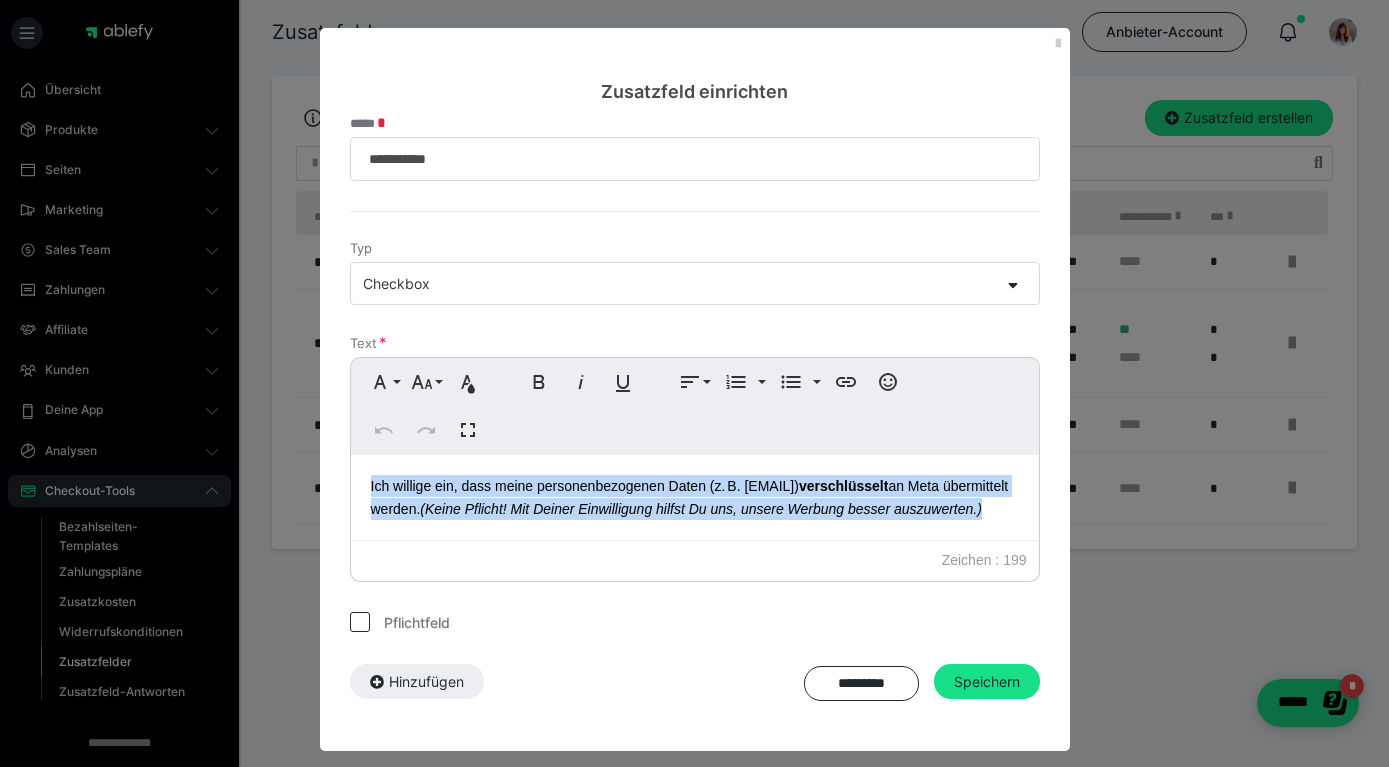 copy on "Ich willige ein, dass meine personenbezogenen Daten (z. B. [EMAIL])  verschlüsselt  an Meta übermittelt werden.  (Keine Pflicht! Mit Deiner Einwilligung hilfst Du uns, unsere Werbung besser auszuwerten.)" 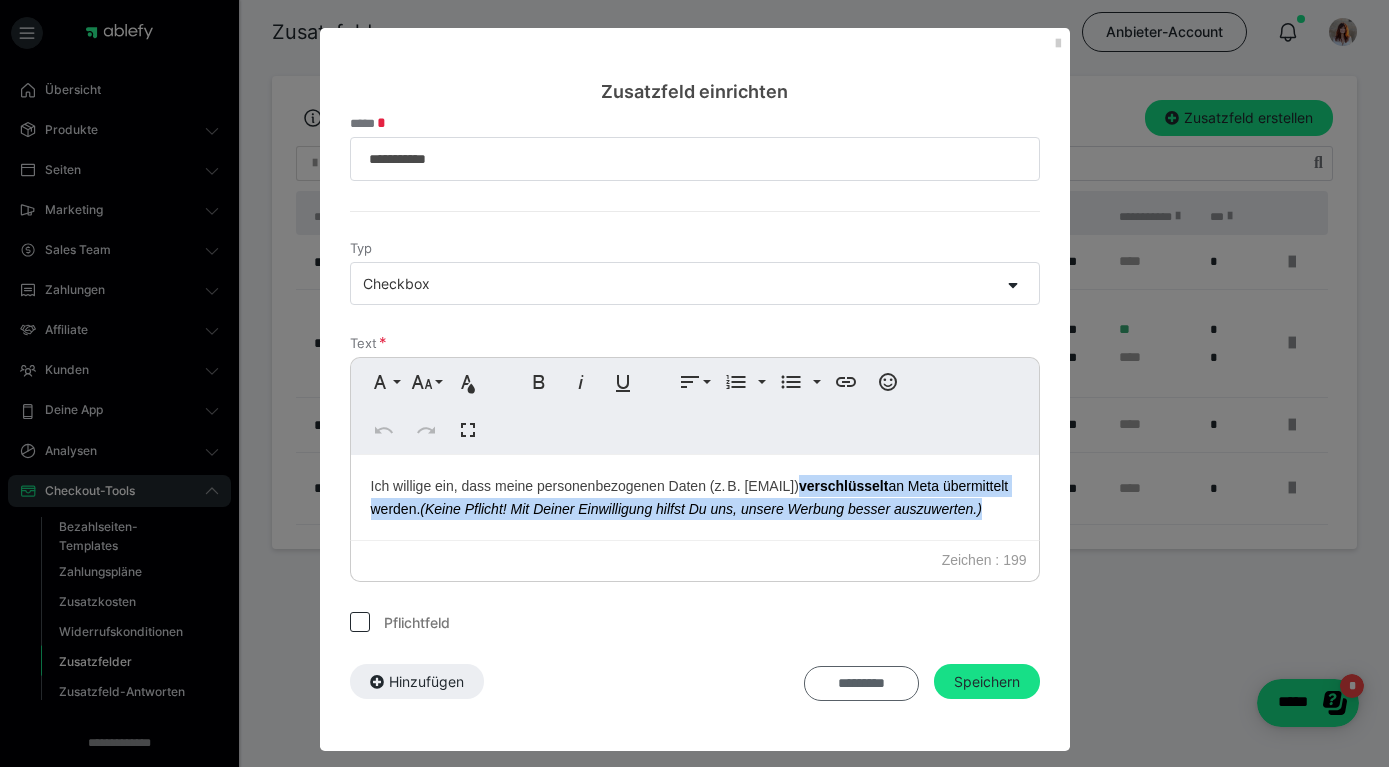 click on "*********" at bounding box center [861, 684] 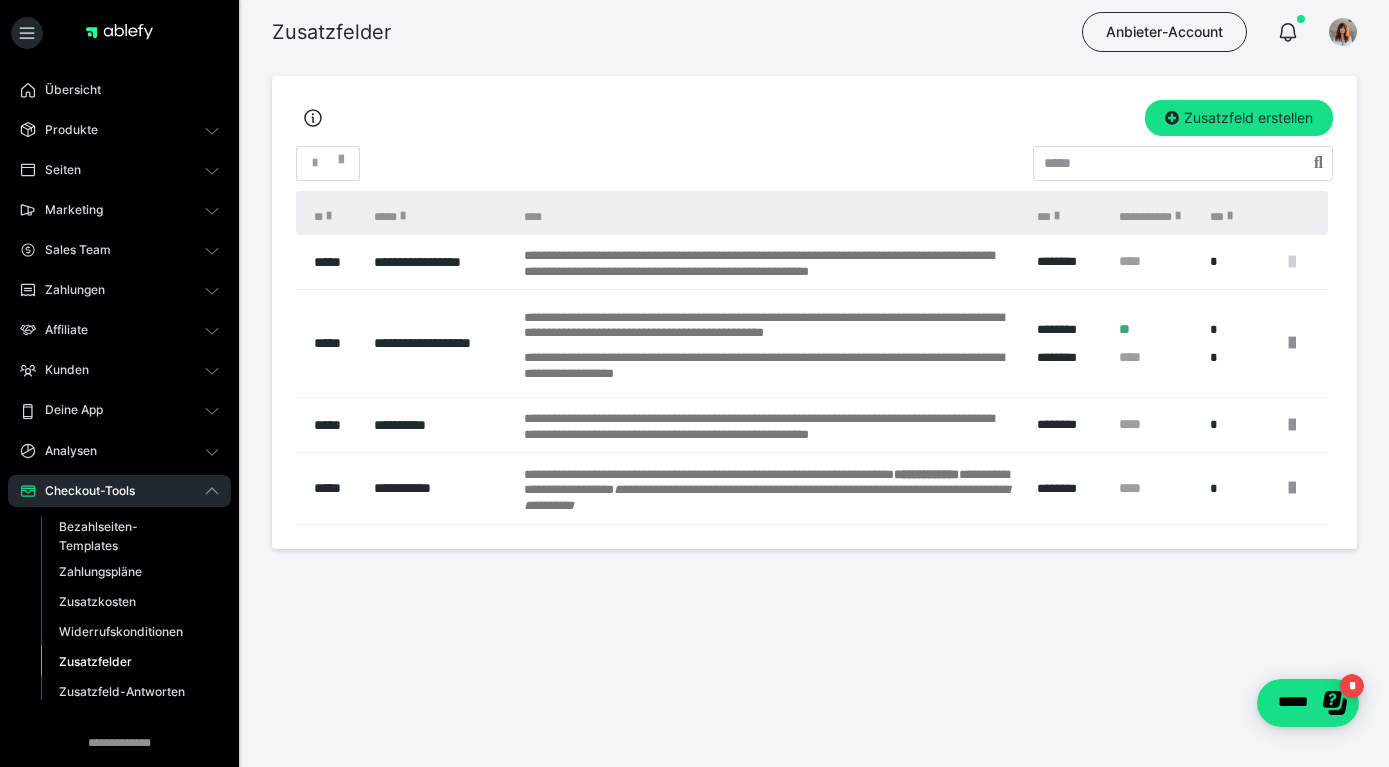click at bounding box center [1292, 262] 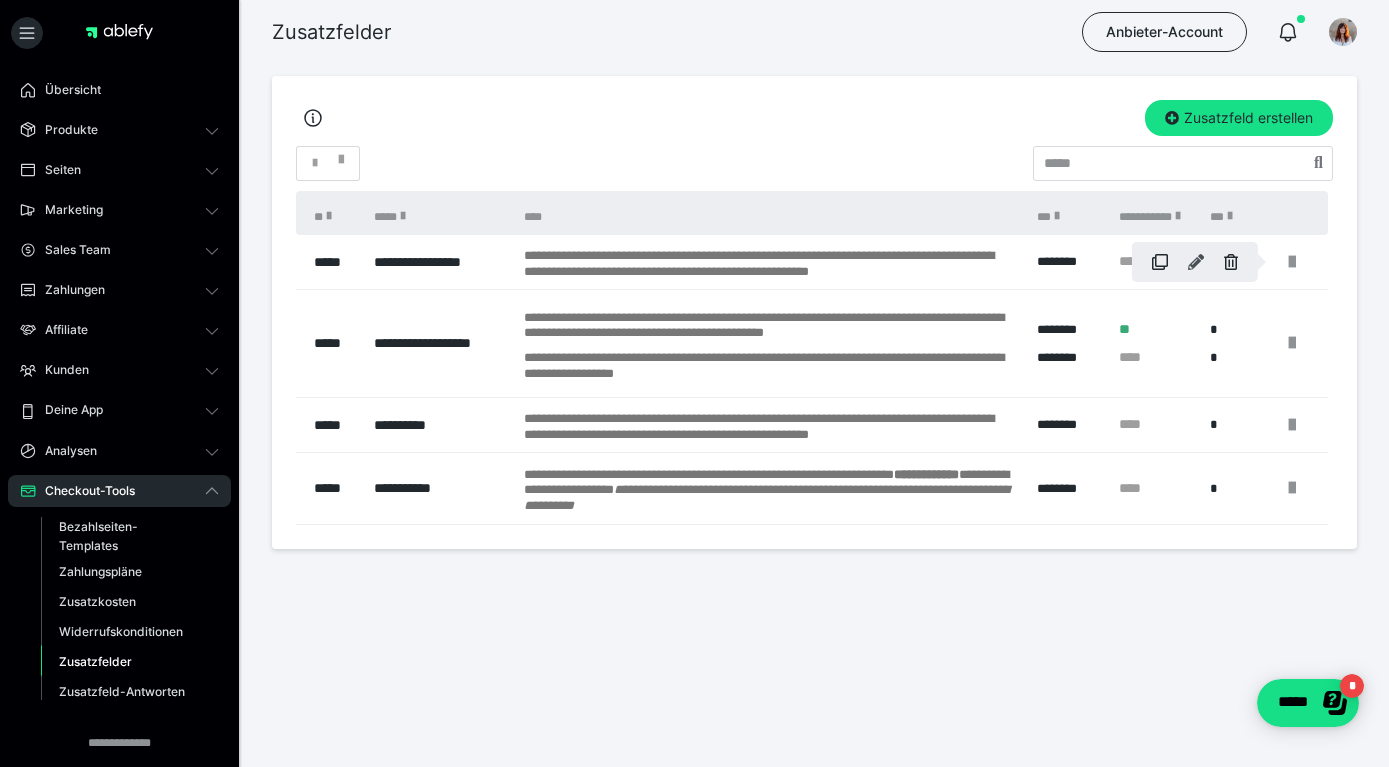 click at bounding box center [1196, 262] 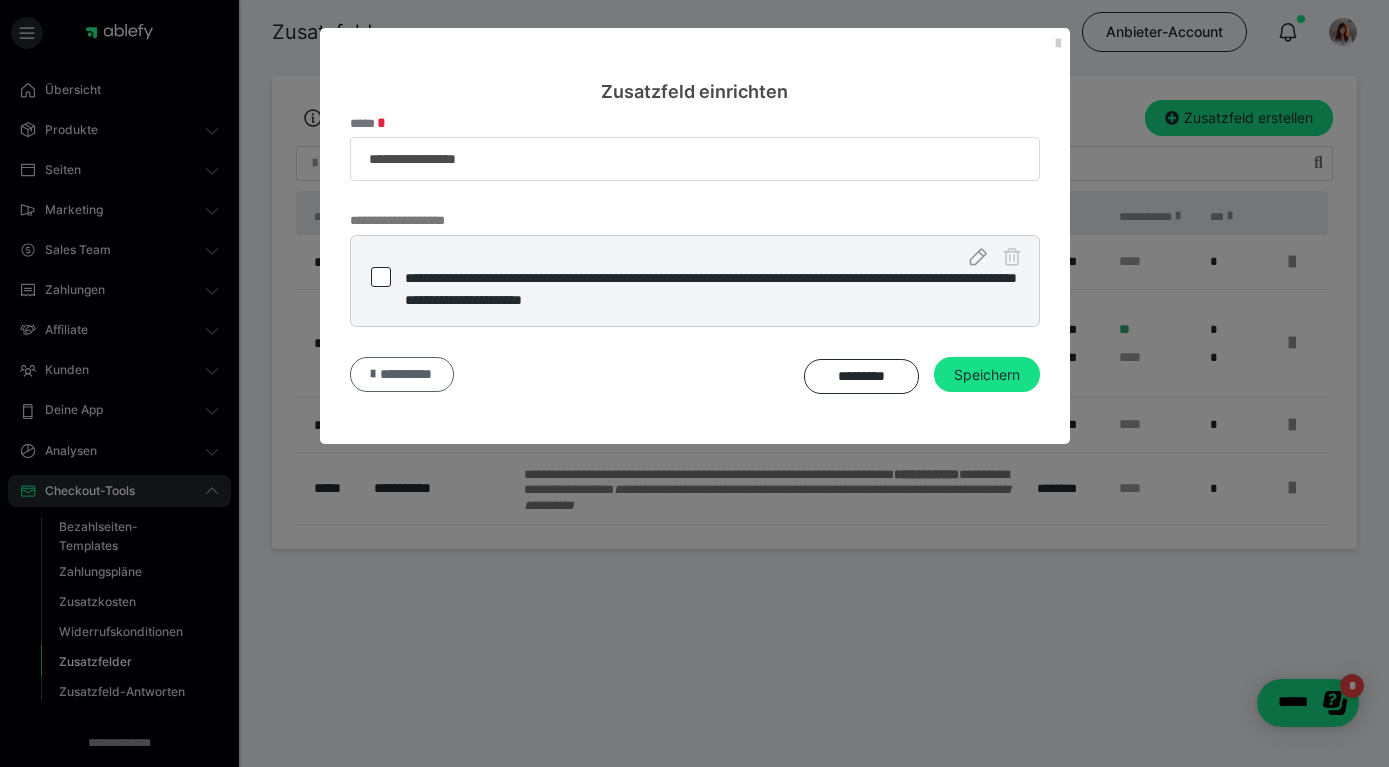 click on "**********" at bounding box center (406, 374) 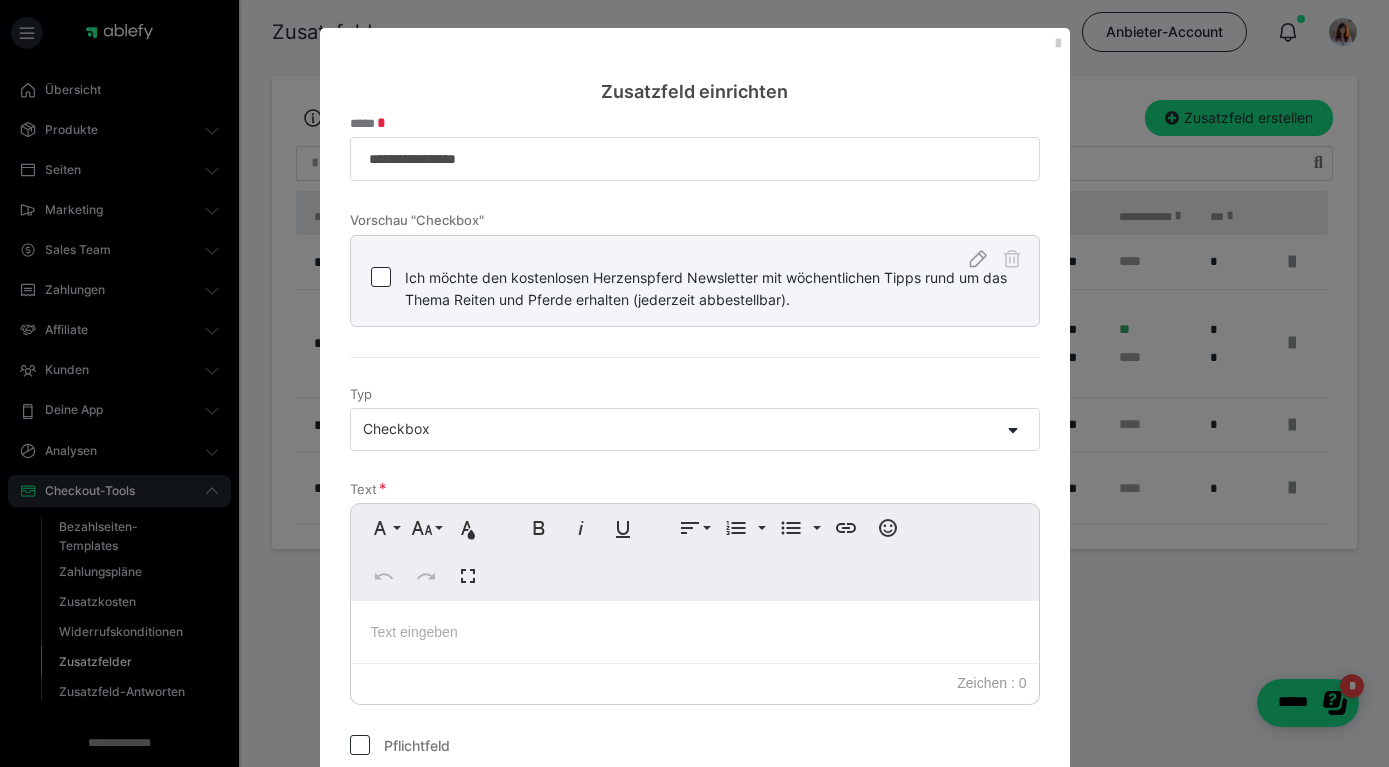 click at bounding box center [695, 632] 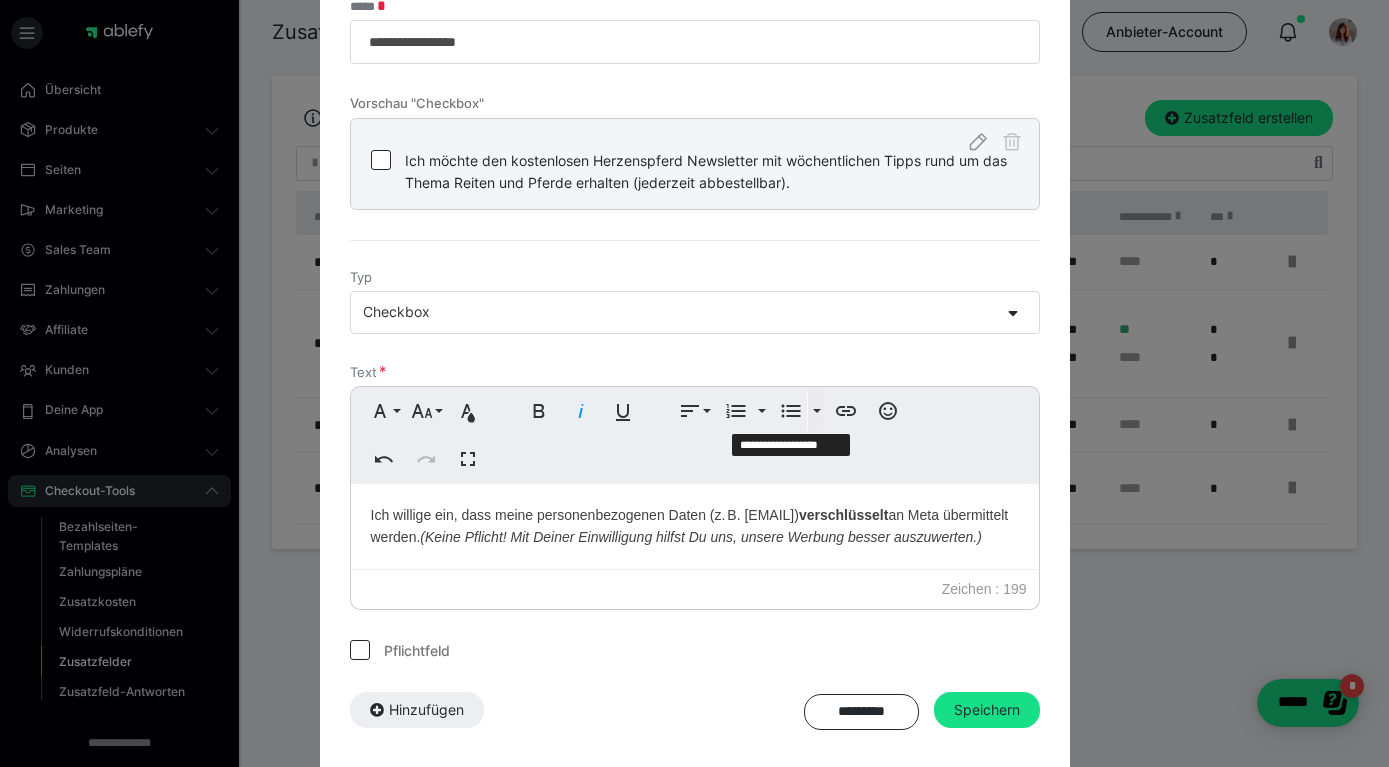 scroll, scrollTop: 158, scrollLeft: 0, axis: vertical 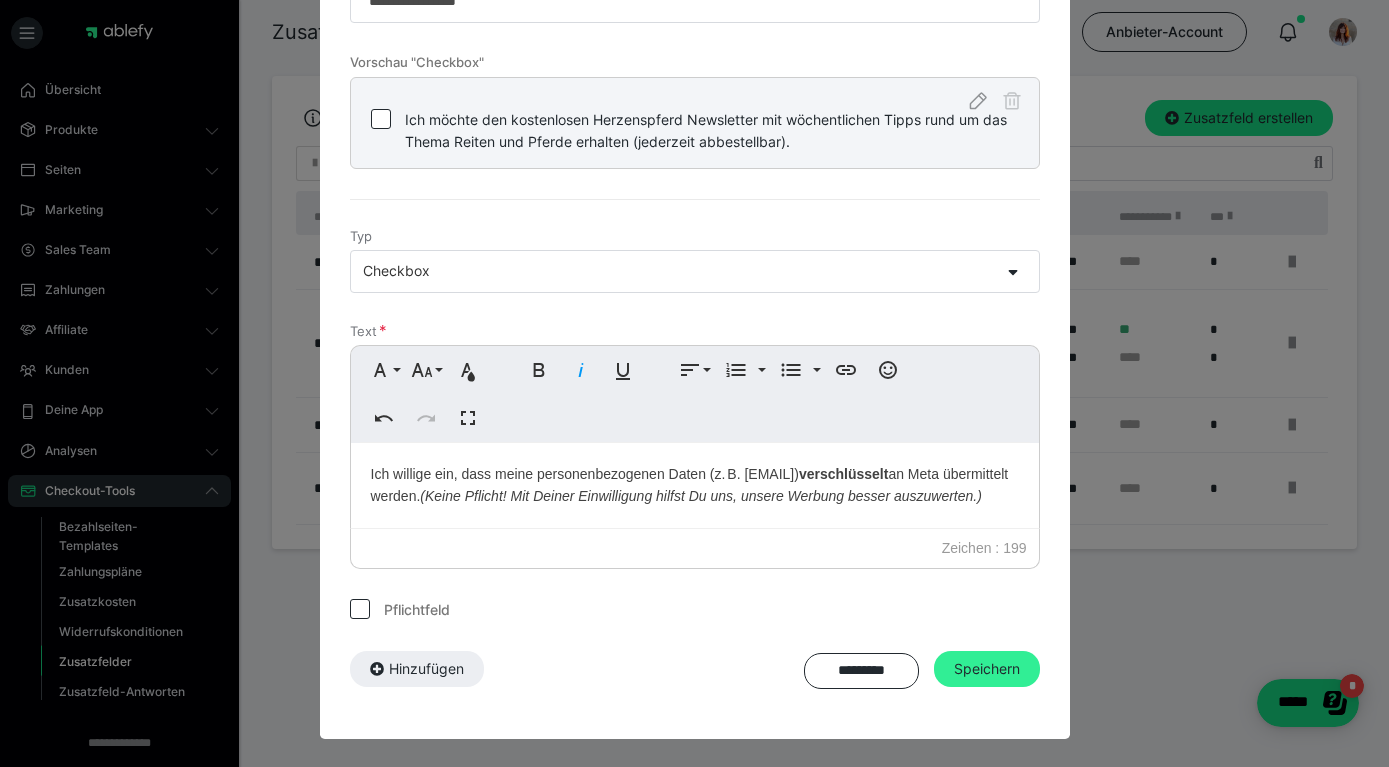 click on "Speichern" at bounding box center [987, 669] 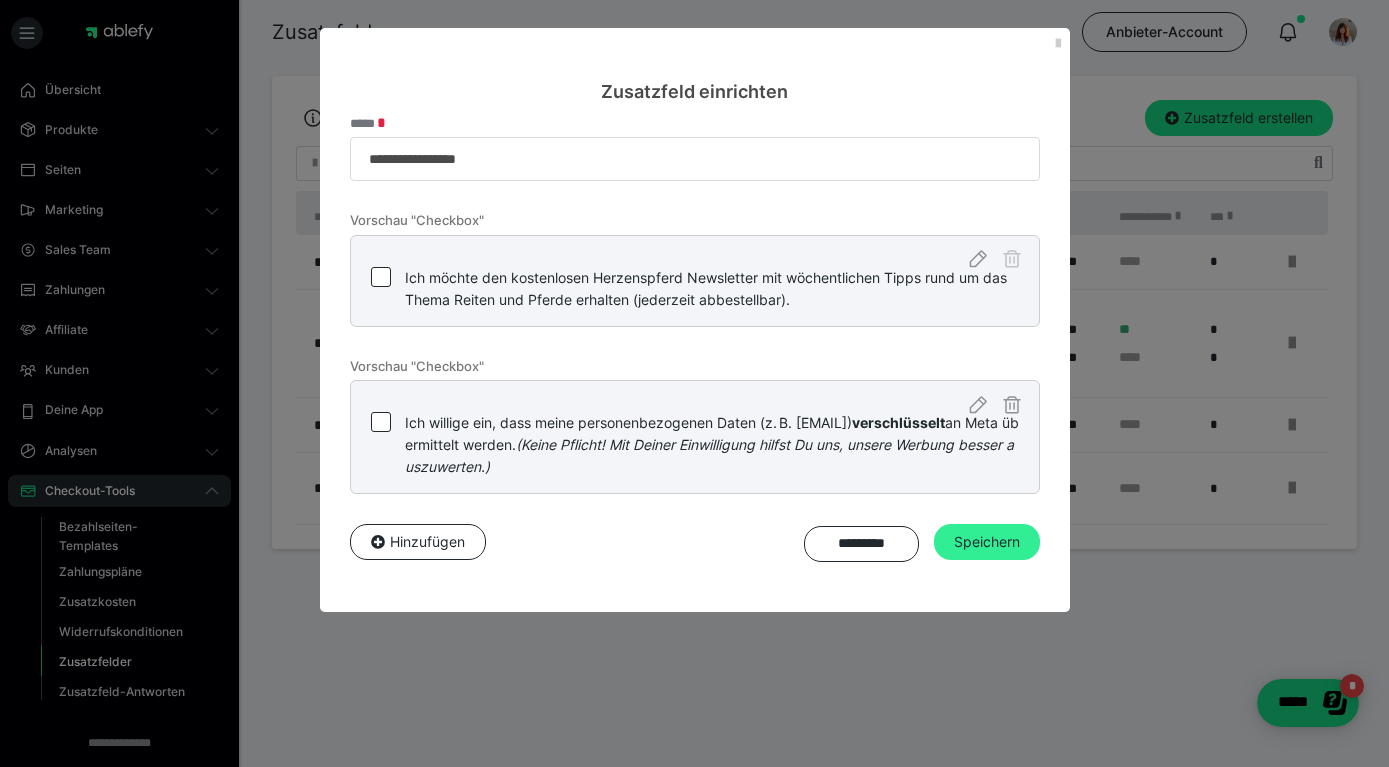 click on "Speichern" at bounding box center [987, 542] 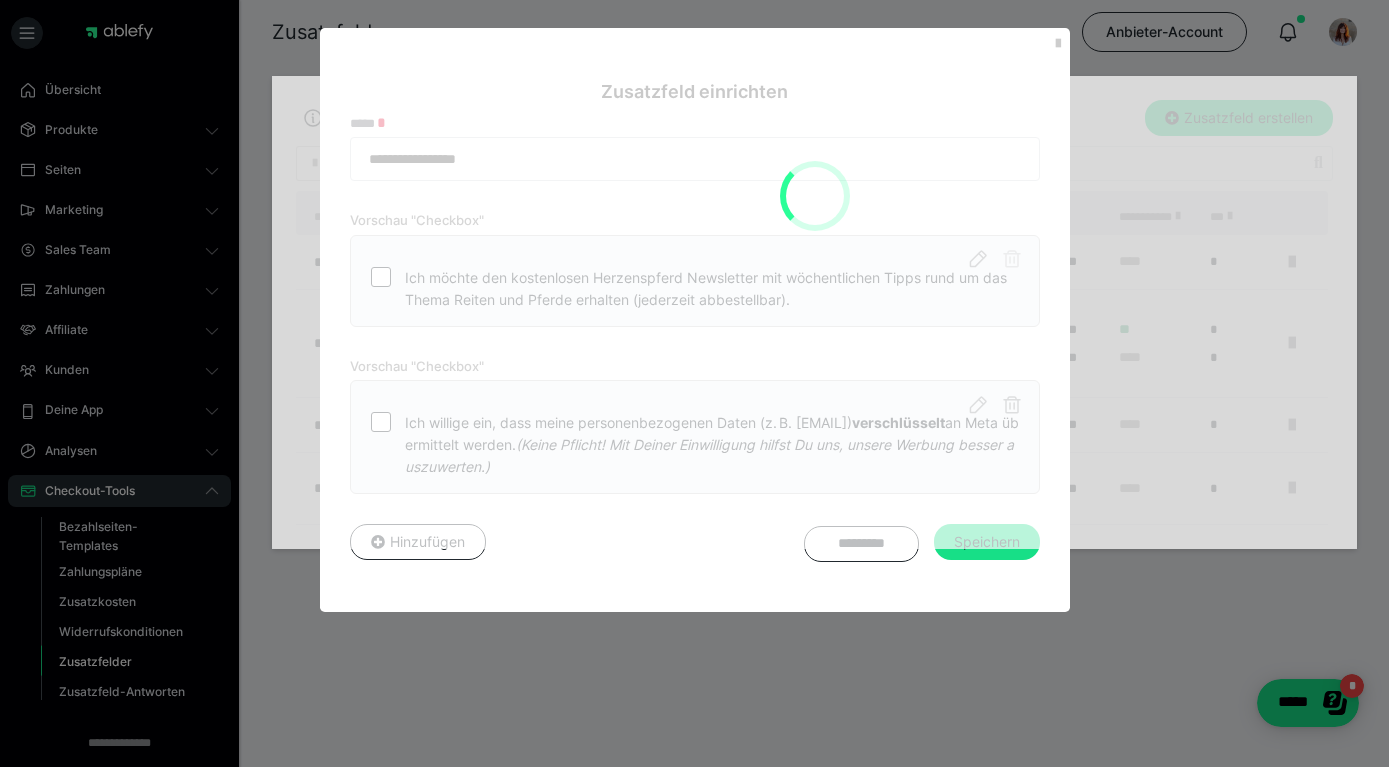type 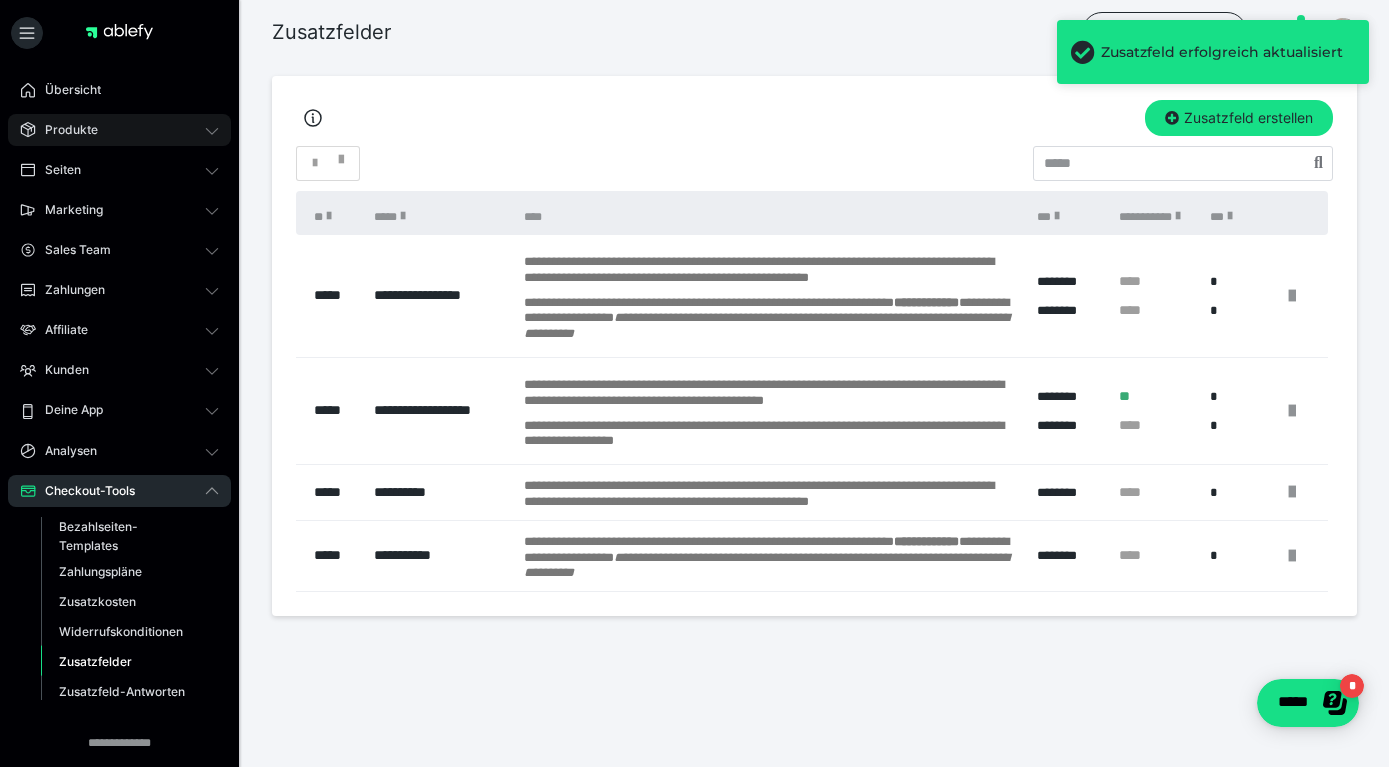 click 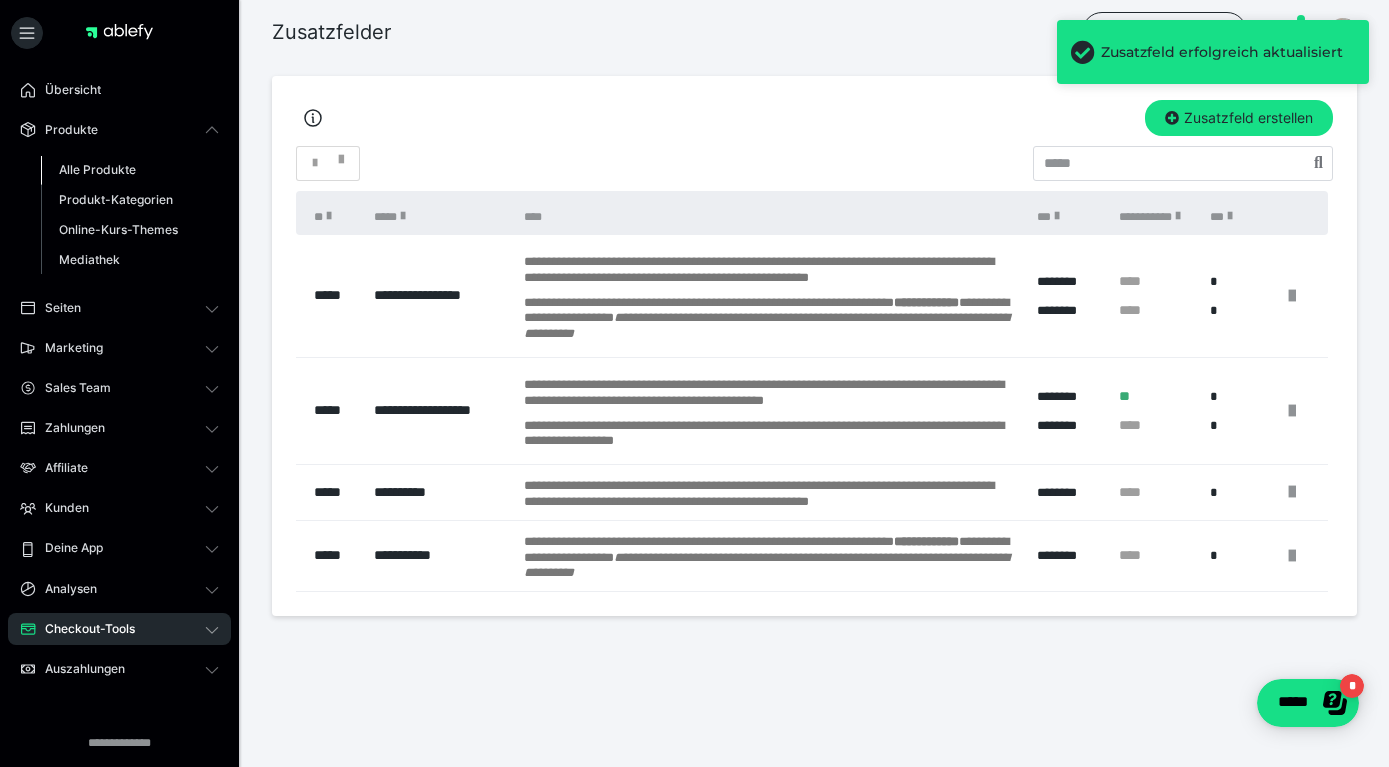 click on "Alle Produkte" at bounding box center [97, 169] 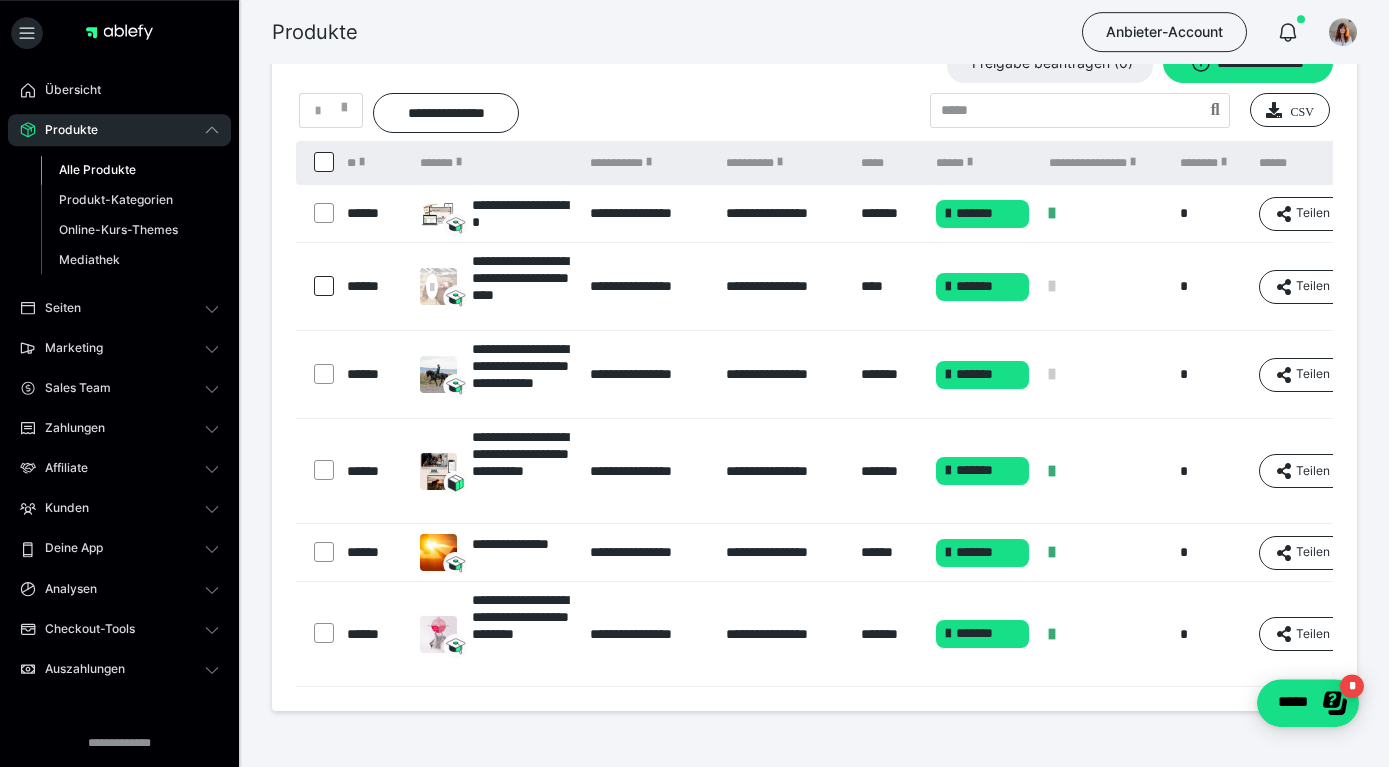scroll, scrollTop: 125, scrollLeft: 0, axis: vertical 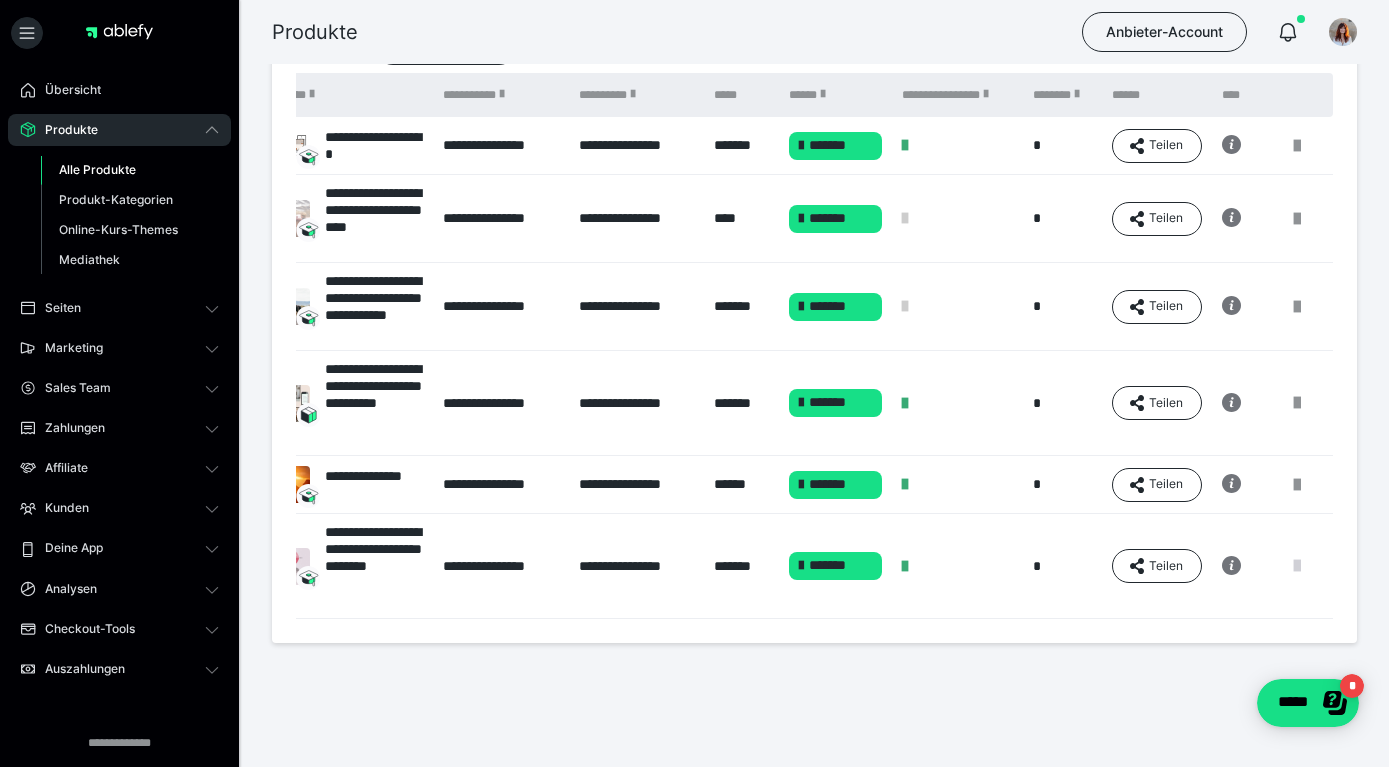 click at bounding box center [1297, 566] 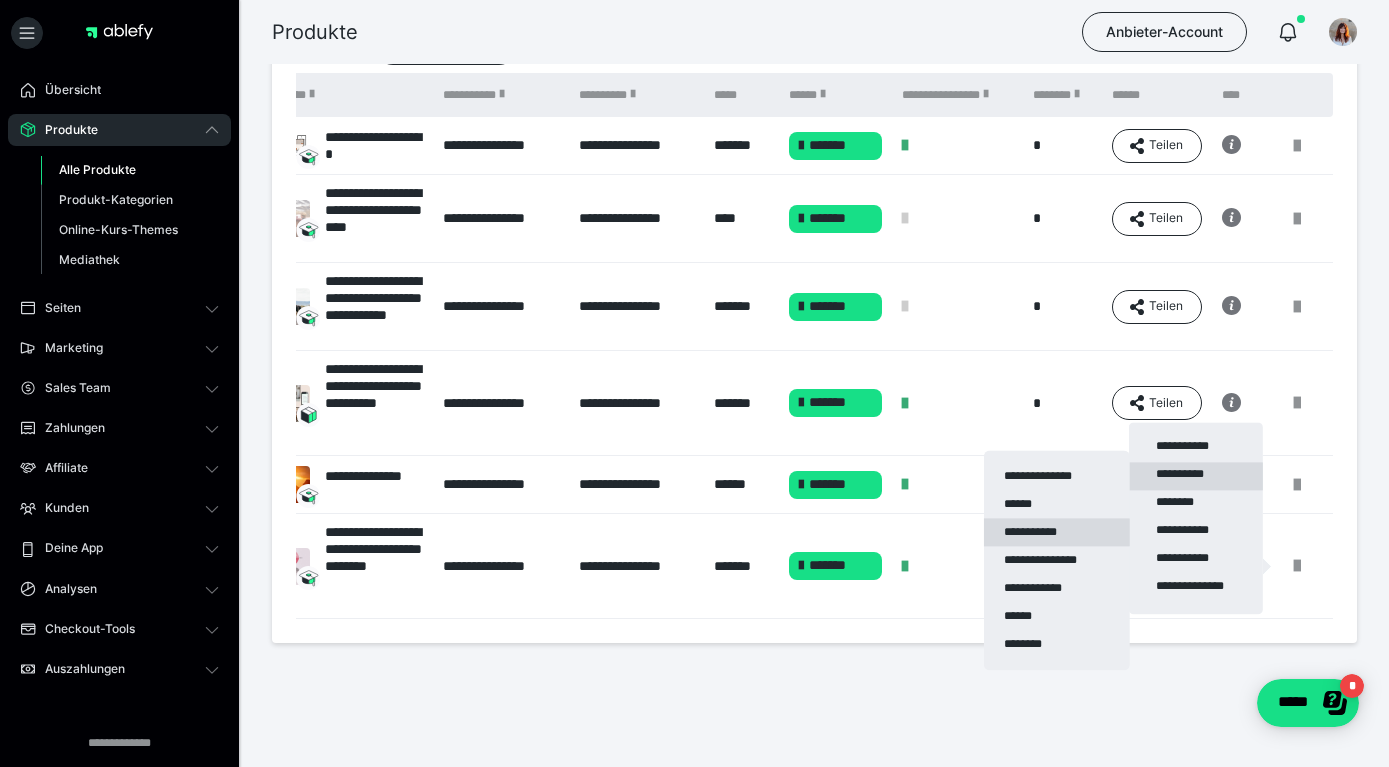click on "**********" at bounding box center (1057, 532) 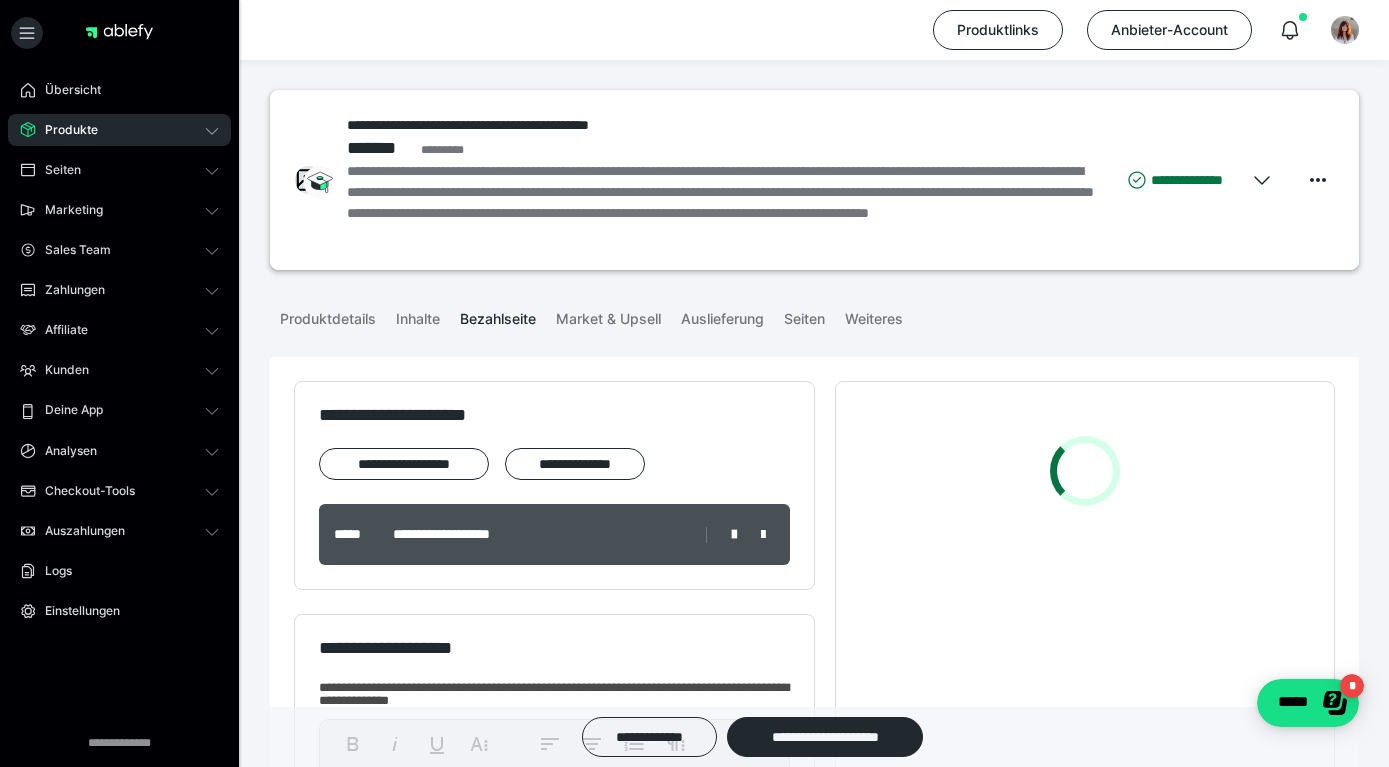 scroll, scrollTop: 703, scrollLeft: 0, axis: vertical 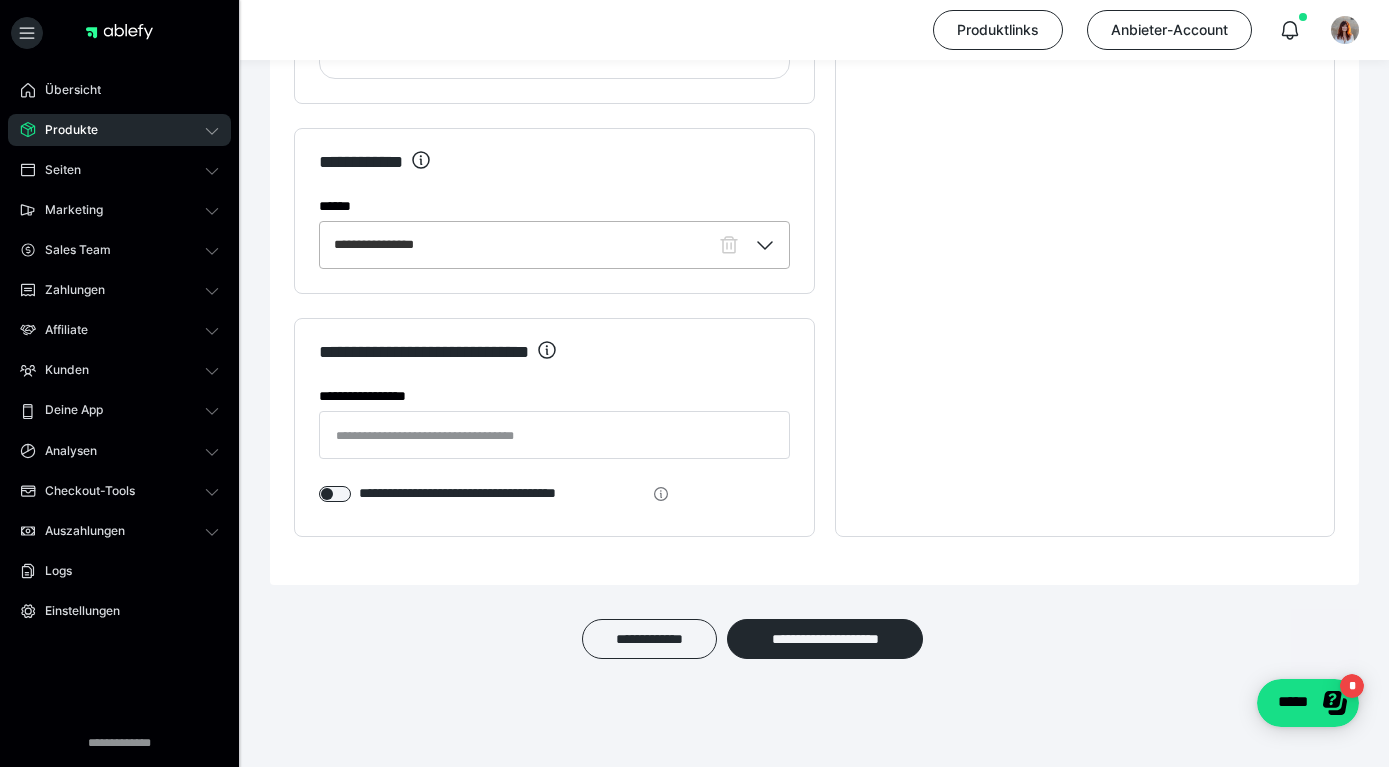 click on "**********" at bounding box center (386, 245) 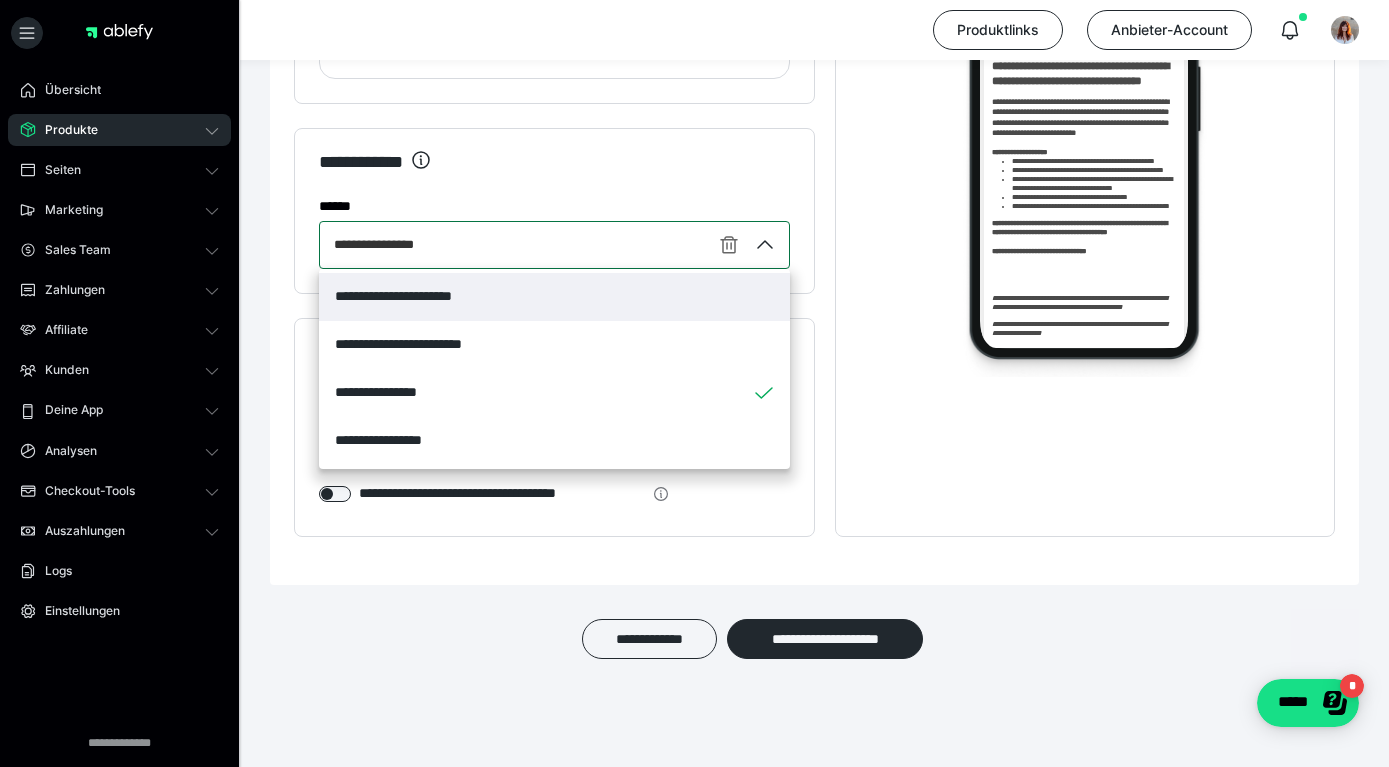 click on "**********" at bounding box center [418, 296] 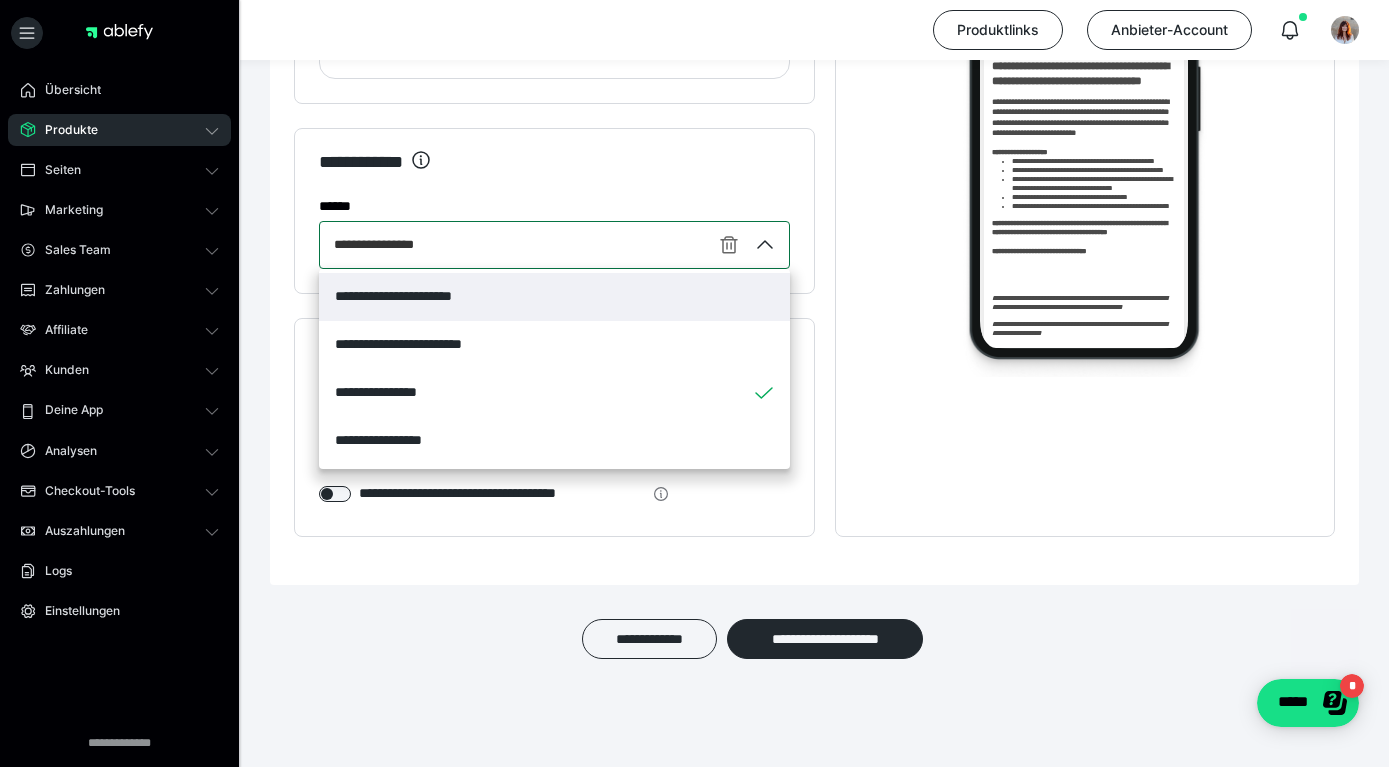 click on "**********" at bounding box center [249, 245] 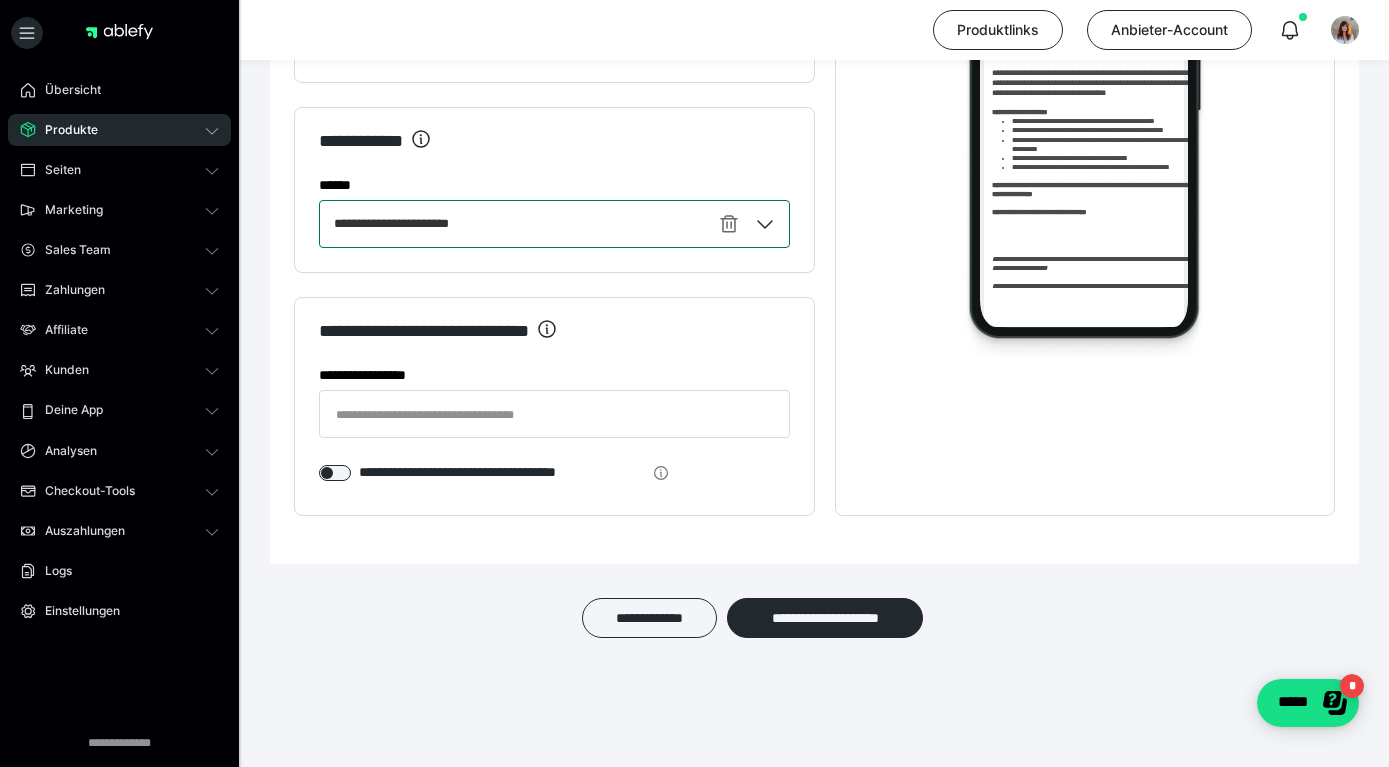 scroll, scrollTop: 0, scrollLeft: 0, axis: both 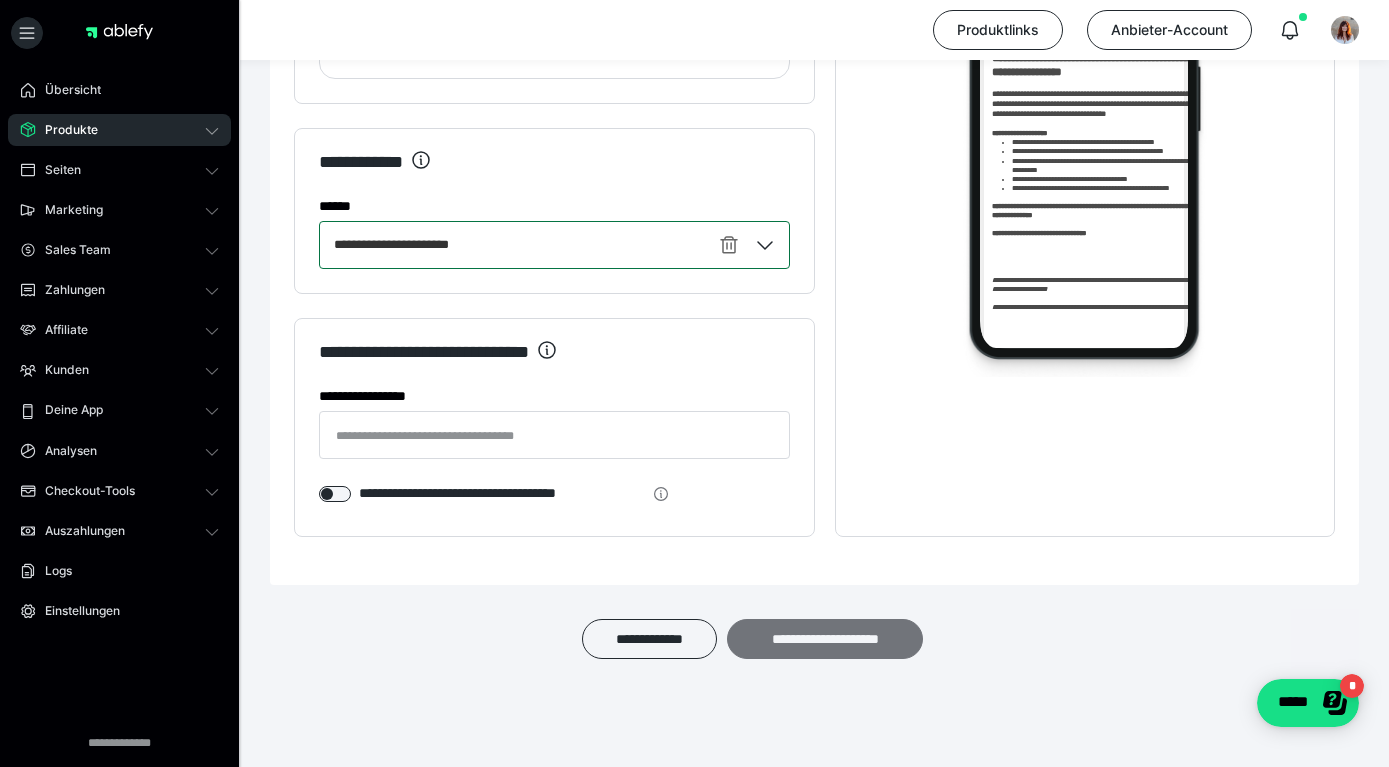 click on "**********" at bounding box center (825, 639) 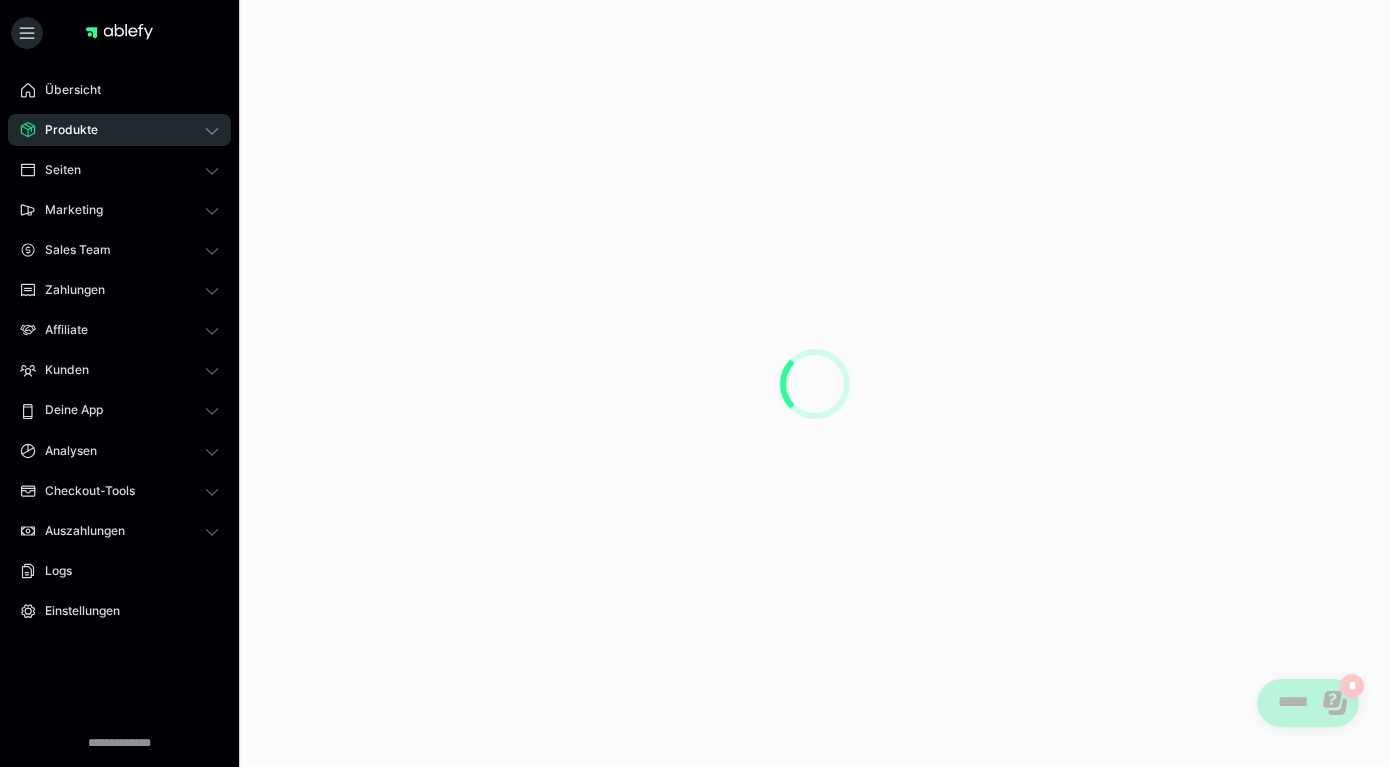 scroll, scrollTop: 0, scrollLeft: 0, axis: both 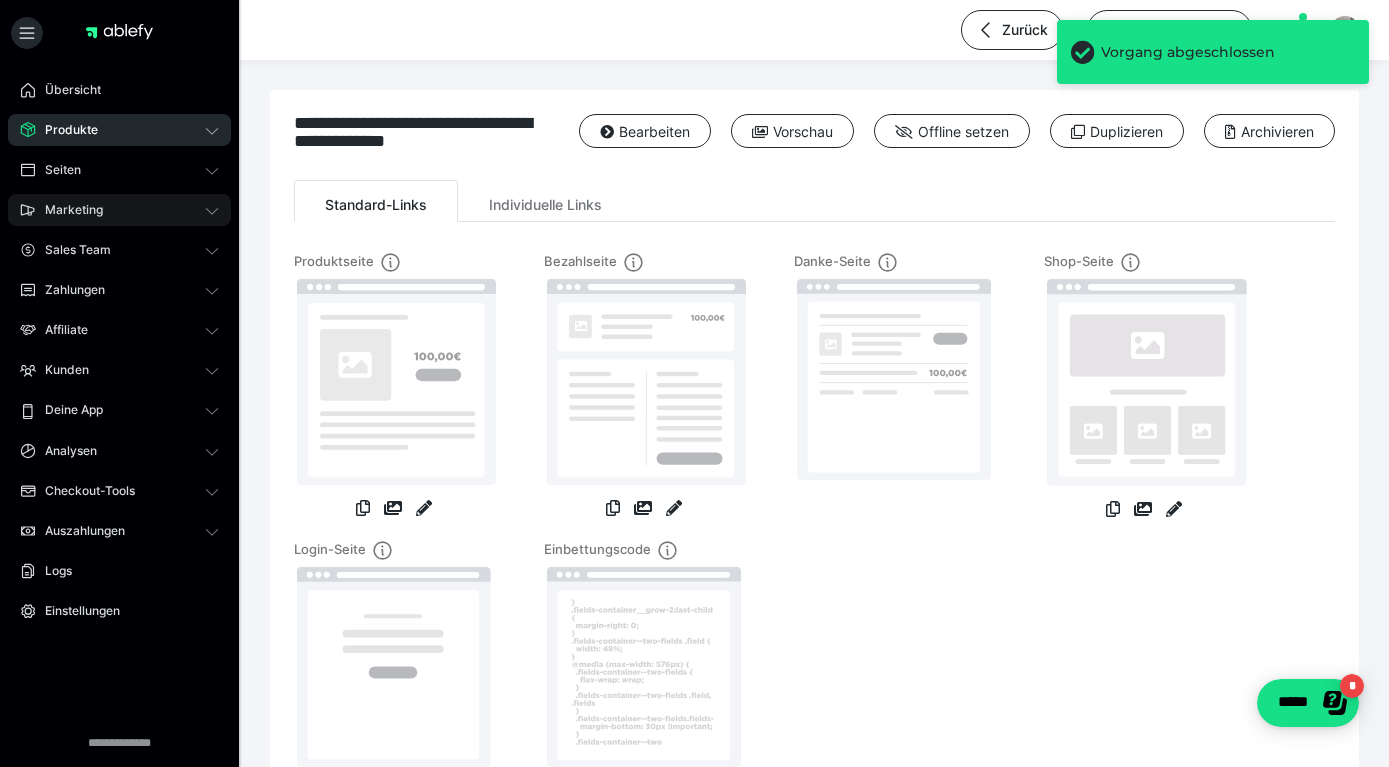 click on "Marketing" at bounding box center (119, 210) 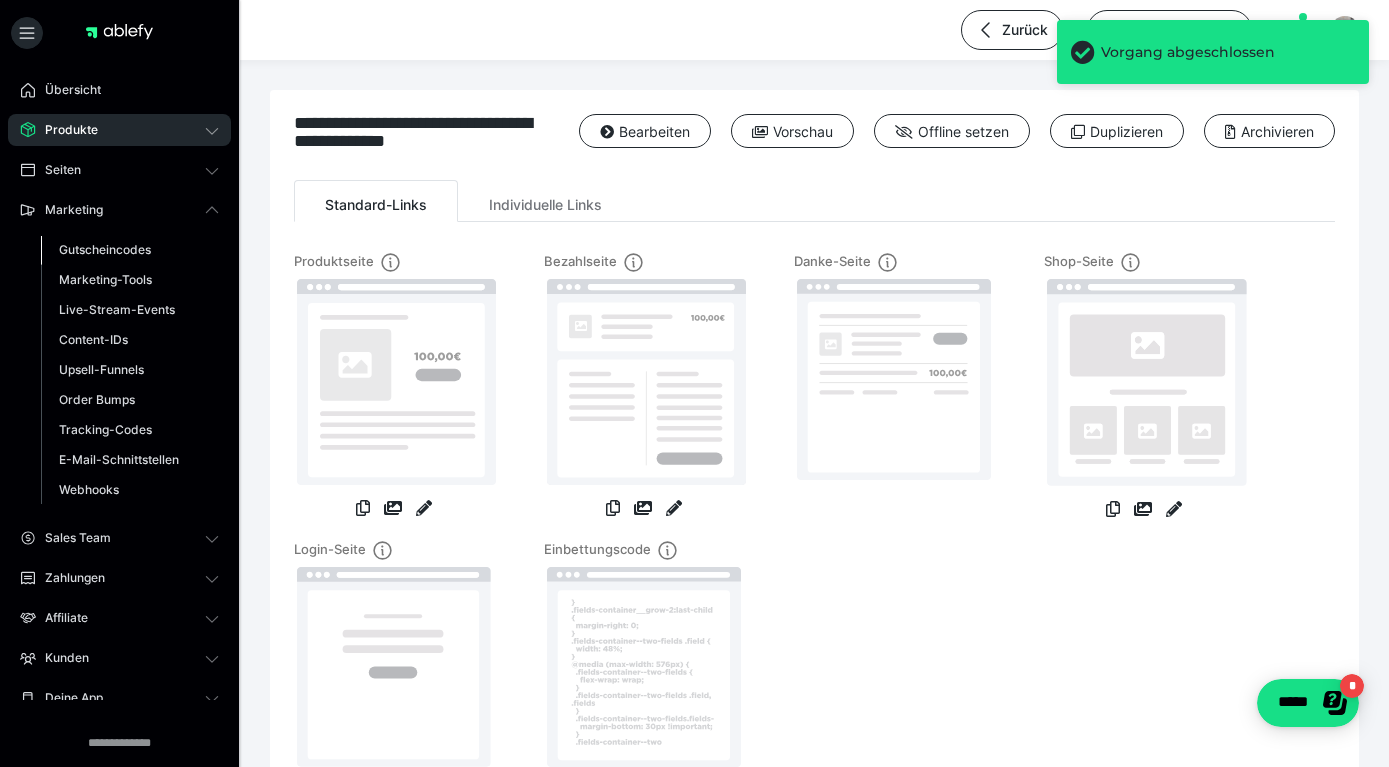 click on "Gutscheincodes" at bounding box center [105, 249] 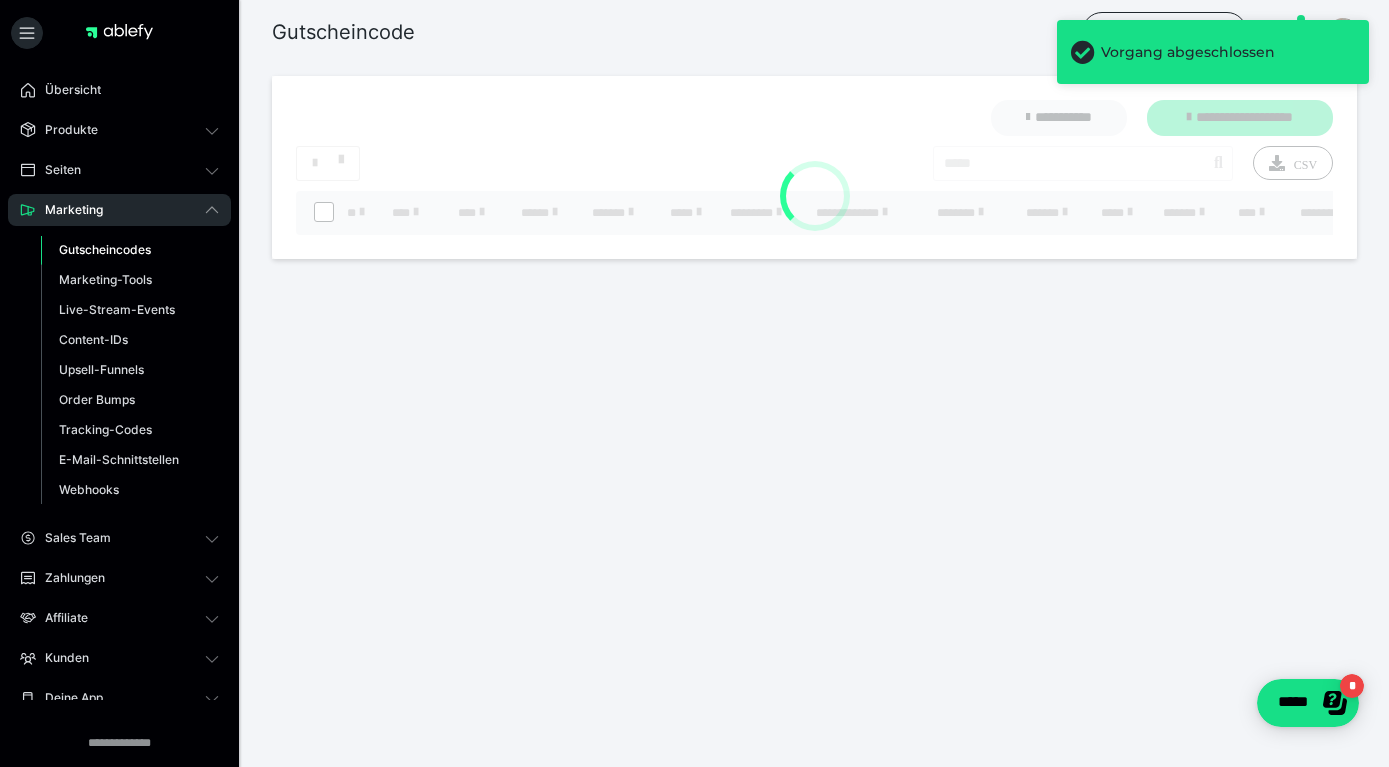 scroll, scrollTop: 0, scrollLeft: 102, axis: horizontal 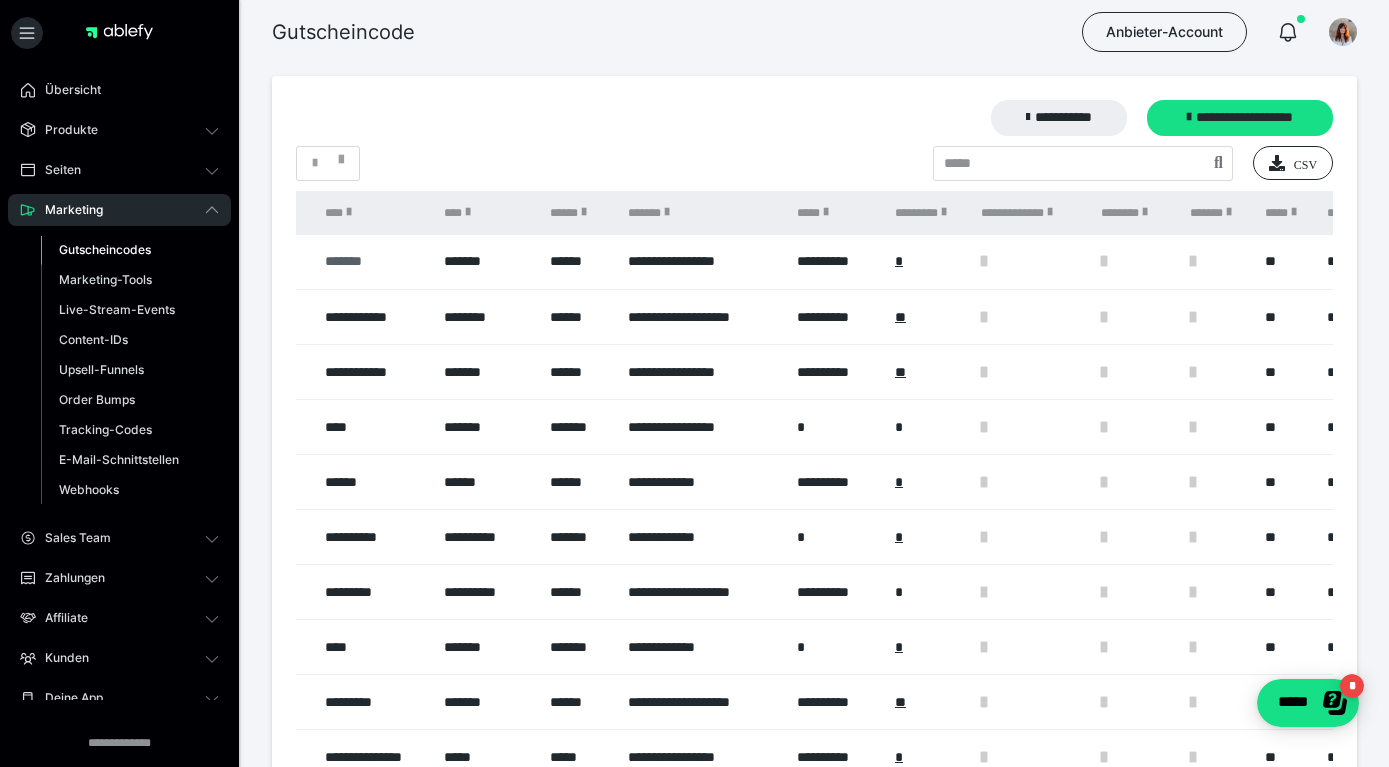 click on "*******" at bounding box center [375, 261] 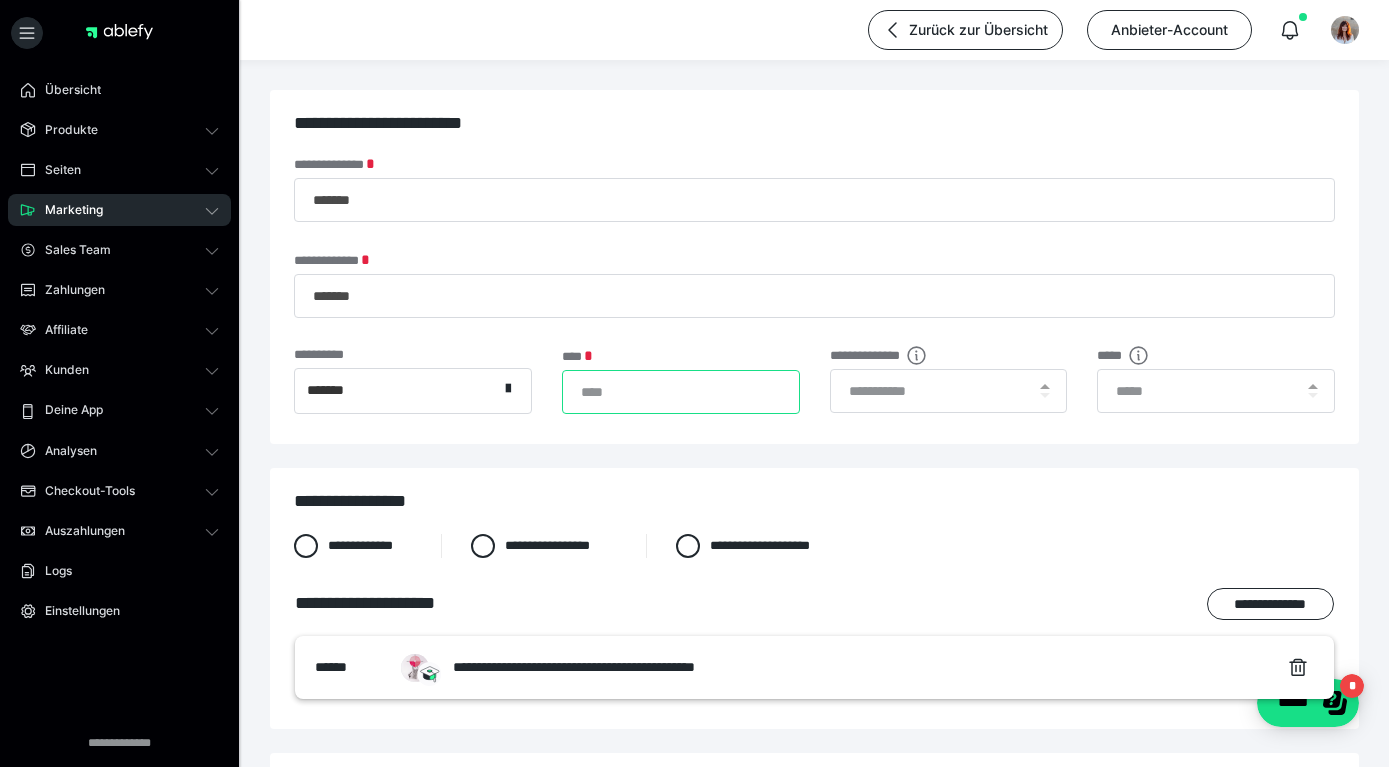 click on "*****" at bounding box center (681, 392) 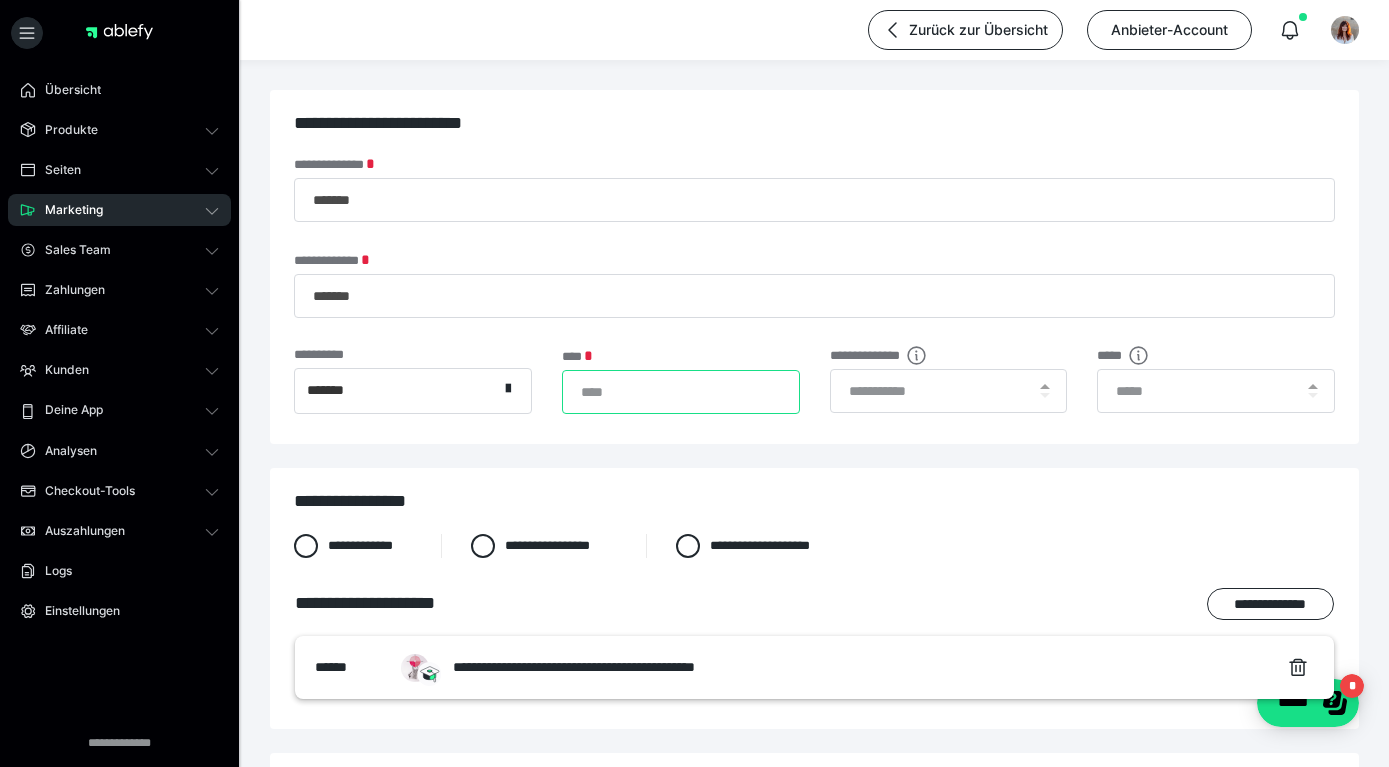 scroll, scrollTop: 545, scrollLeft: 0, axis: vertical 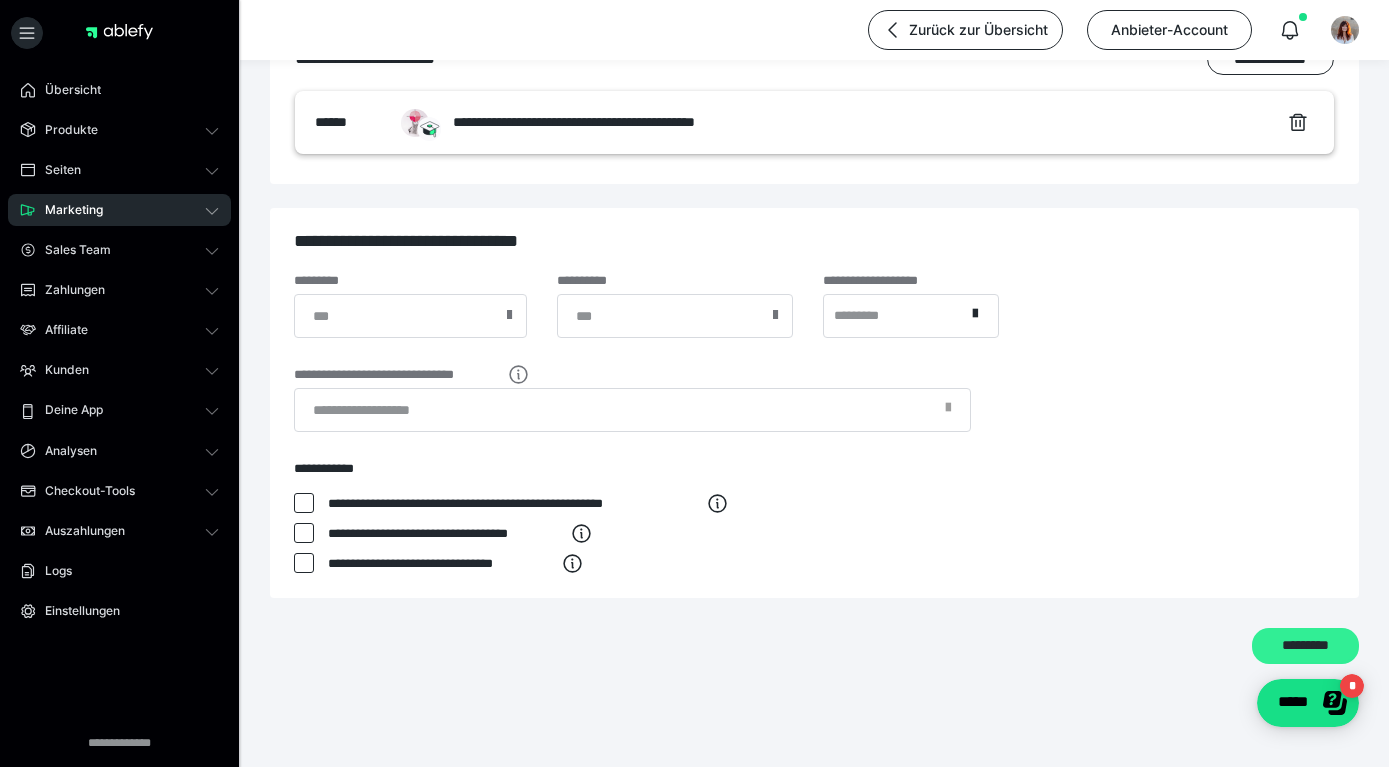 type on "*****" 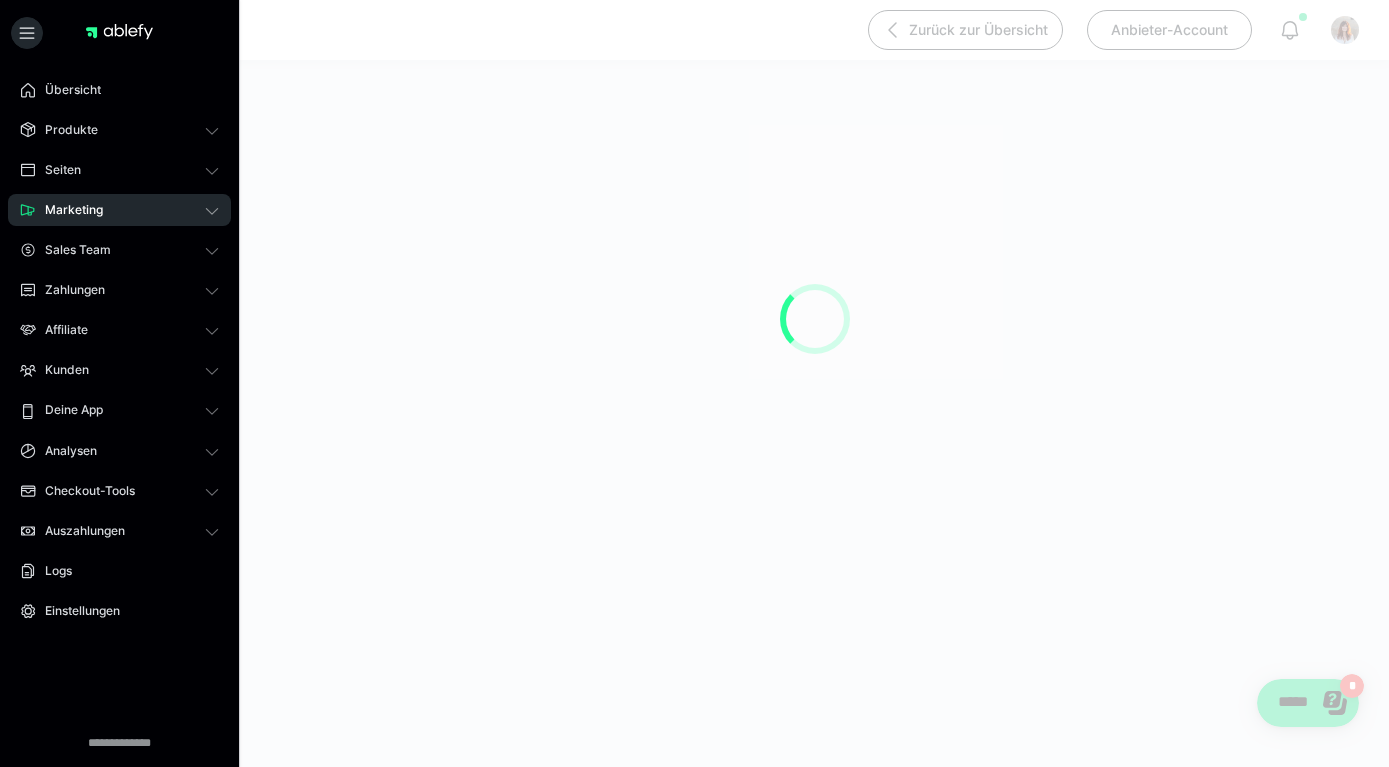 scroll, scrollTop: 0, scrollLeft: 0, axis: both 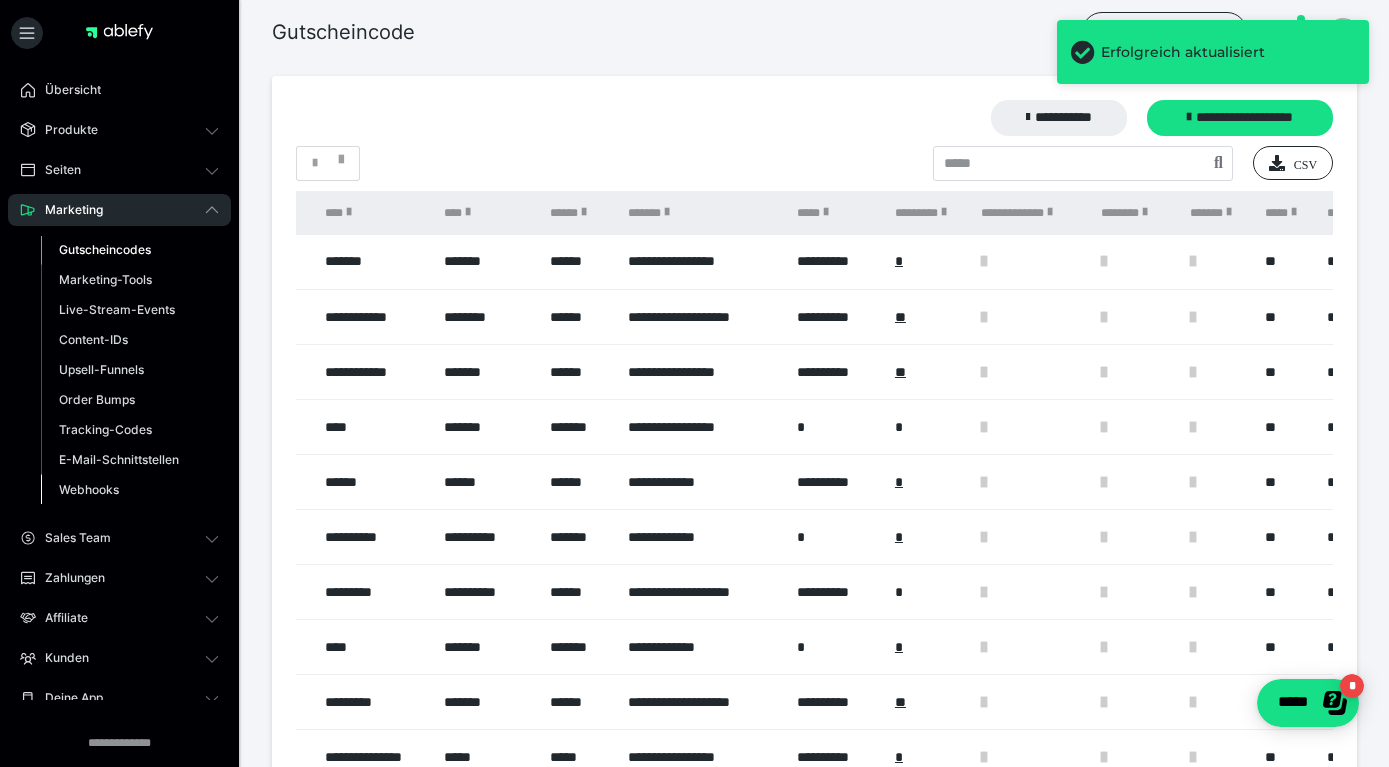 click on "Webhooks" at bounding box center [130, 490] 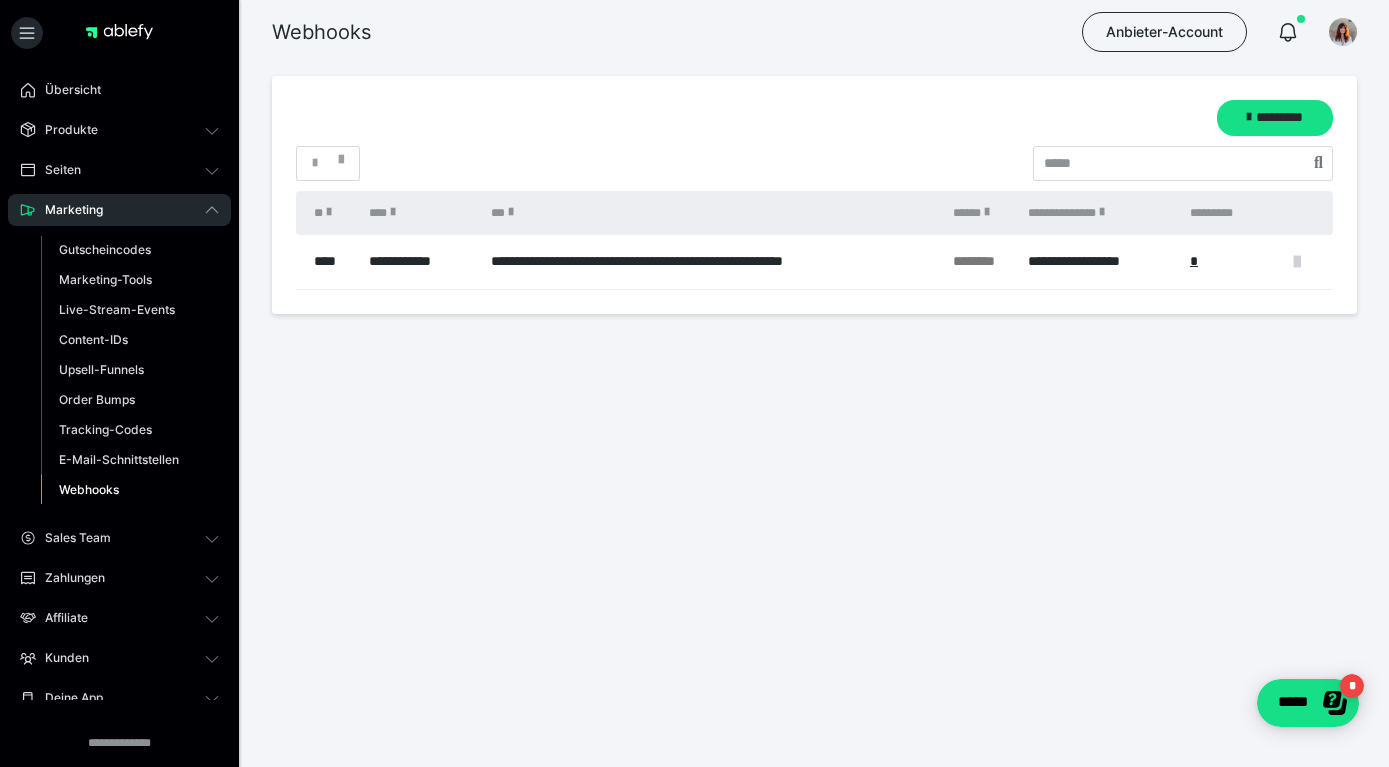 click at bounding box center [1297, 262] 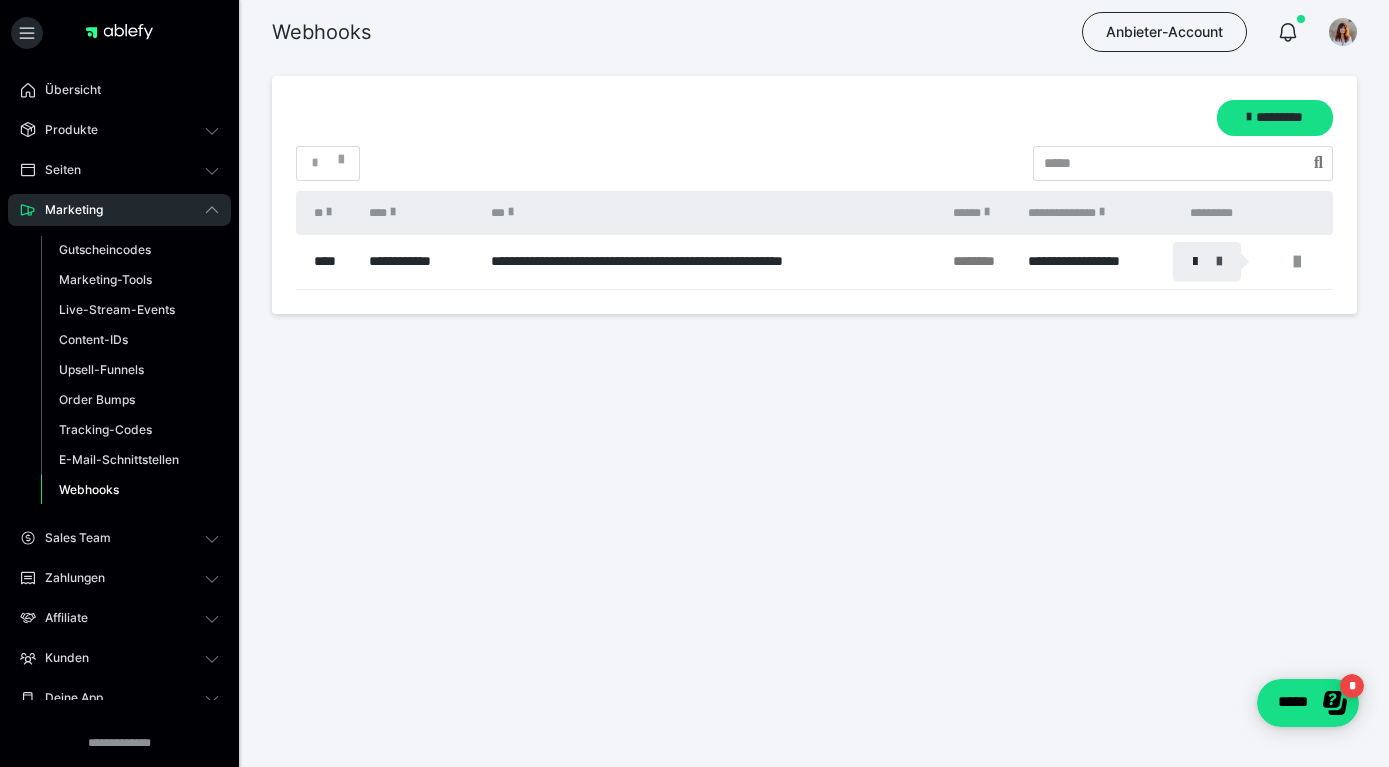 click at bounding box center (1219, 262) 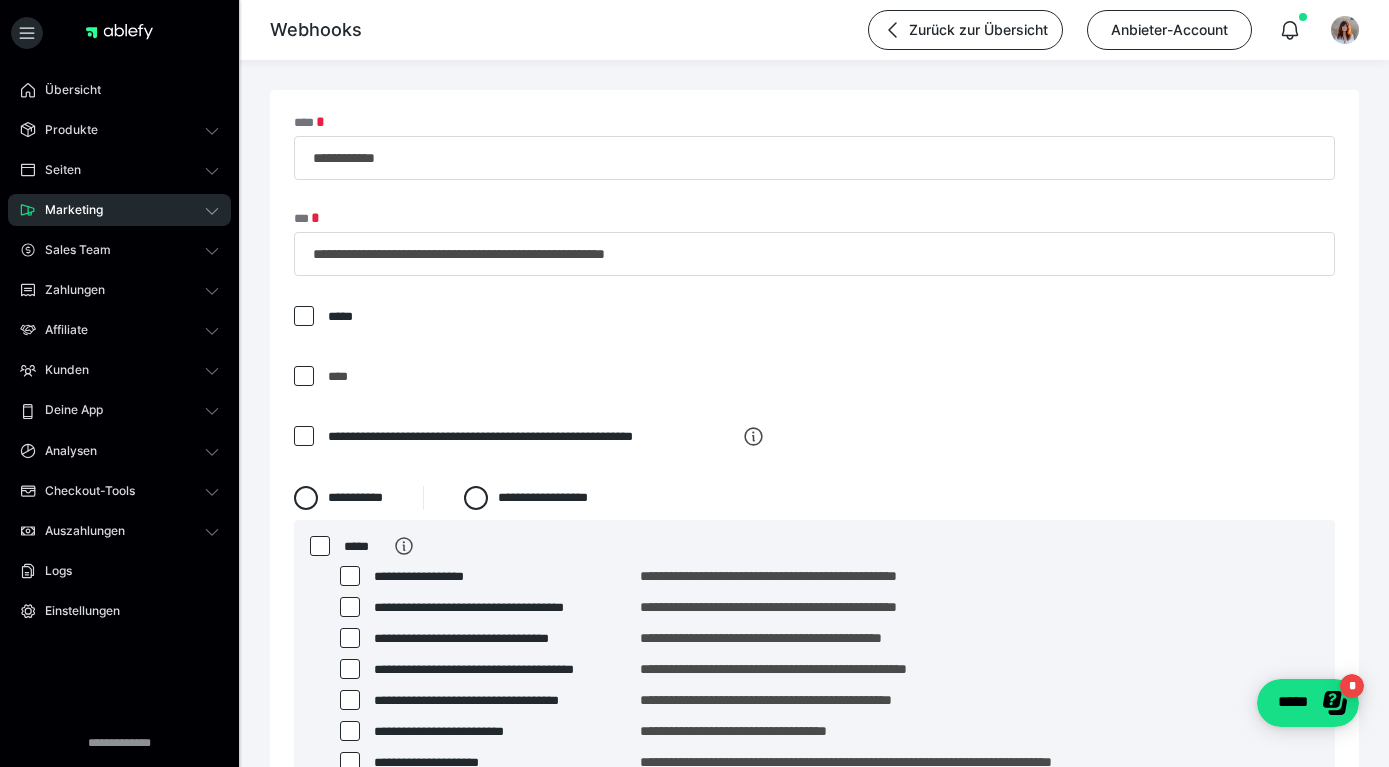 click at bounding box center (304, 316) 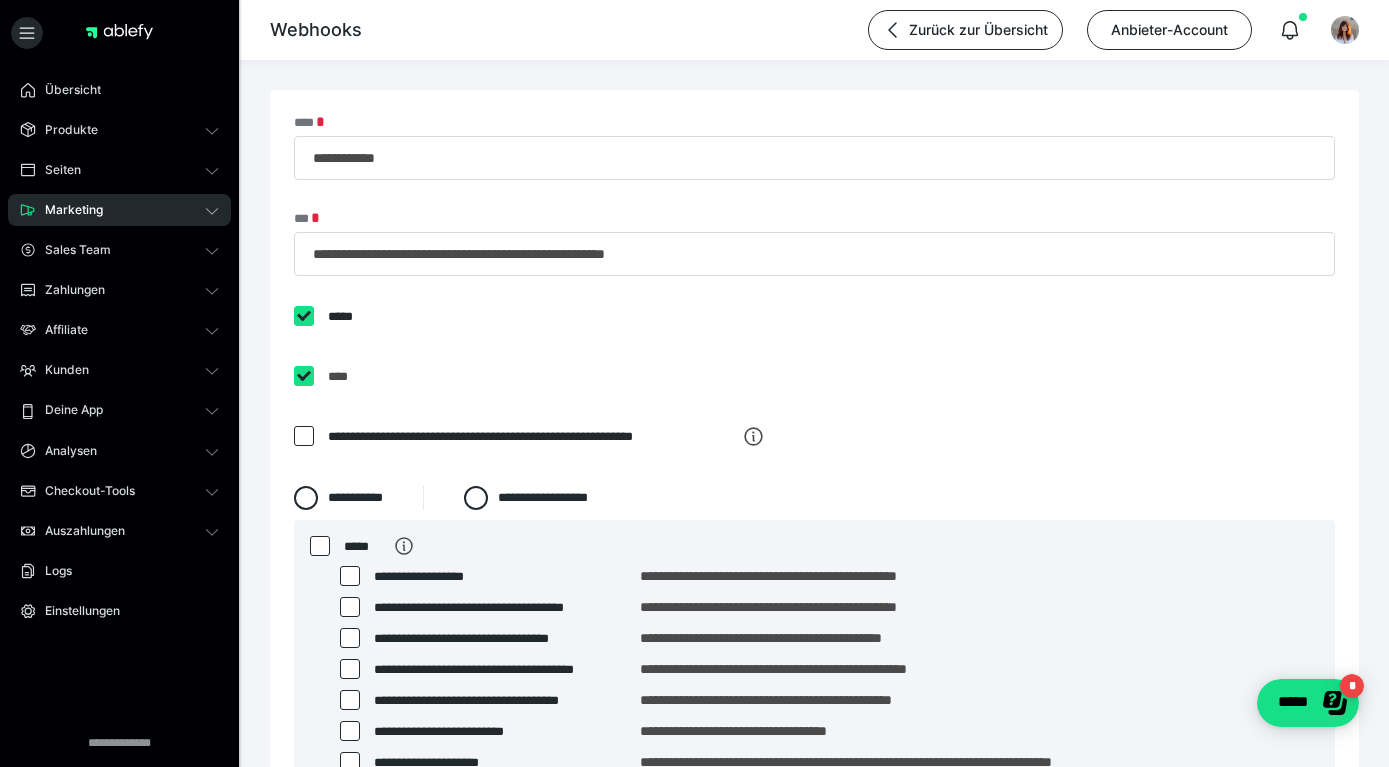 checkbox on "****" 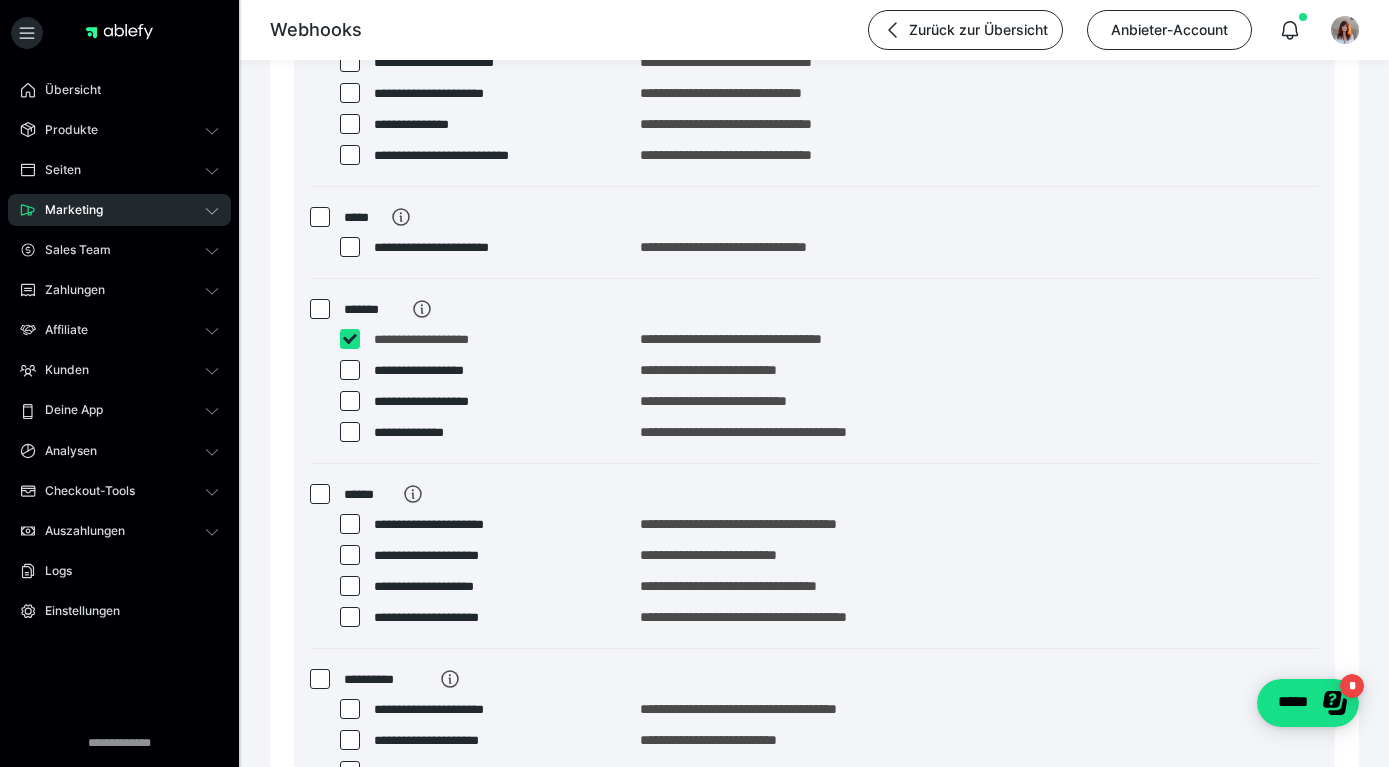 scroll, scrollTop: 2143, scrollLeft: 0, axis: vertical 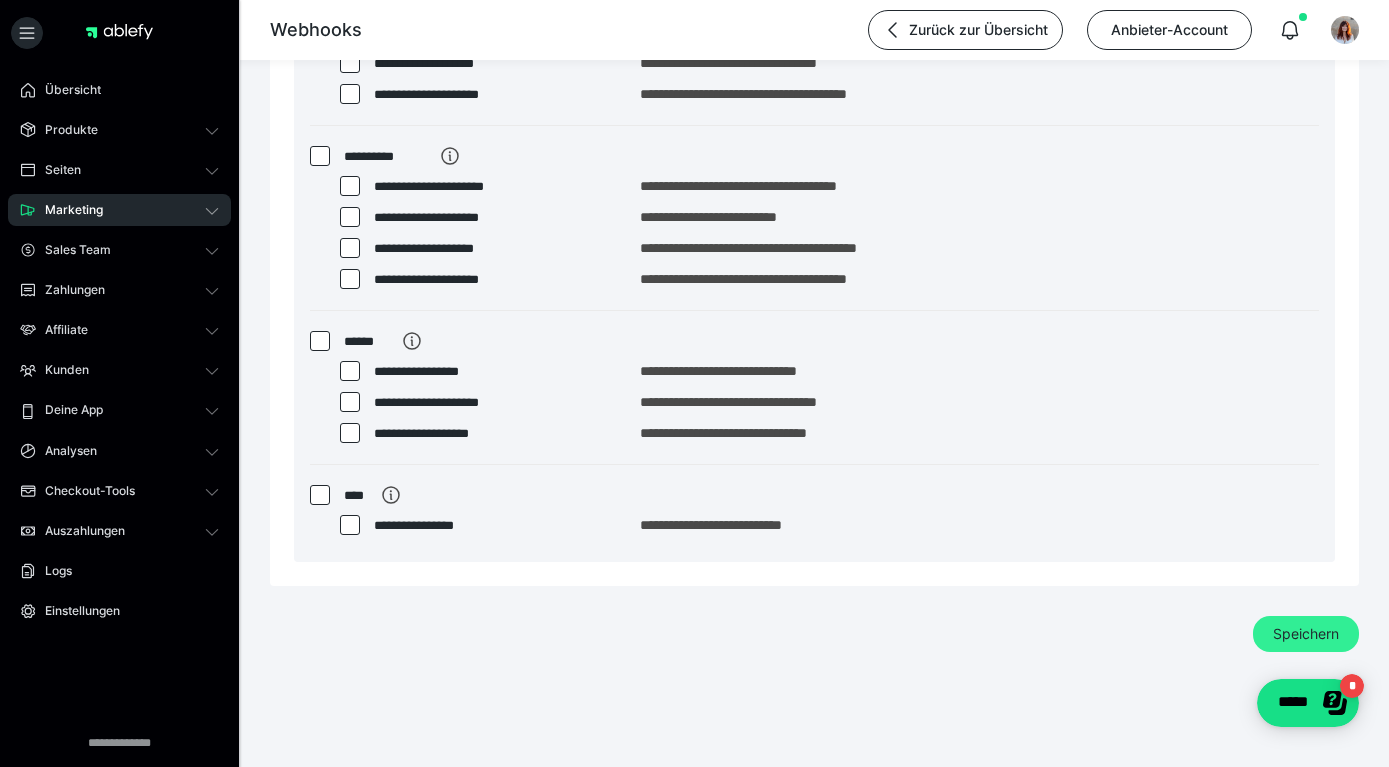 click on "Speichern" at bounding box center (1306, 634) 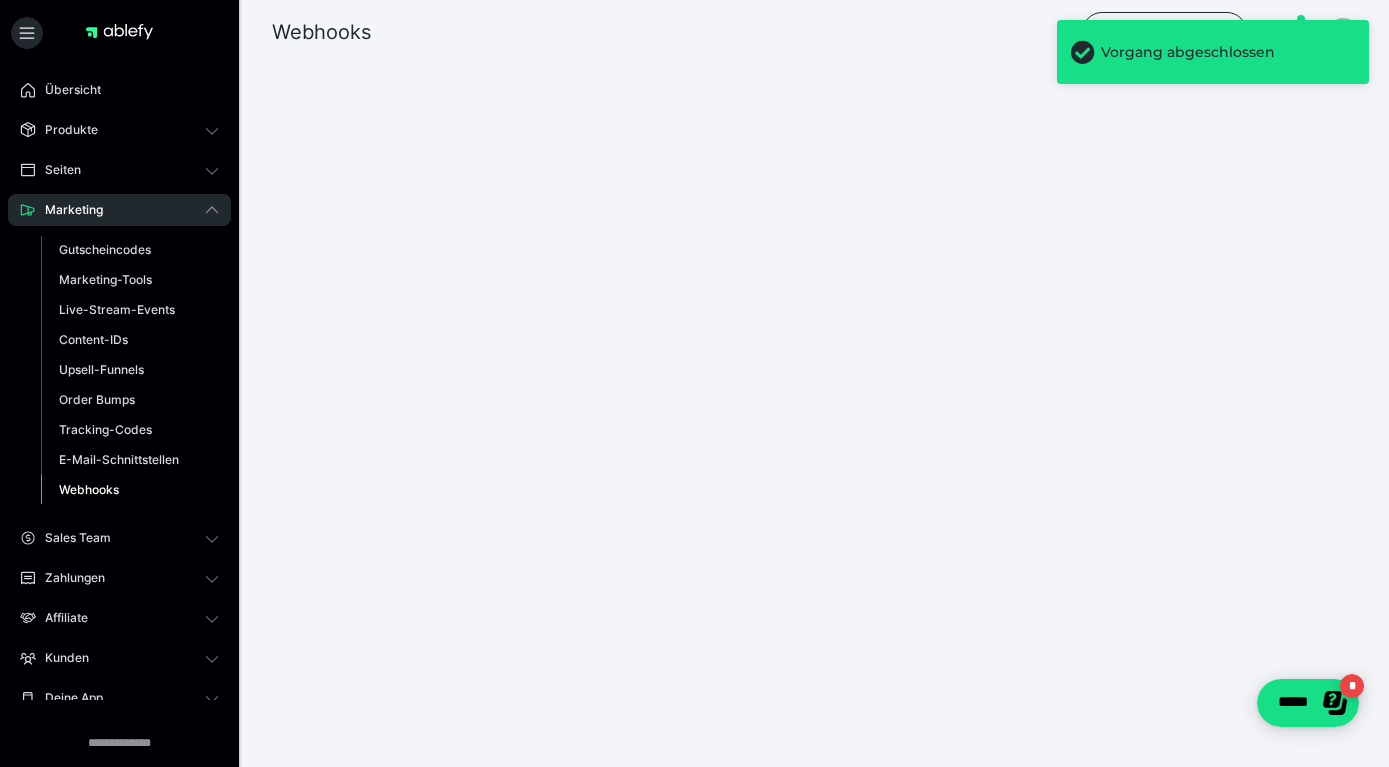 scroll, scrollTop: 0, scrollLeft: 0, axis: both 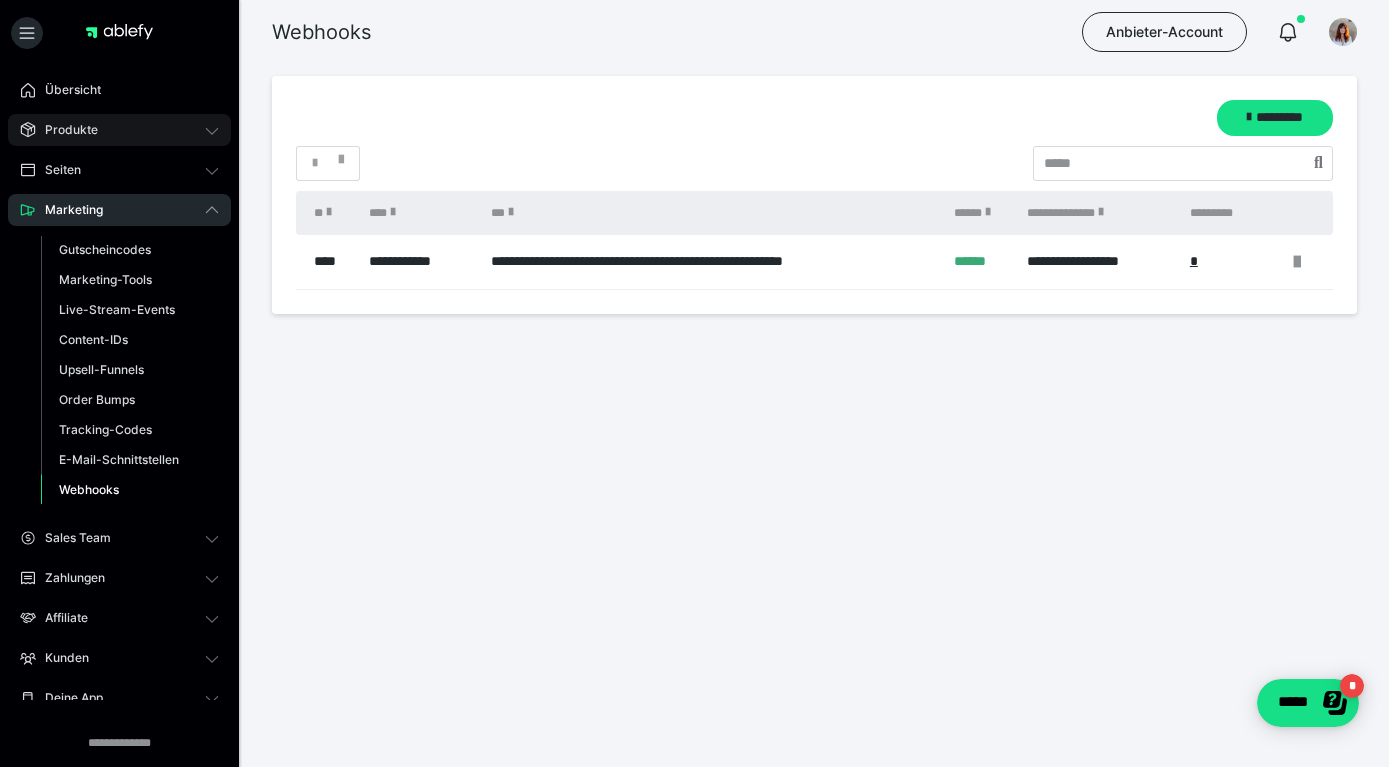 click on "Produkte" at bounding box center (119, 130) 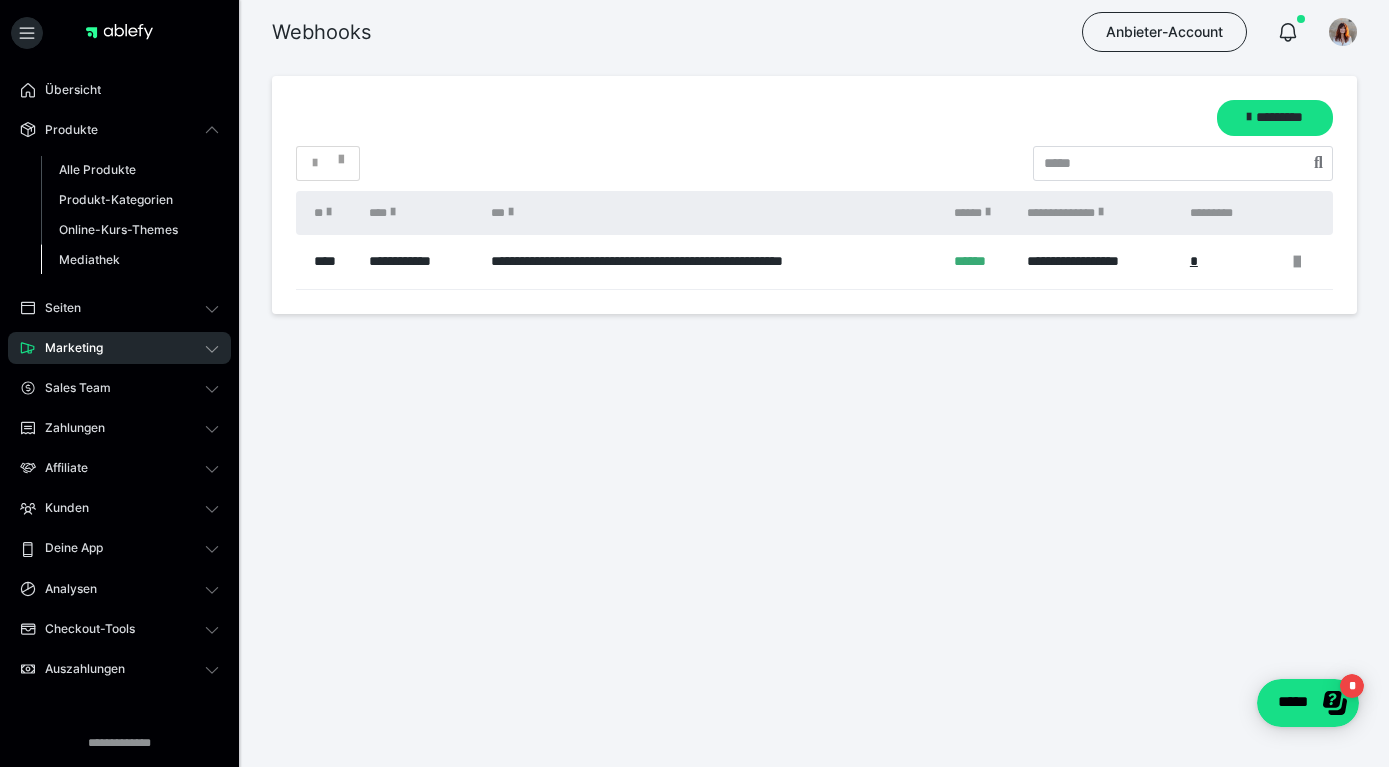 click on "Mediathek" at bounding box center [89, 259] 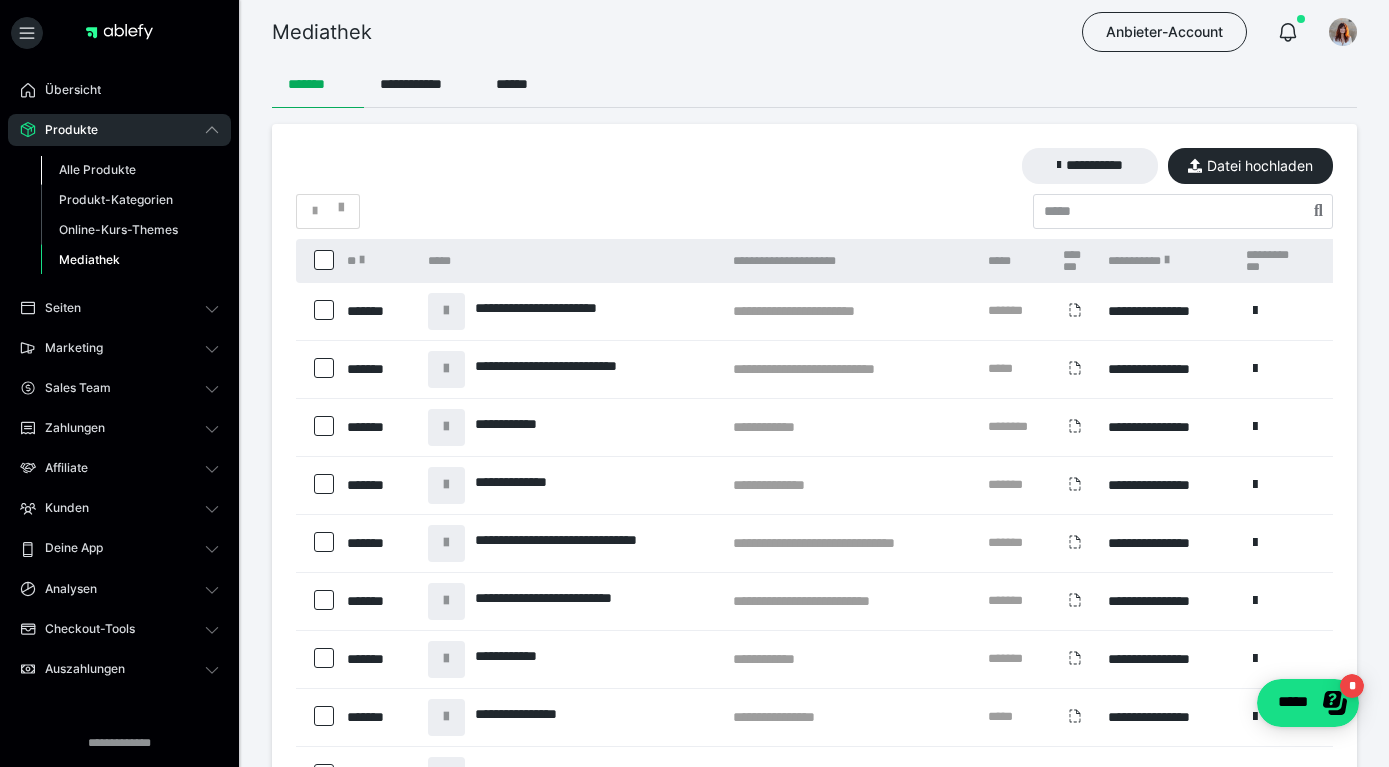 click on "Alle Produkte" at bounding box center [97, 169] 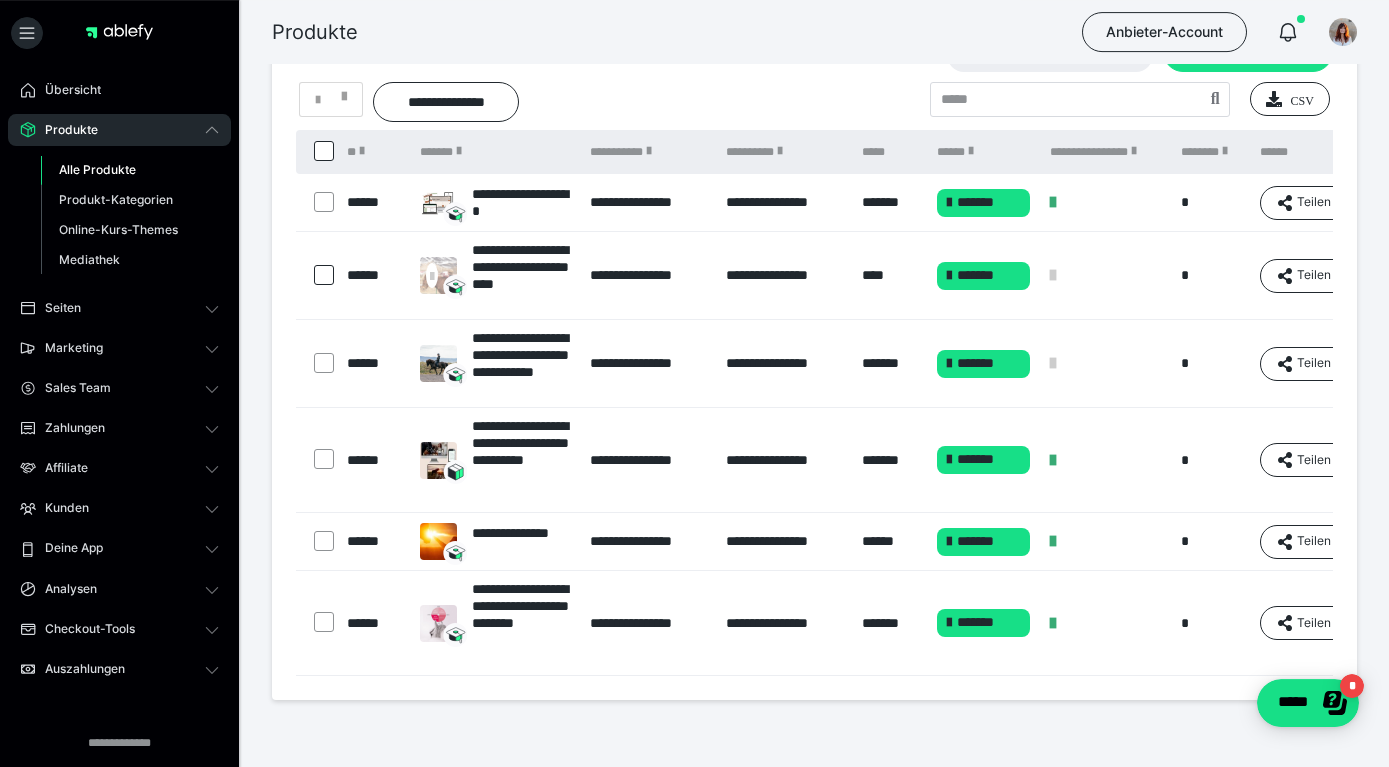 scroll, scrollTop: 108, scrollLeft: 0, axis: vertical 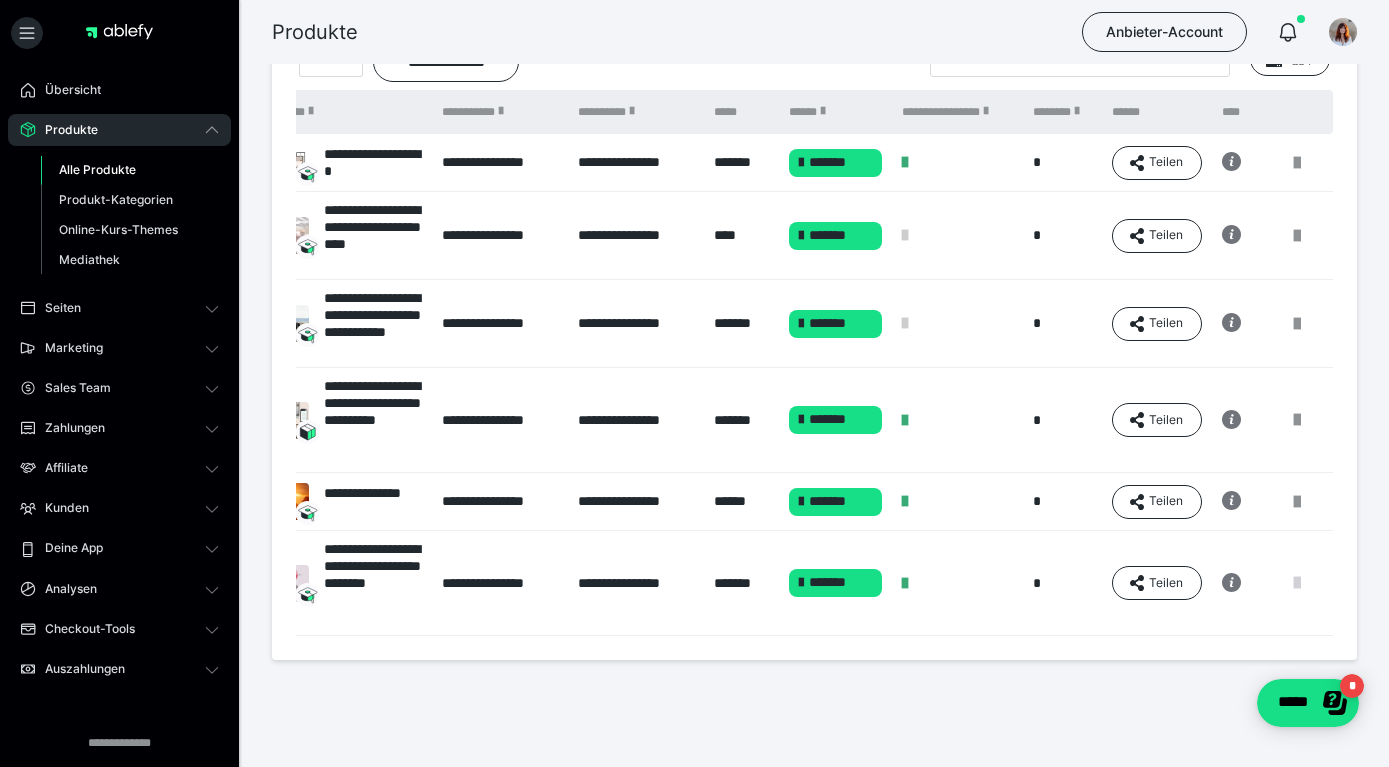 click at bounding box center [1297, 583] 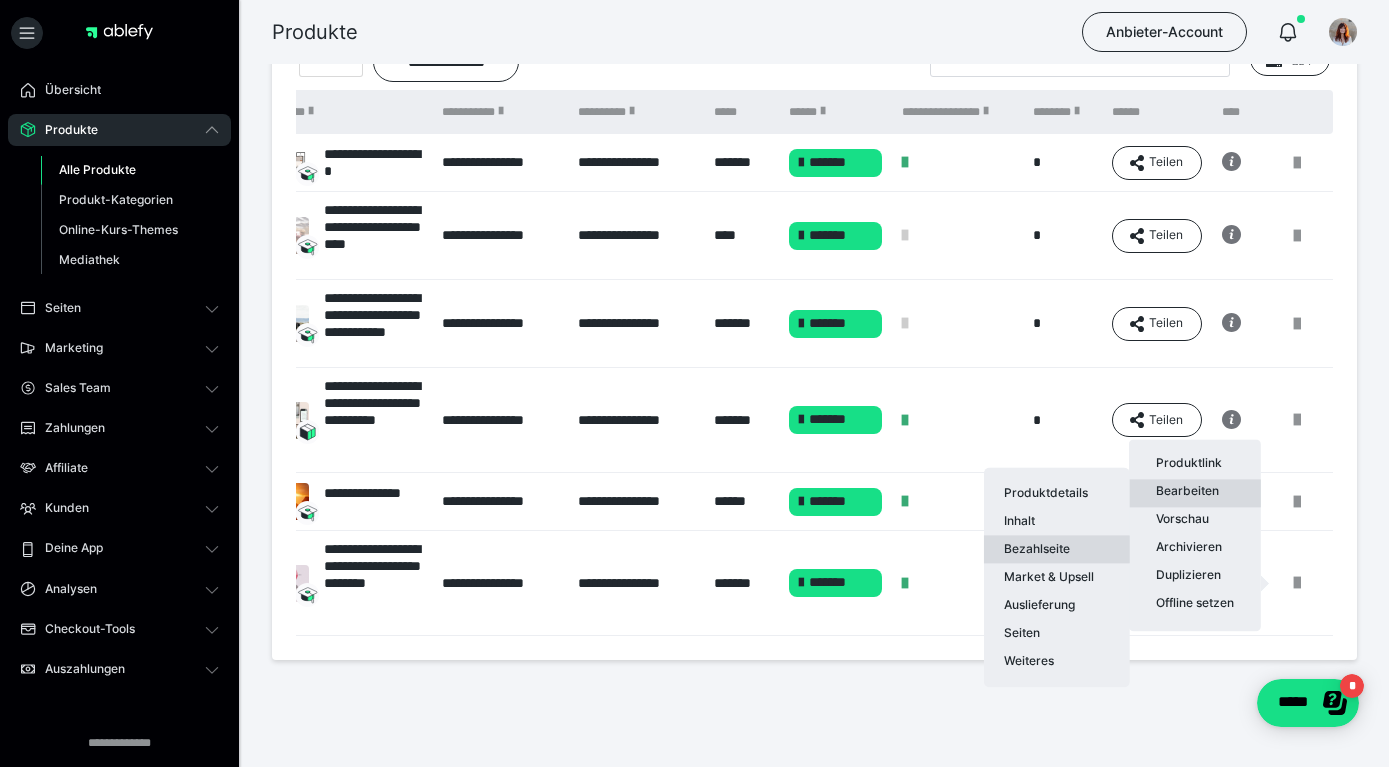 click on "Bezahlseite" at bounding box center (1057, 549) 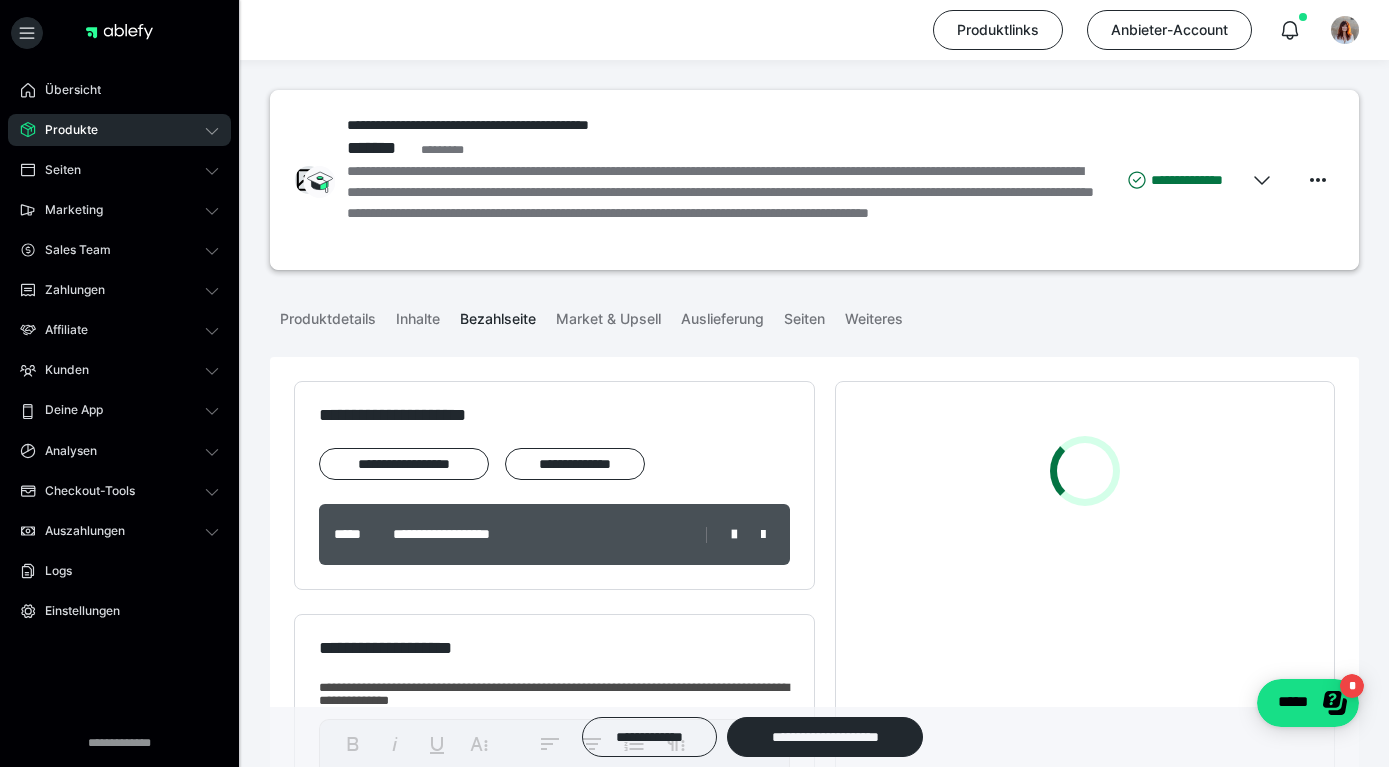 scroll, scrollTop: 756, scrollLeft: 0, axis: vertical 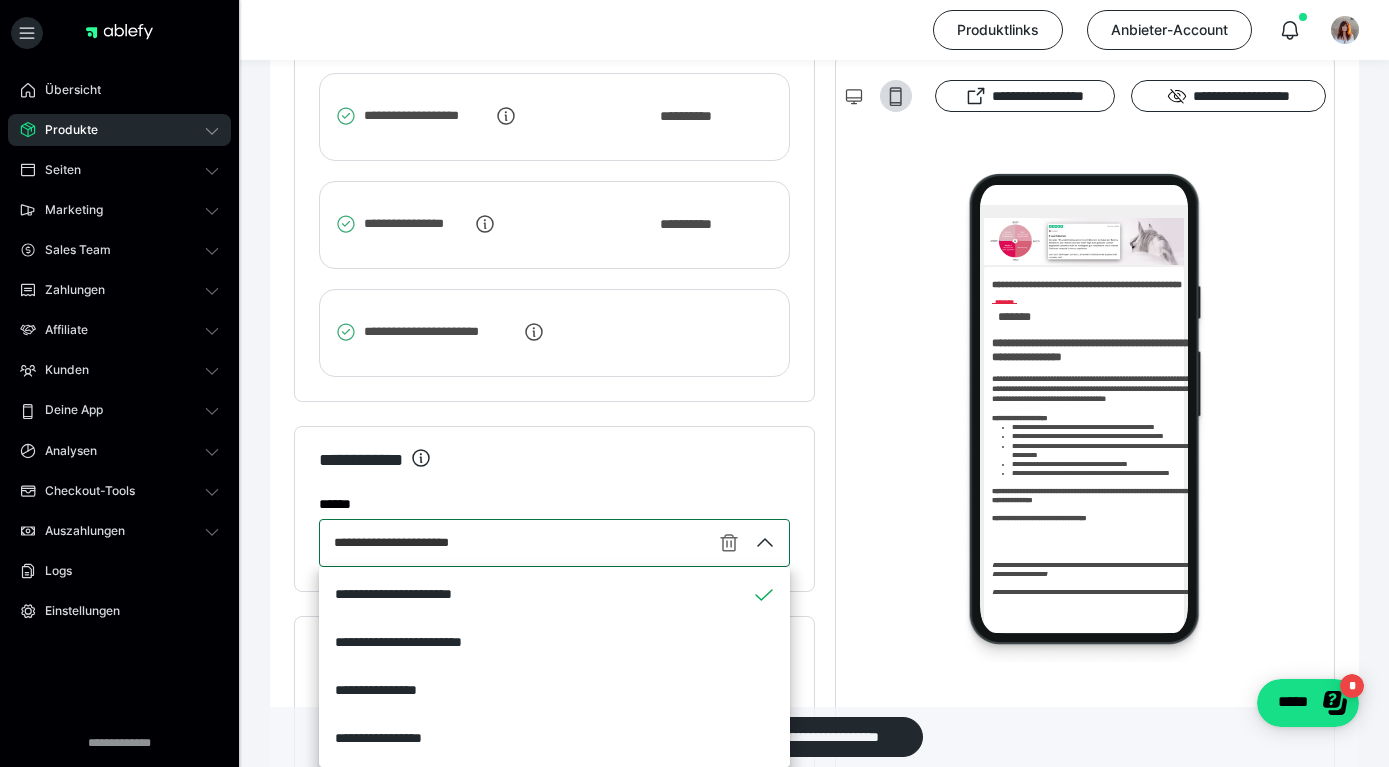 click on "**********" at bounding box center (554, 543) 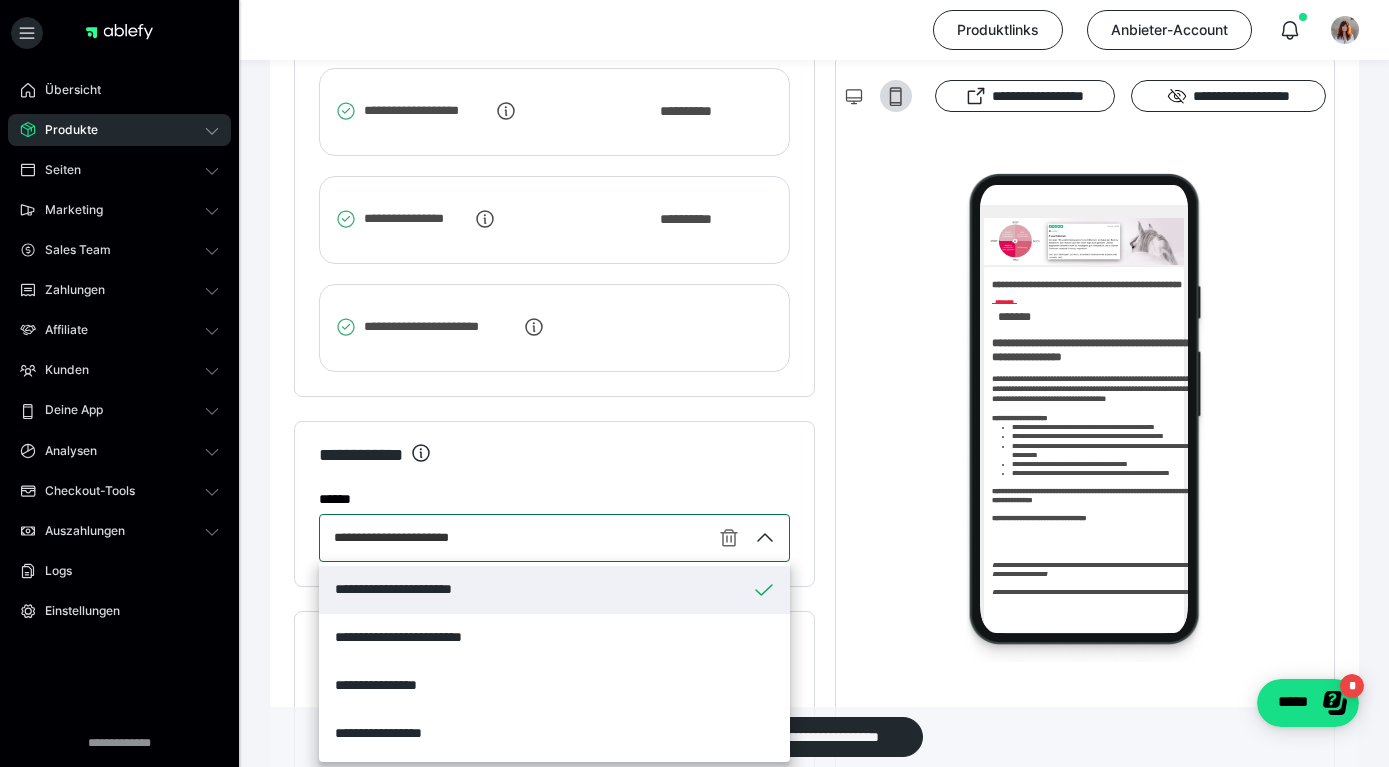 scroll, scrollTop: 3670, scrollLeft: 0, axis: vertical 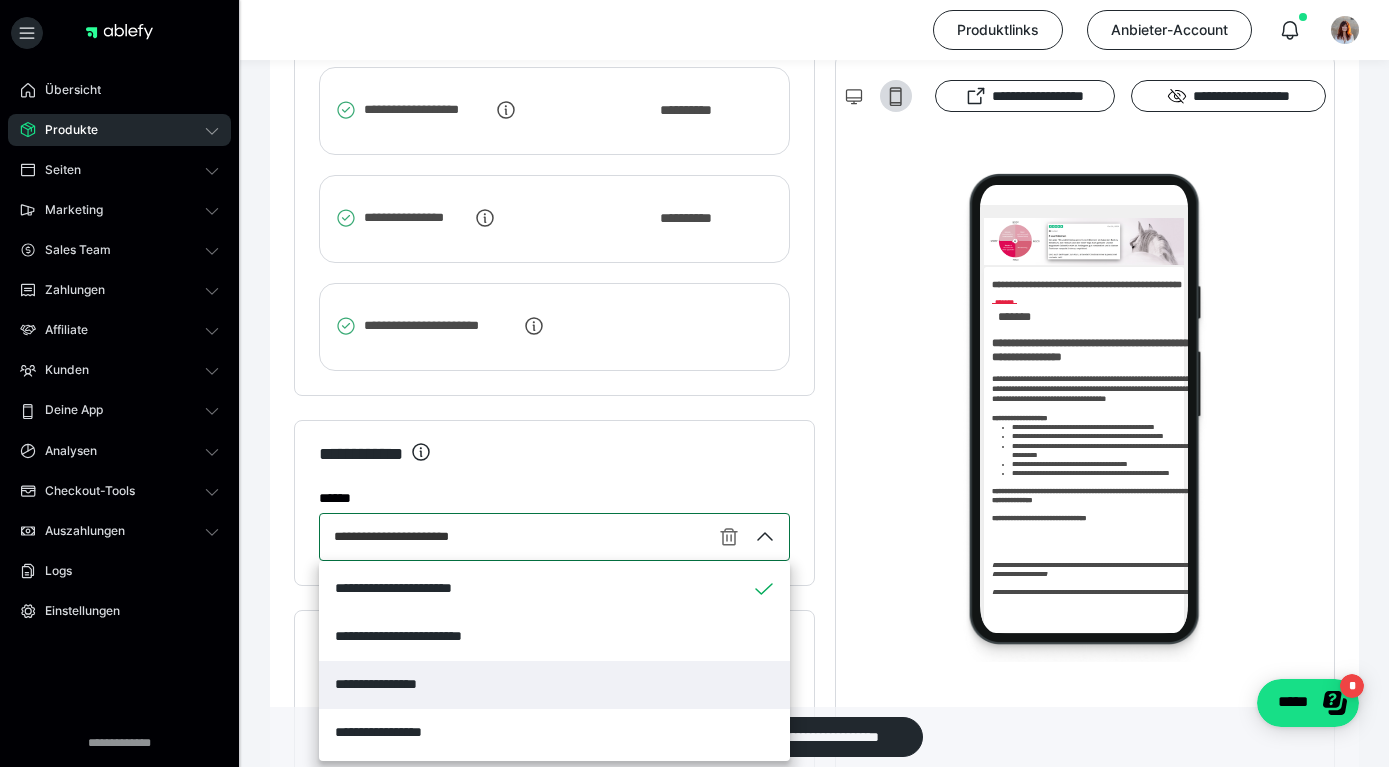 click on "**********" at bounding box center [391, 684] 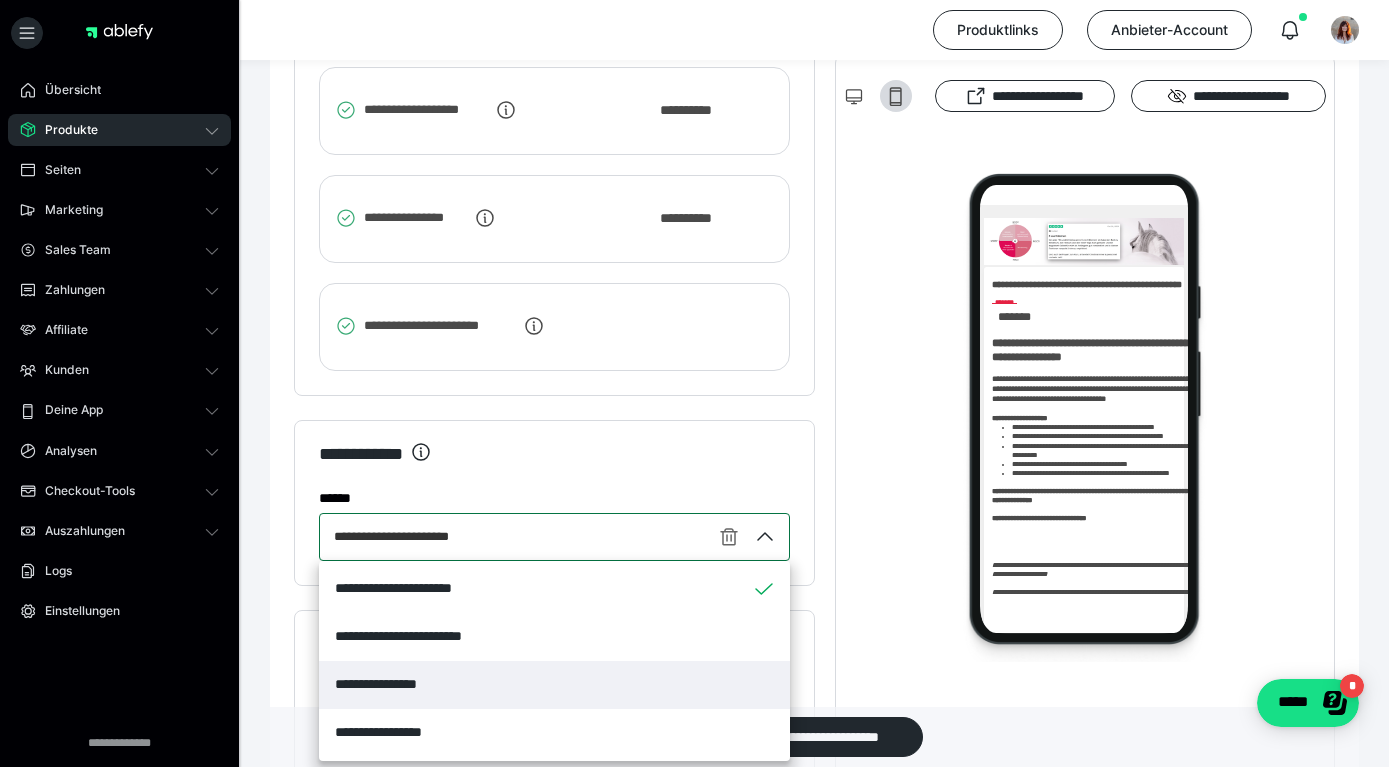 click on "**********" at bounding box center (249, 537) 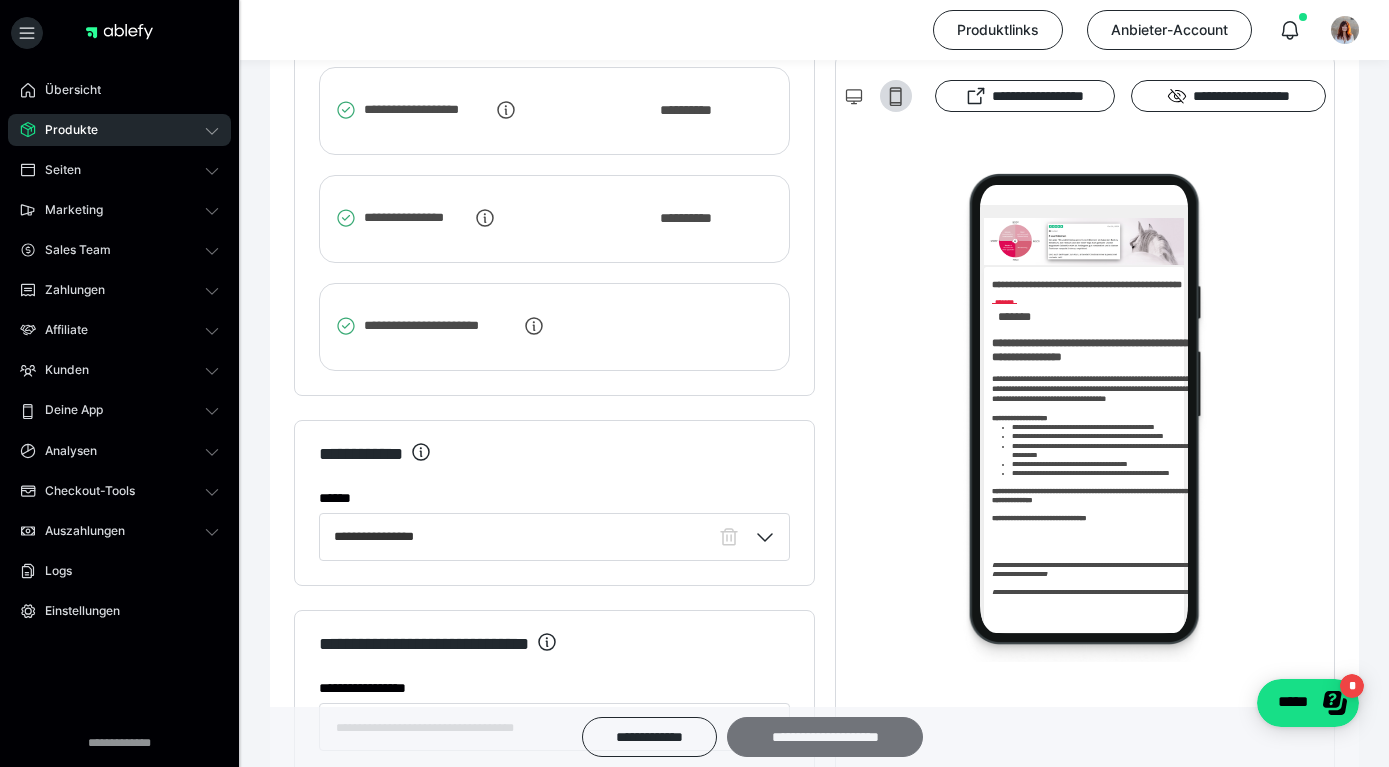 click on "**********" at bounding box center (825, 737) 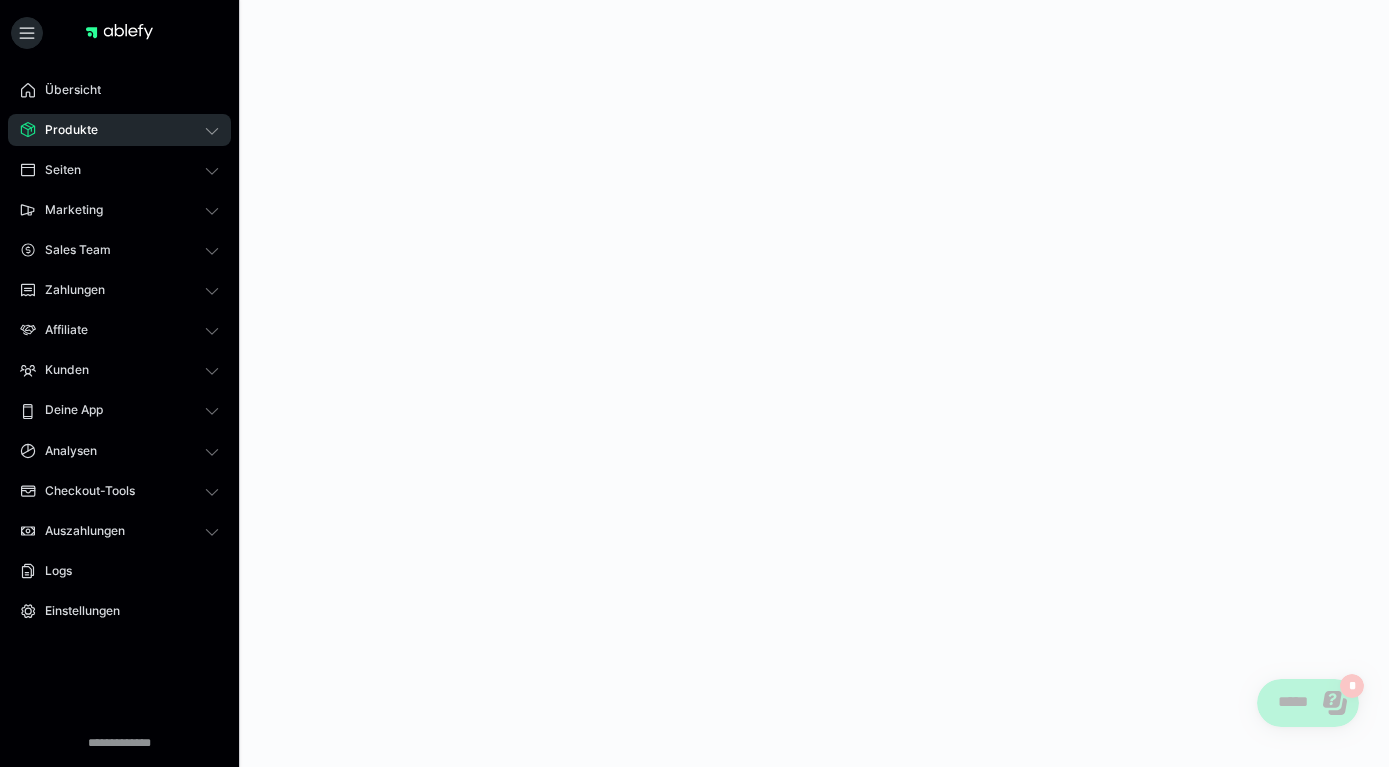 scroll, scrollTop: 0, scrollLeft: 0, axis: both 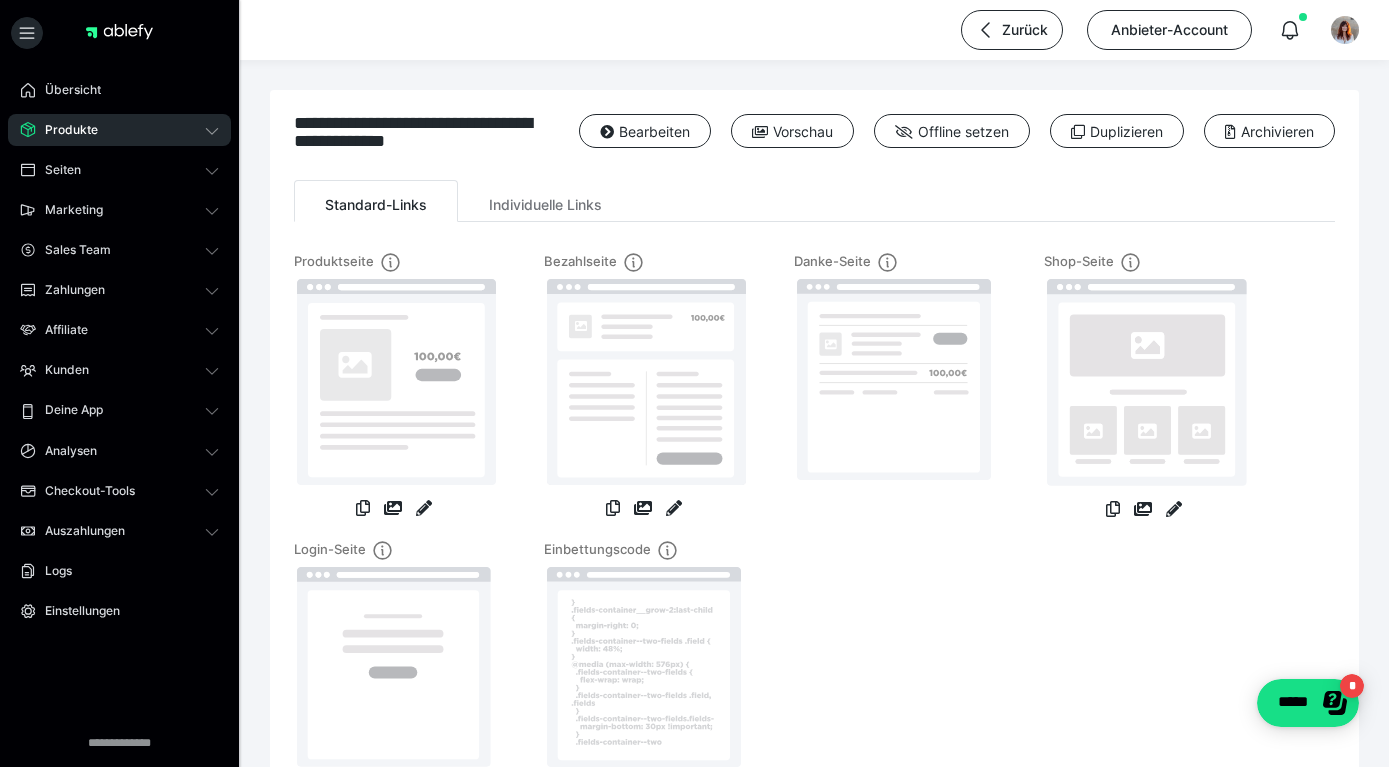 click 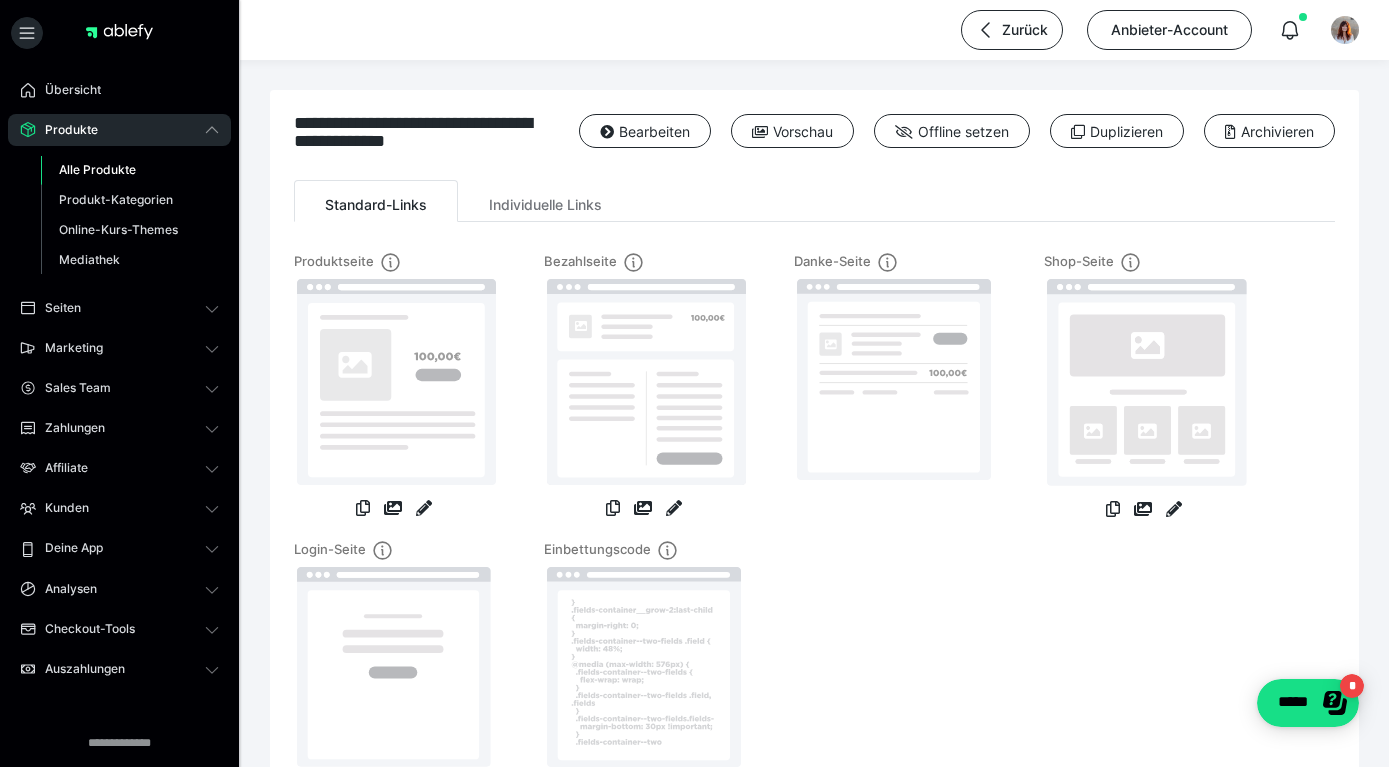 click on "Alle Produkte" at bounding box center [97, 169] 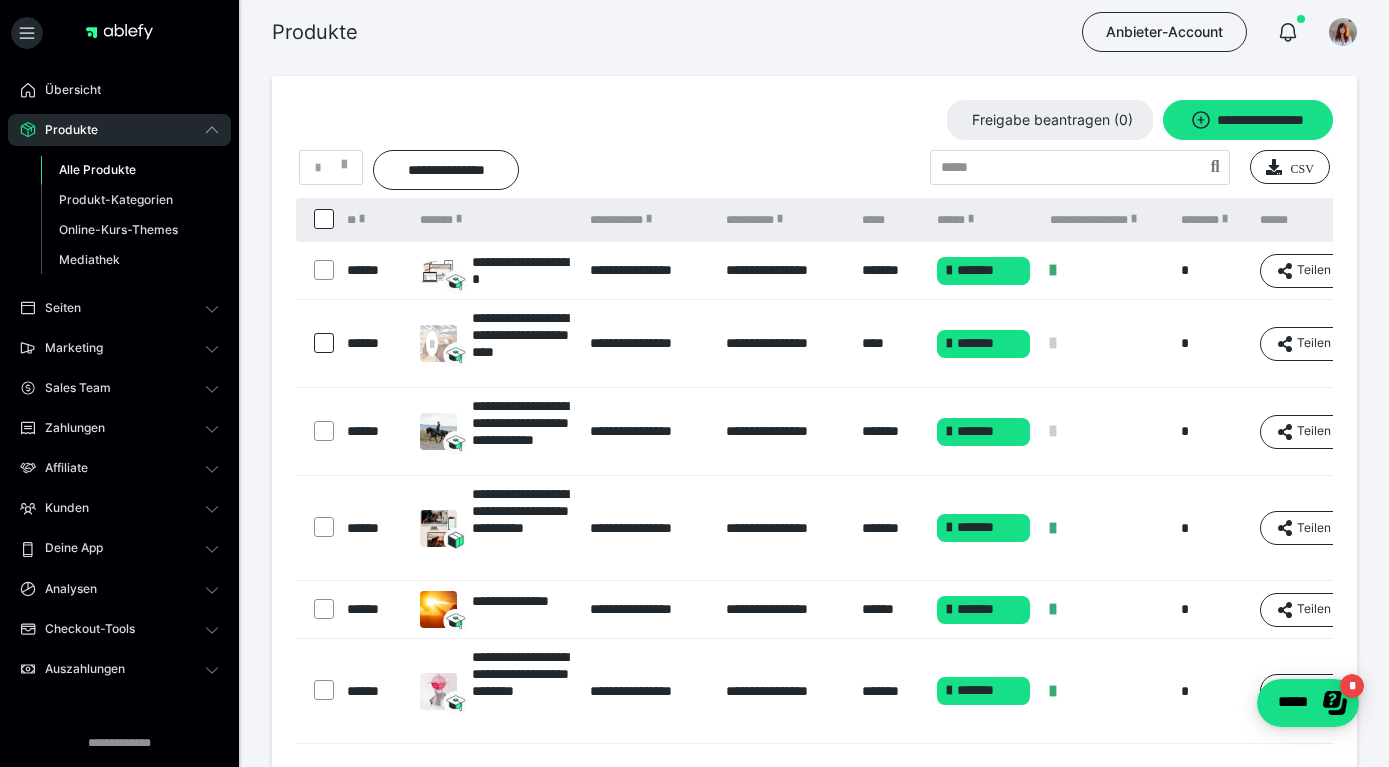 scroll, scrollTop: 0, scrollLeft: 149, axis: horizontal 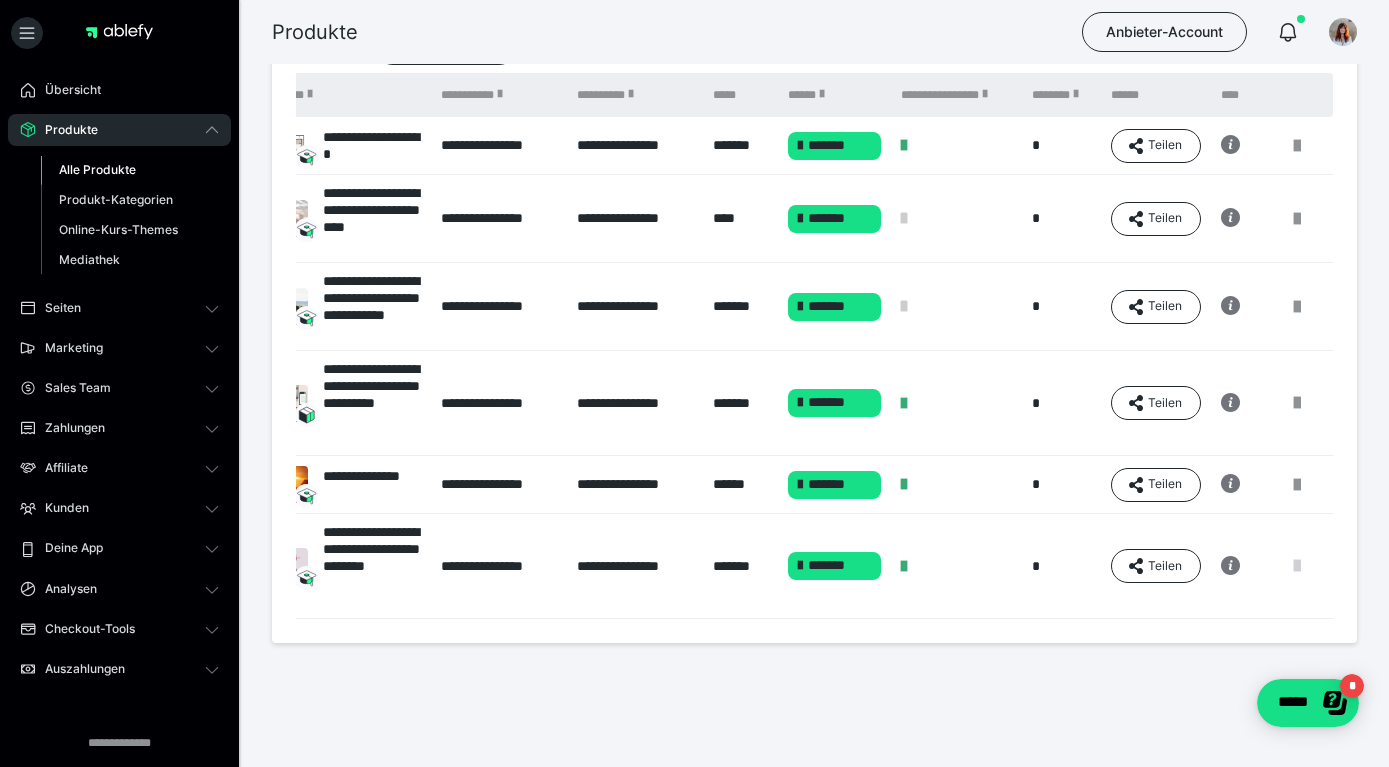 click at bounding box center [1297, 566] 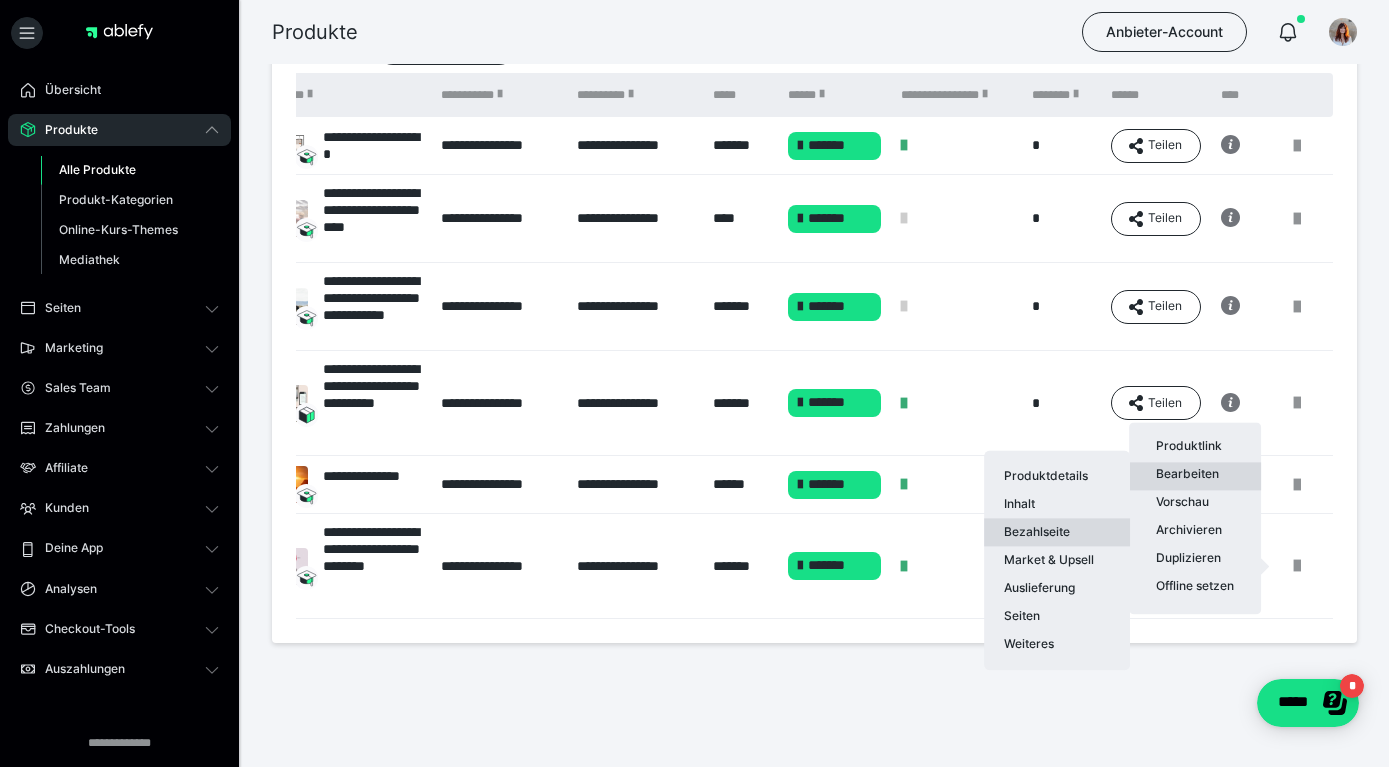 click on "Bezahlseite" at bounding box center [1057, 532] 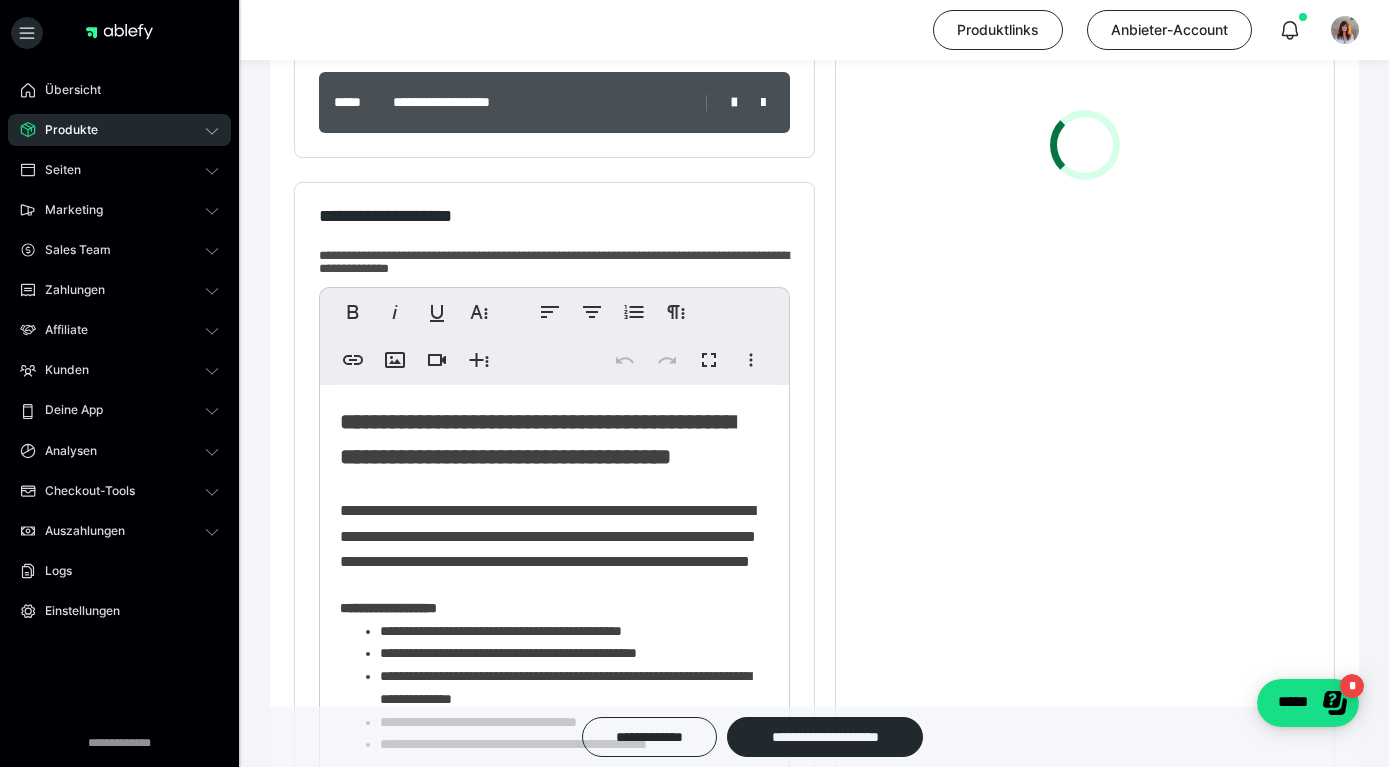 scroll, scrollTop: 0, scrollLeft: 0, axis: both 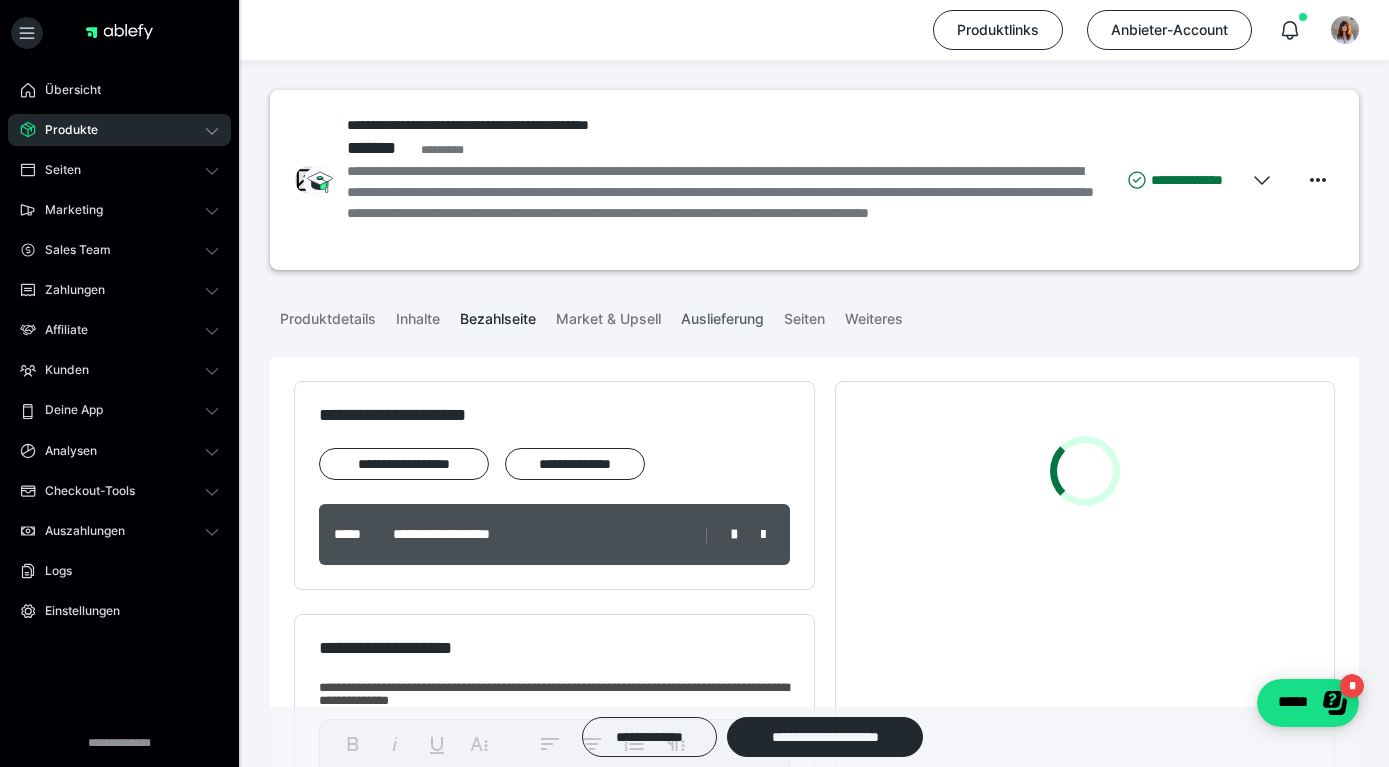 click on "Auslieferung" at bounding box center (722, 315) 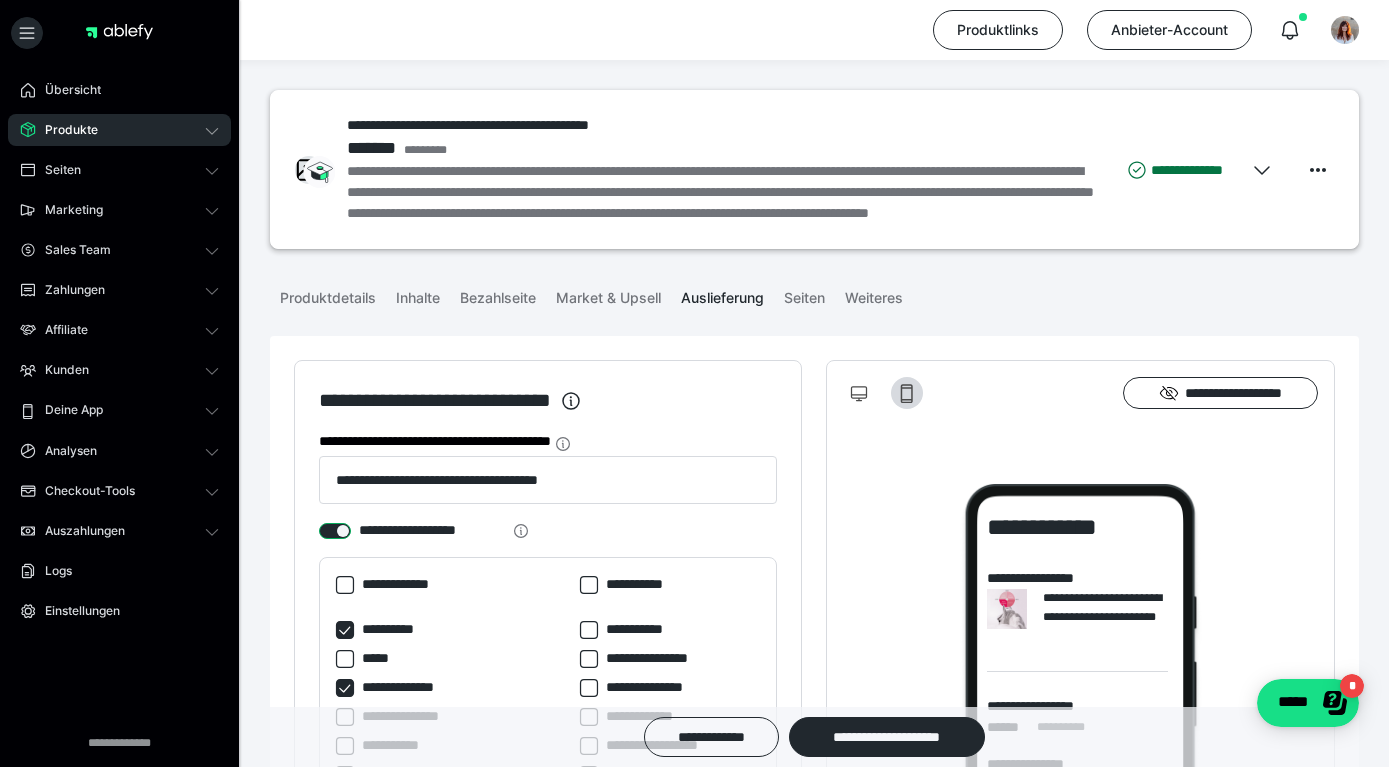 click at bounding box center [335, 531] 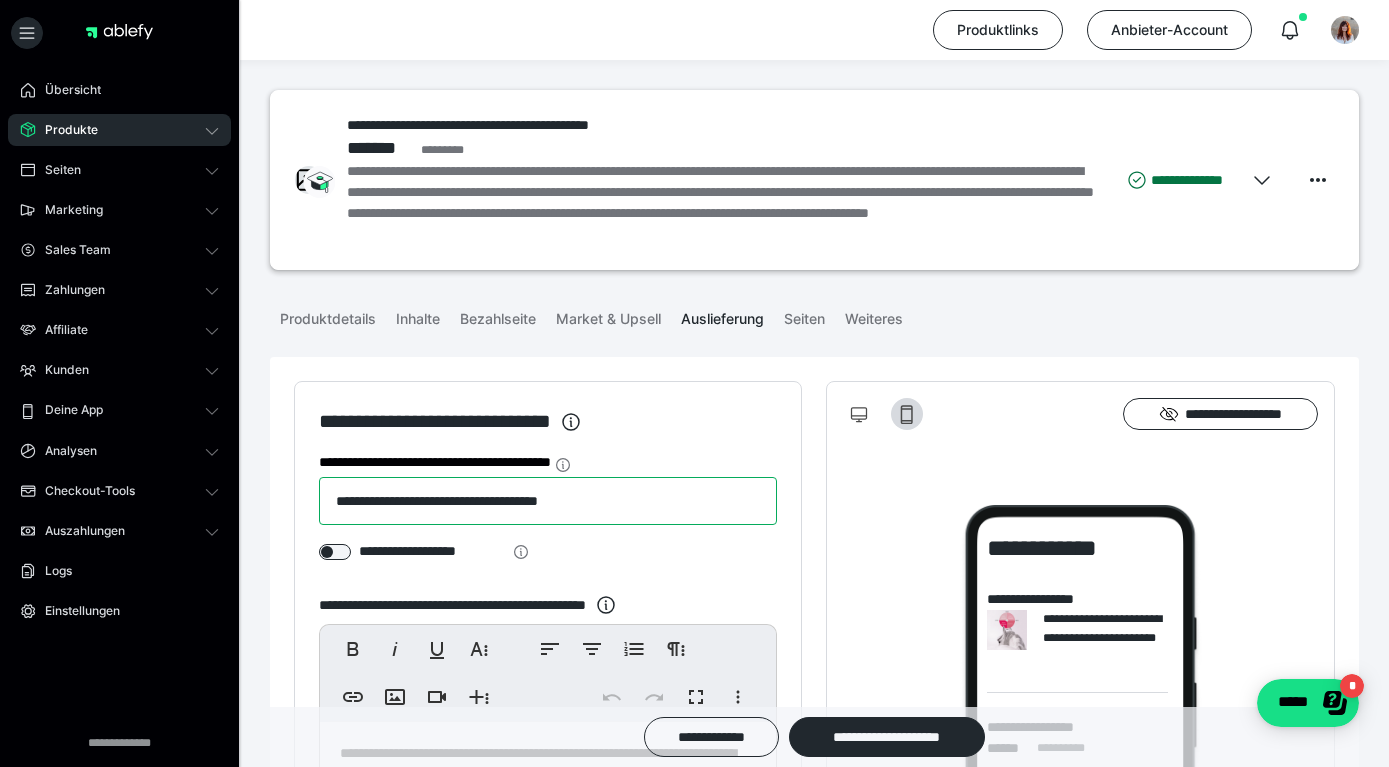 drag, startPoint x: 654, startPoint y: 498, endPoint x: 274, endPoint y: 482, distance: 380.3367 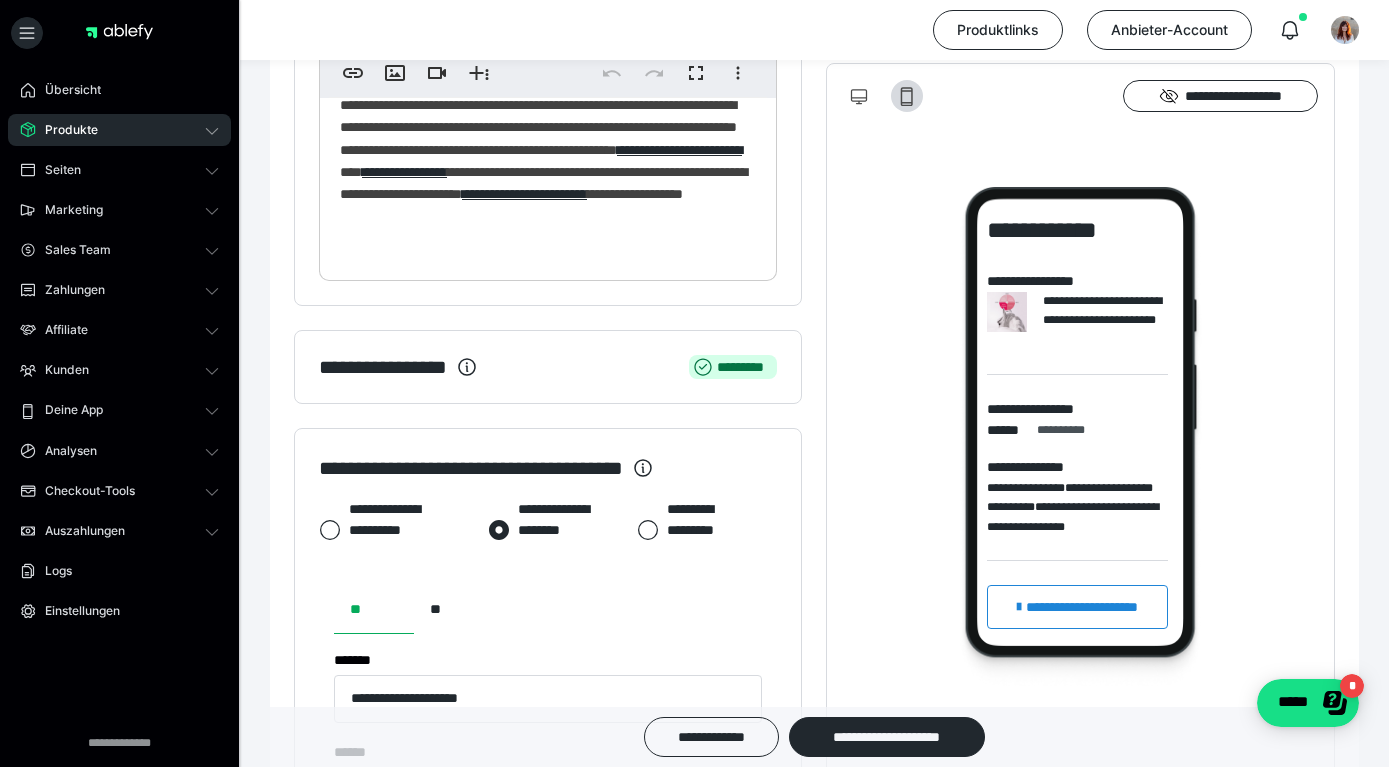 scroll, scrollTop: 540, scrollLeft: 0, axis: vertical 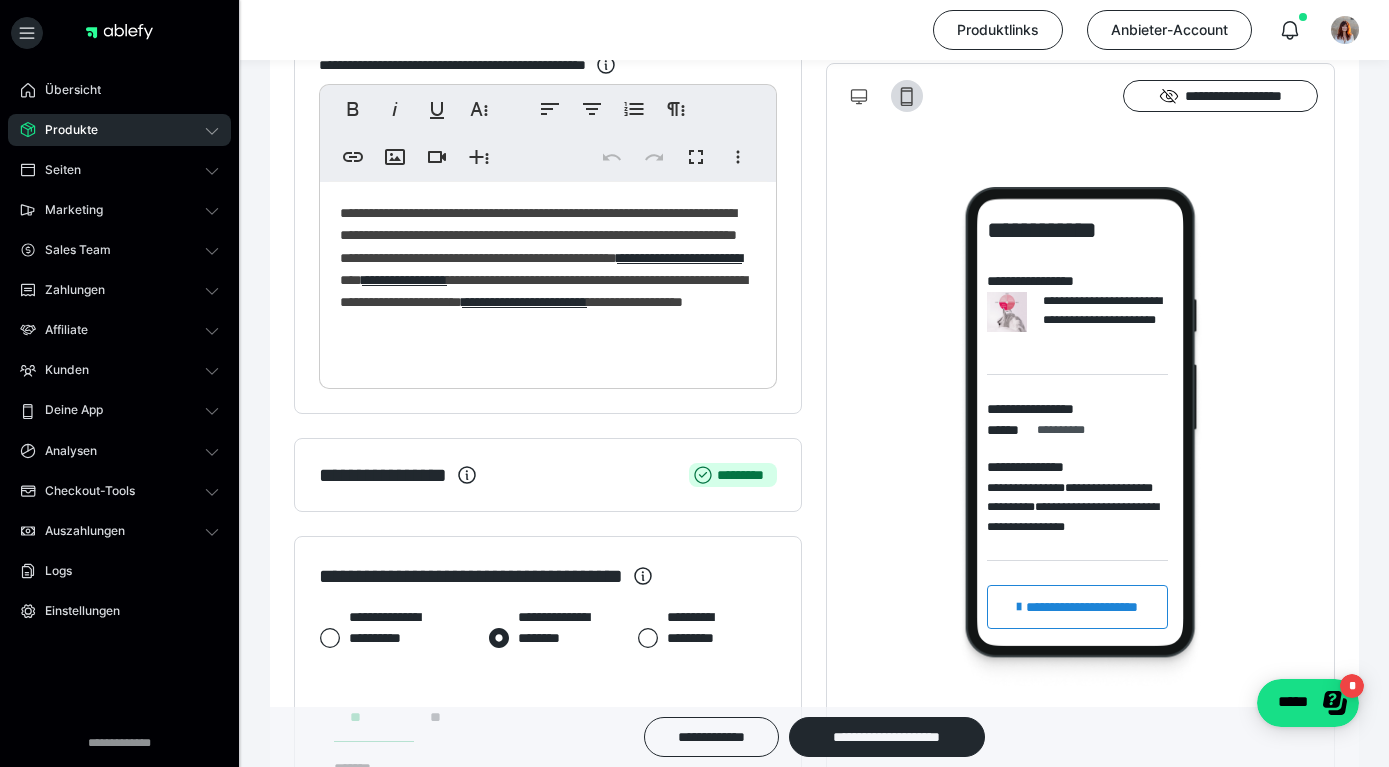 type 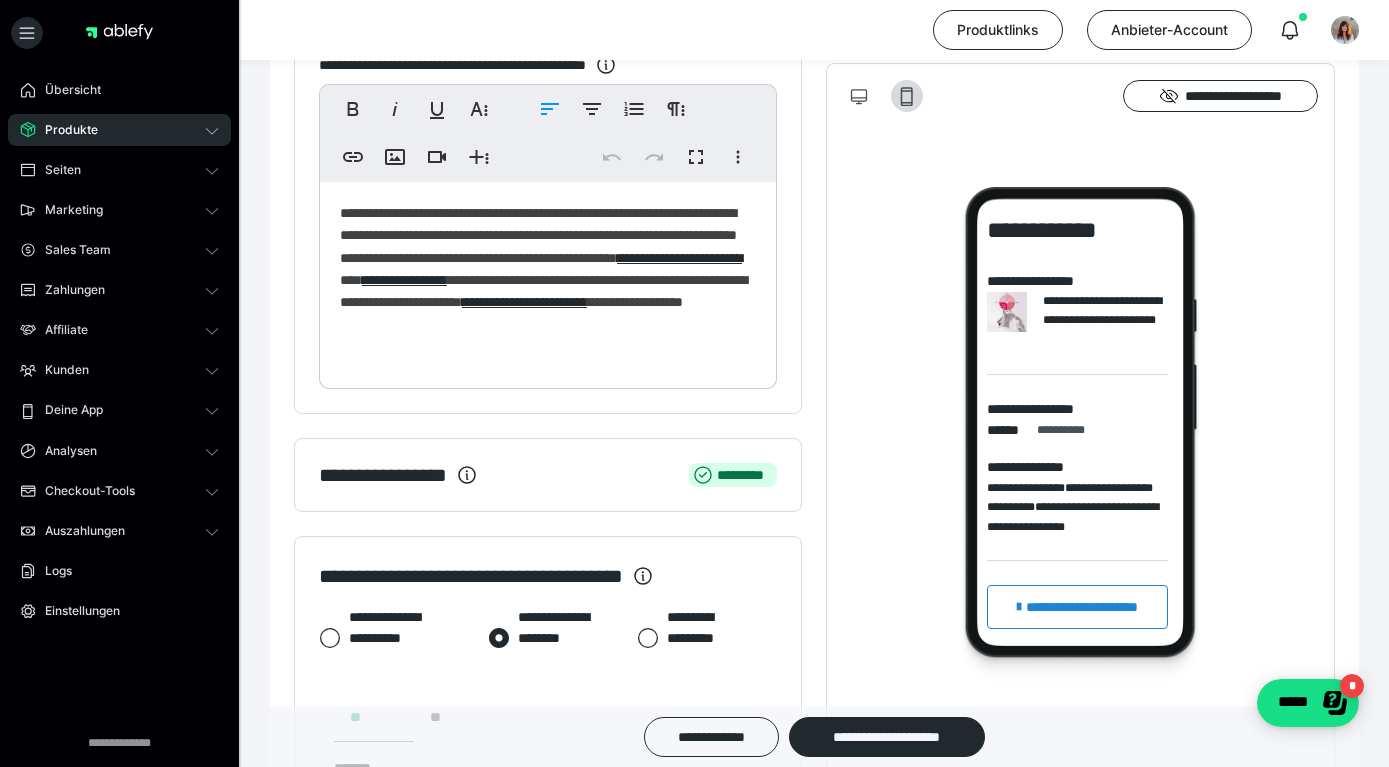 type 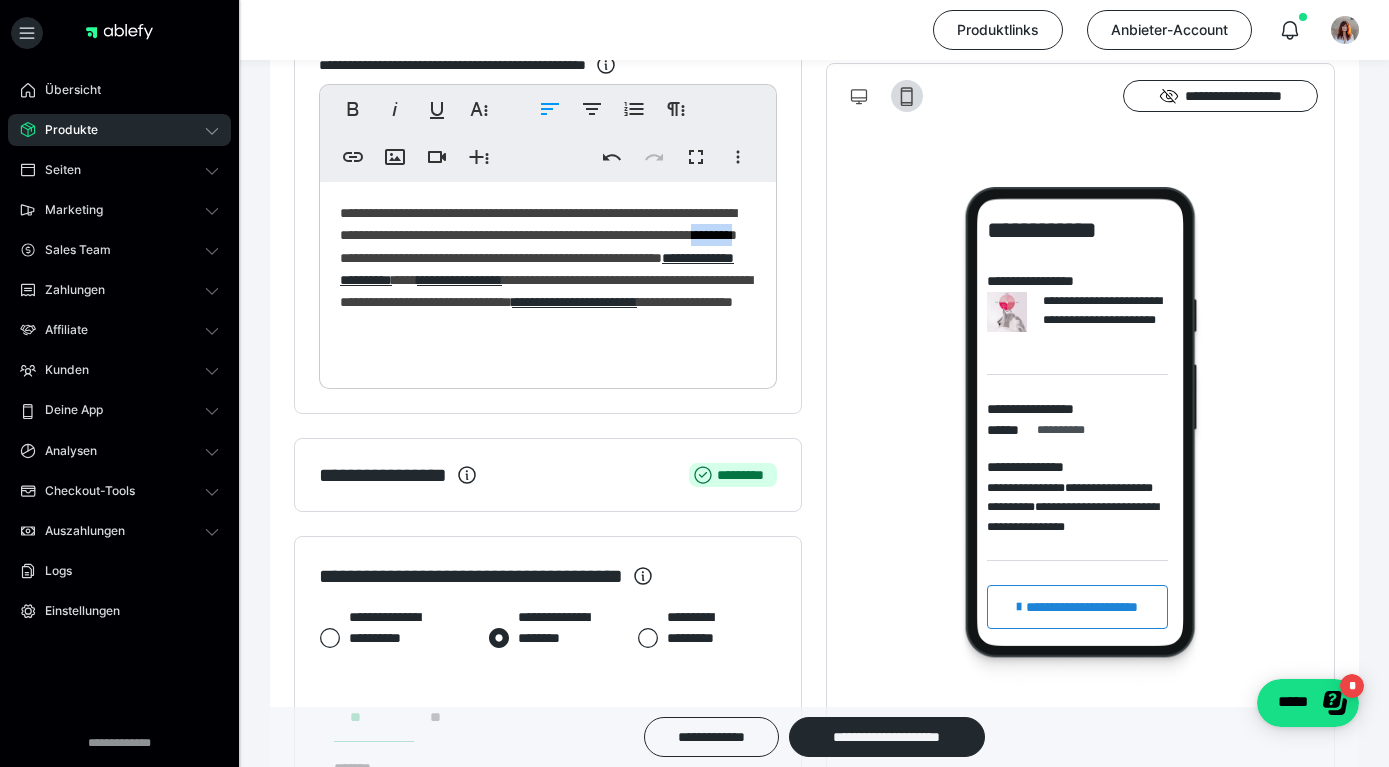 drag, startPoint x: 596, startPoint y: 259, endPoint x: 538, endPoint y: 260, distance: 58.00862 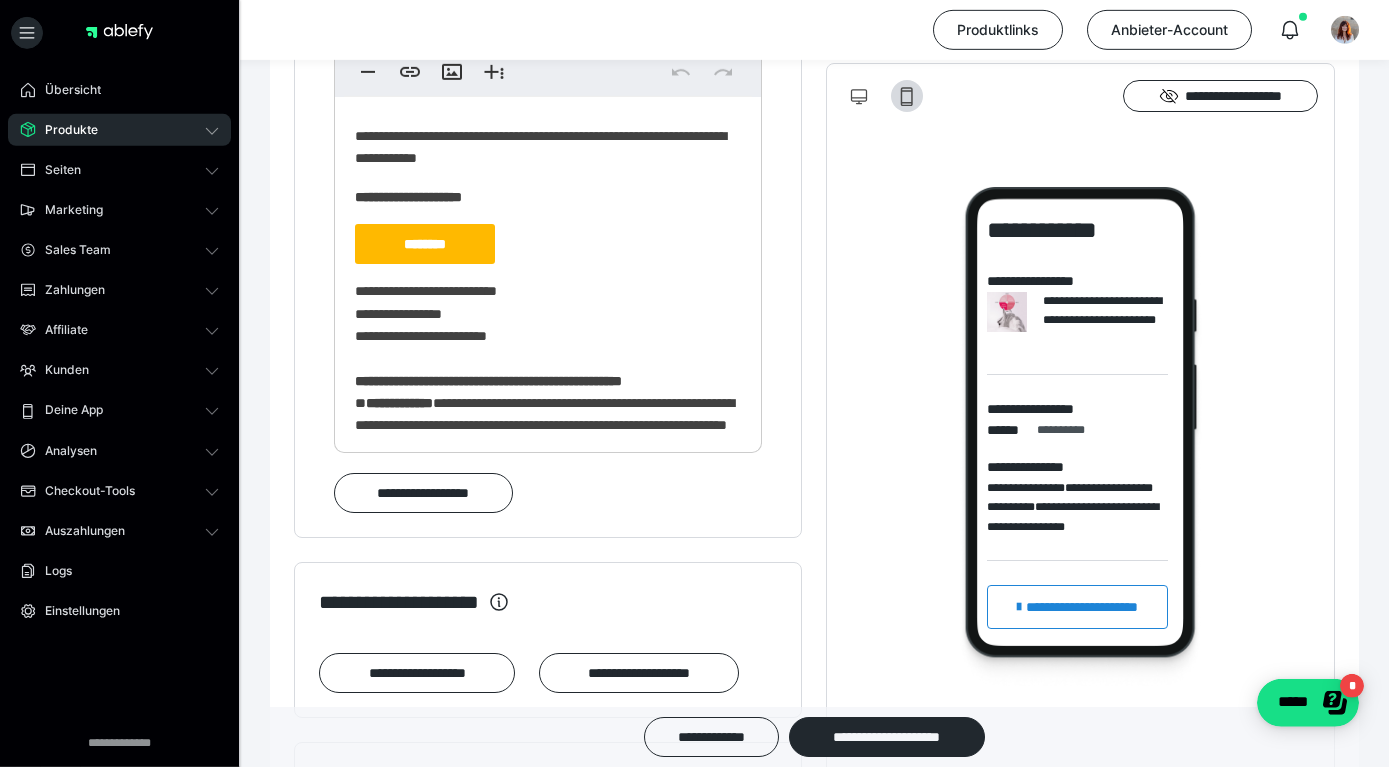 scroll, scrollTop: 1512, scrollLeft: 0, axis: vertical 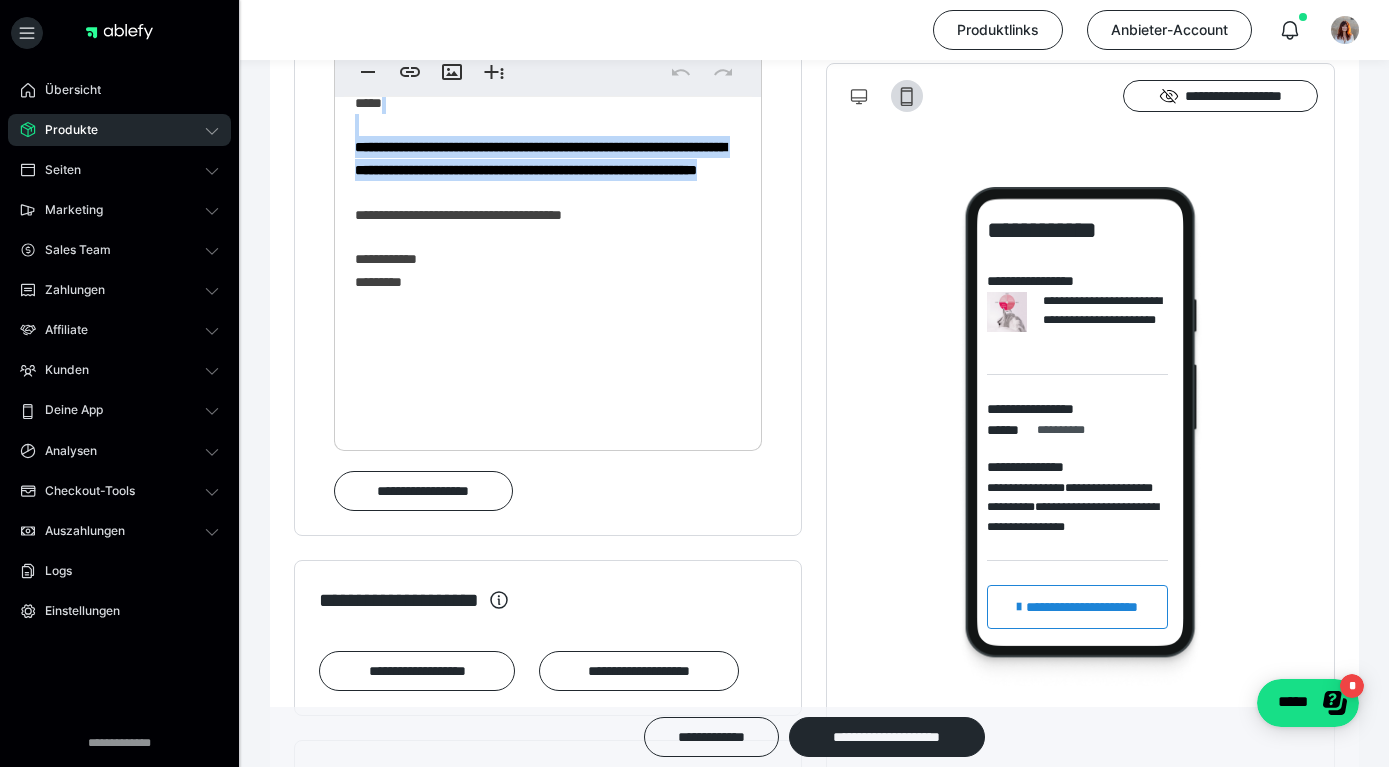 drag, startPoint x: 717, startPoint y: 286, endPoint x: 719, endPoint y: 212, distance: 74.02702 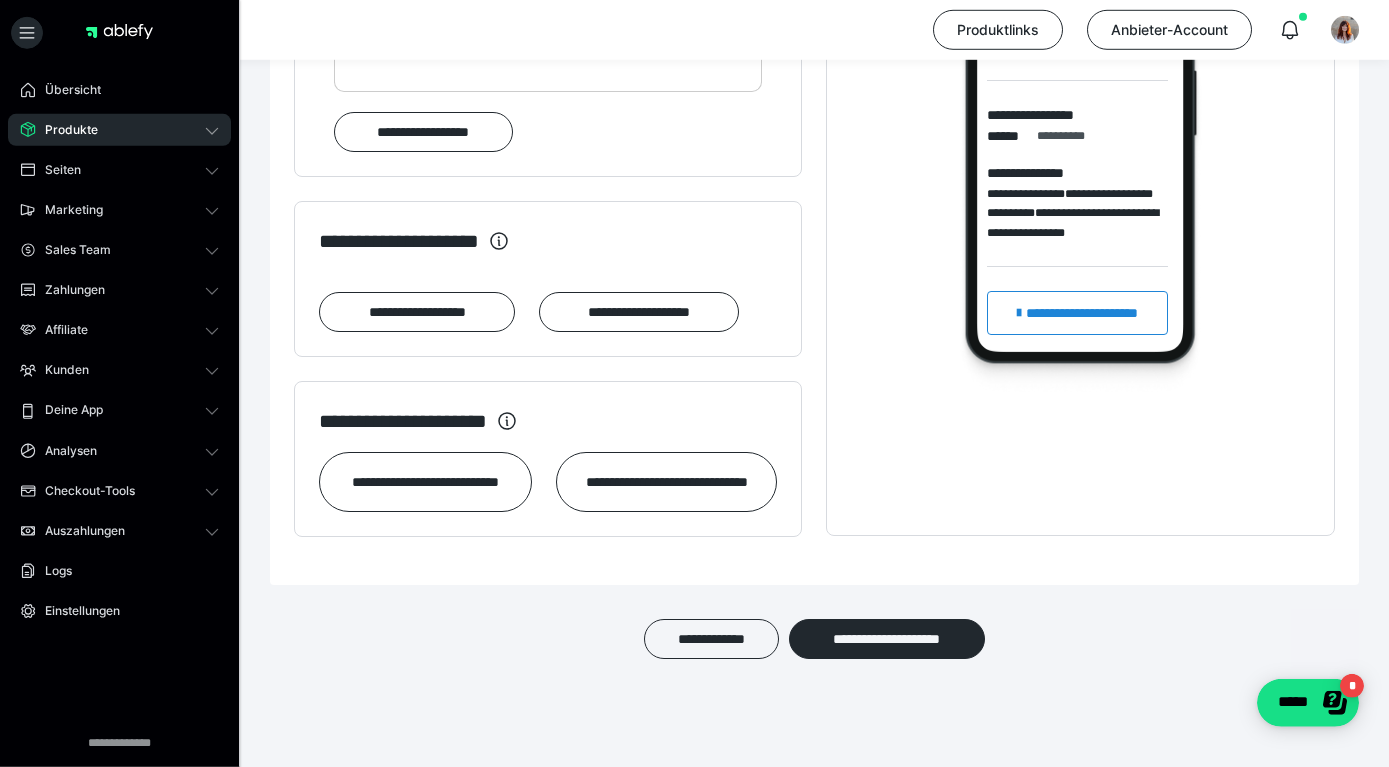 scroll, scrollTop: 1872, scrollLeft: 0, axis: vertical 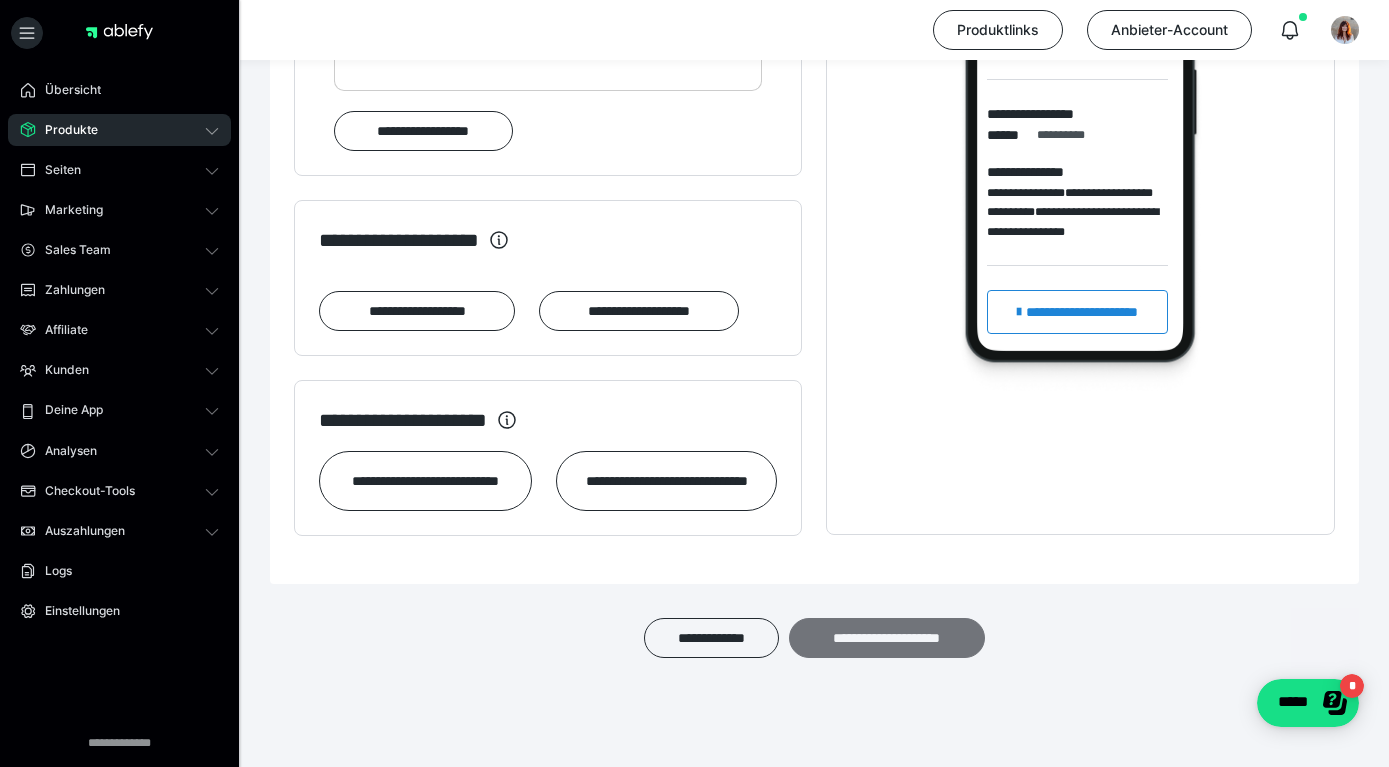 click on "**********" at bounding box center (887, 638) 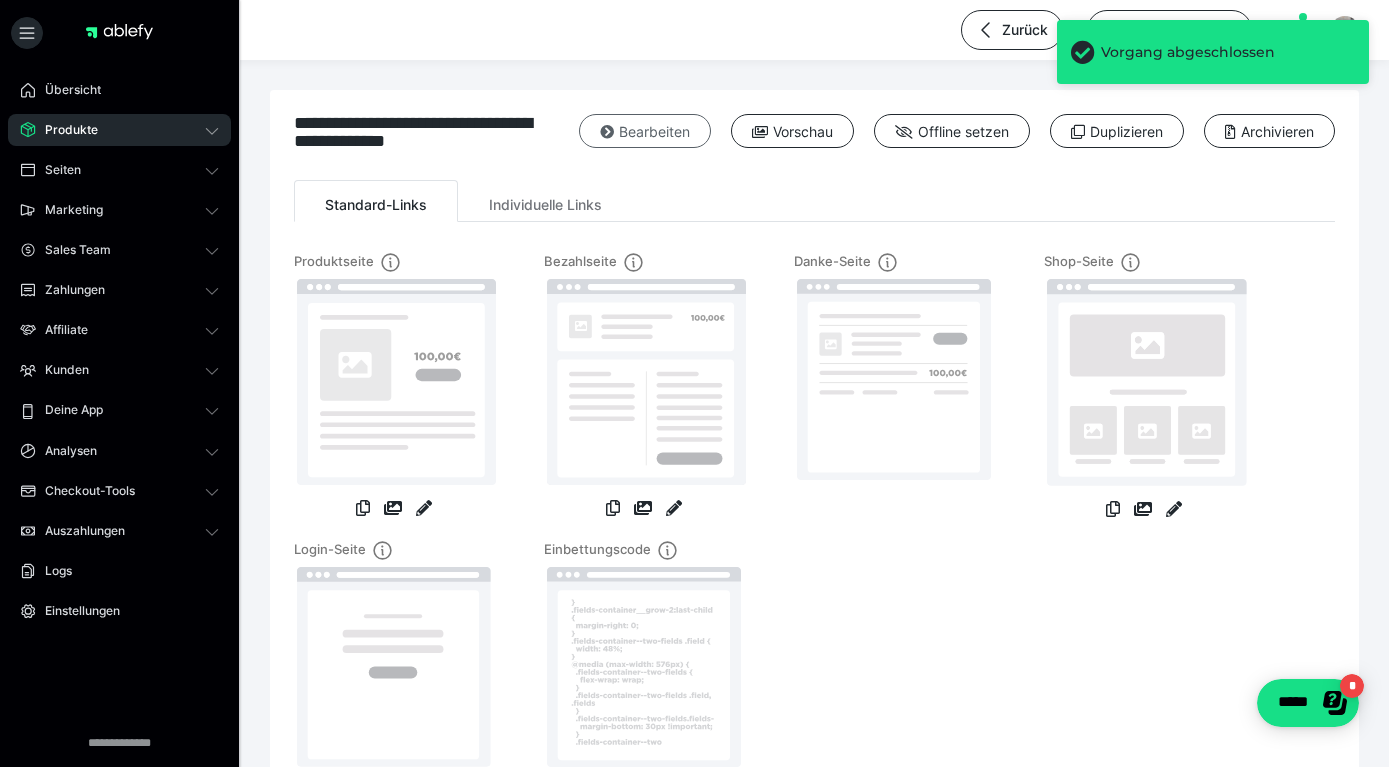 click on "Bearbeiten" at bounding box center [645, 131] 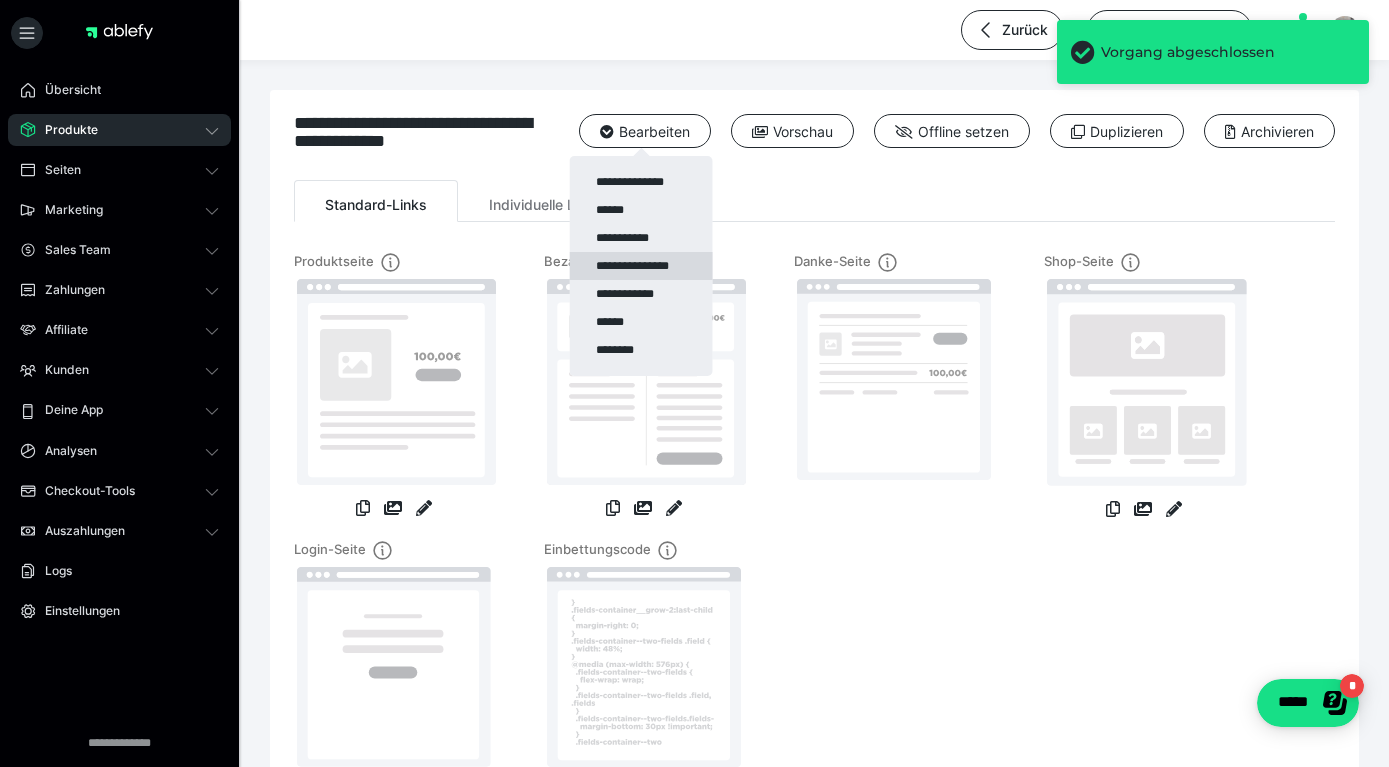 click on "**********" at bounding box center (640, 266) 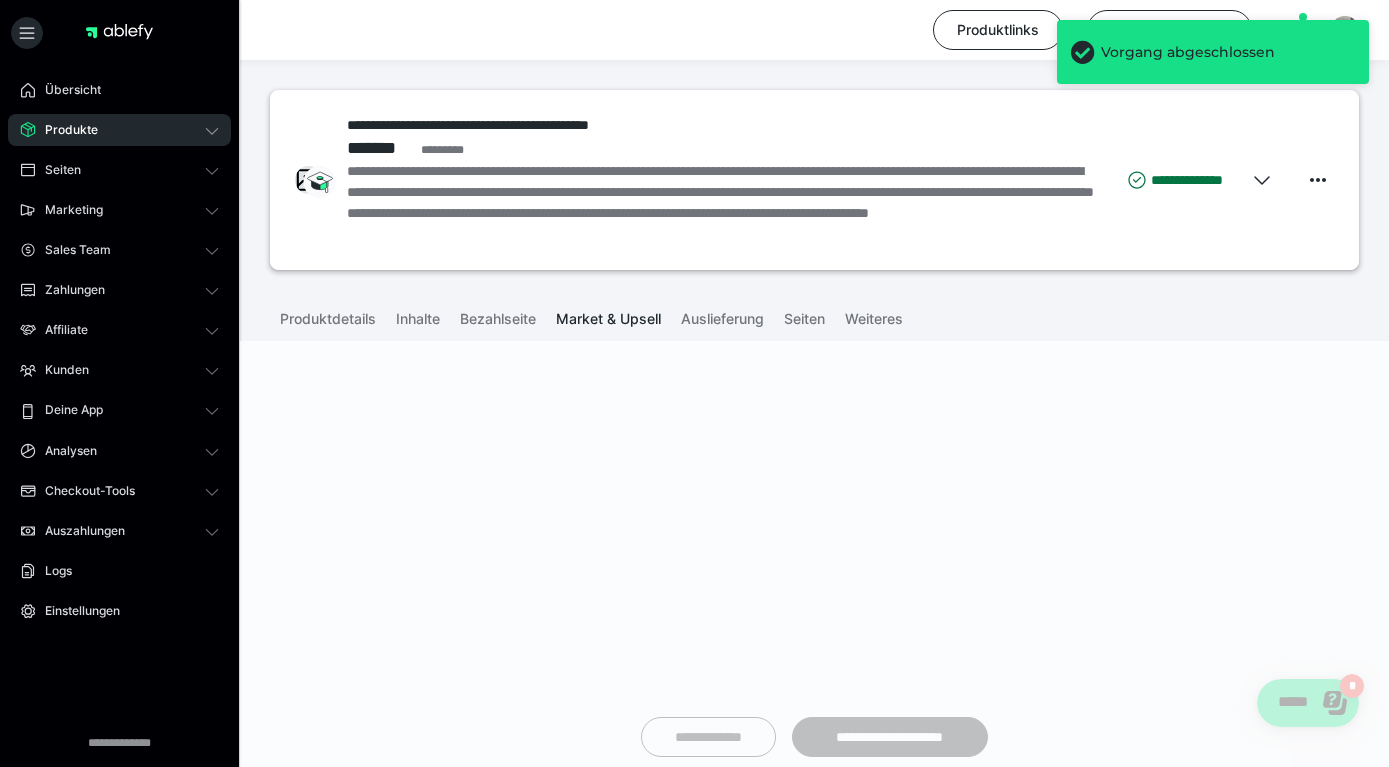 type on "**********" 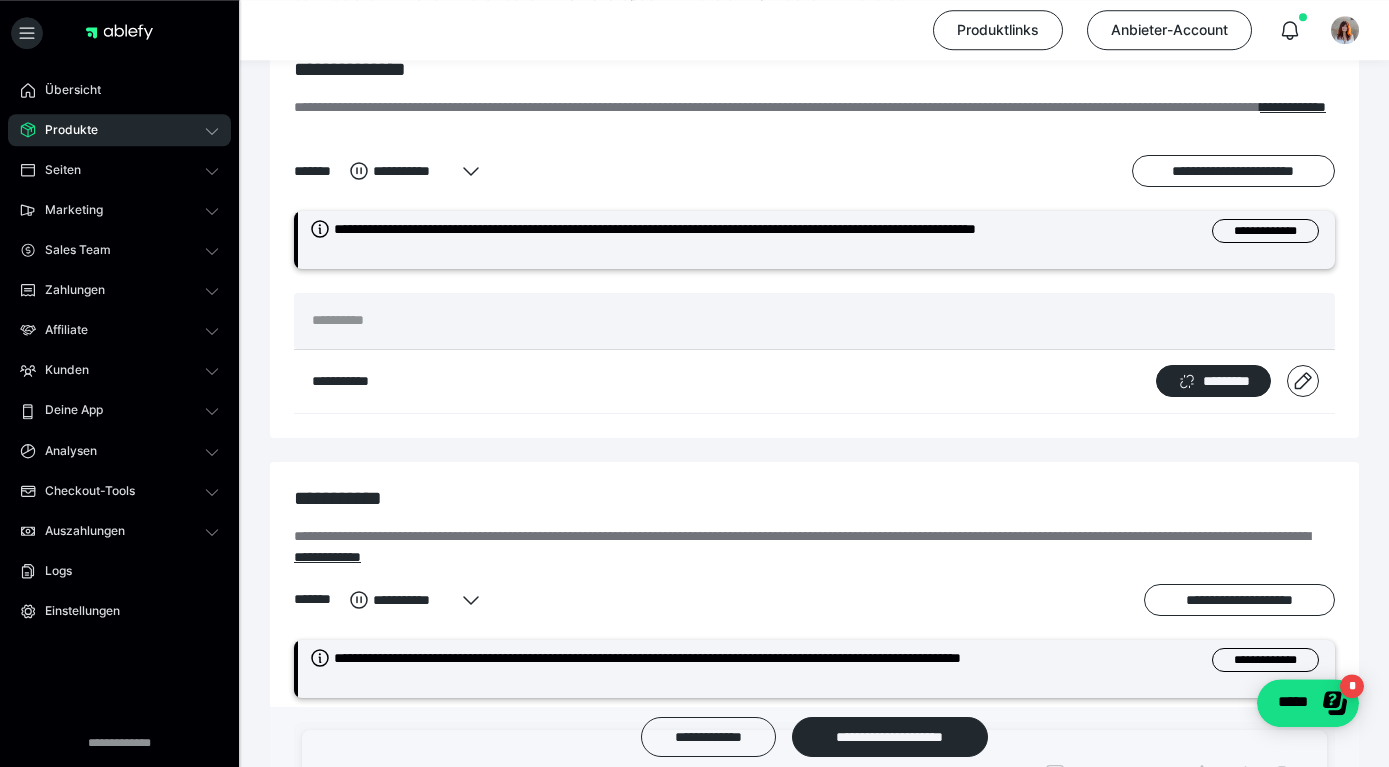 scroll, scrollTop: 324, scrollLeft: 0, axis: vertical 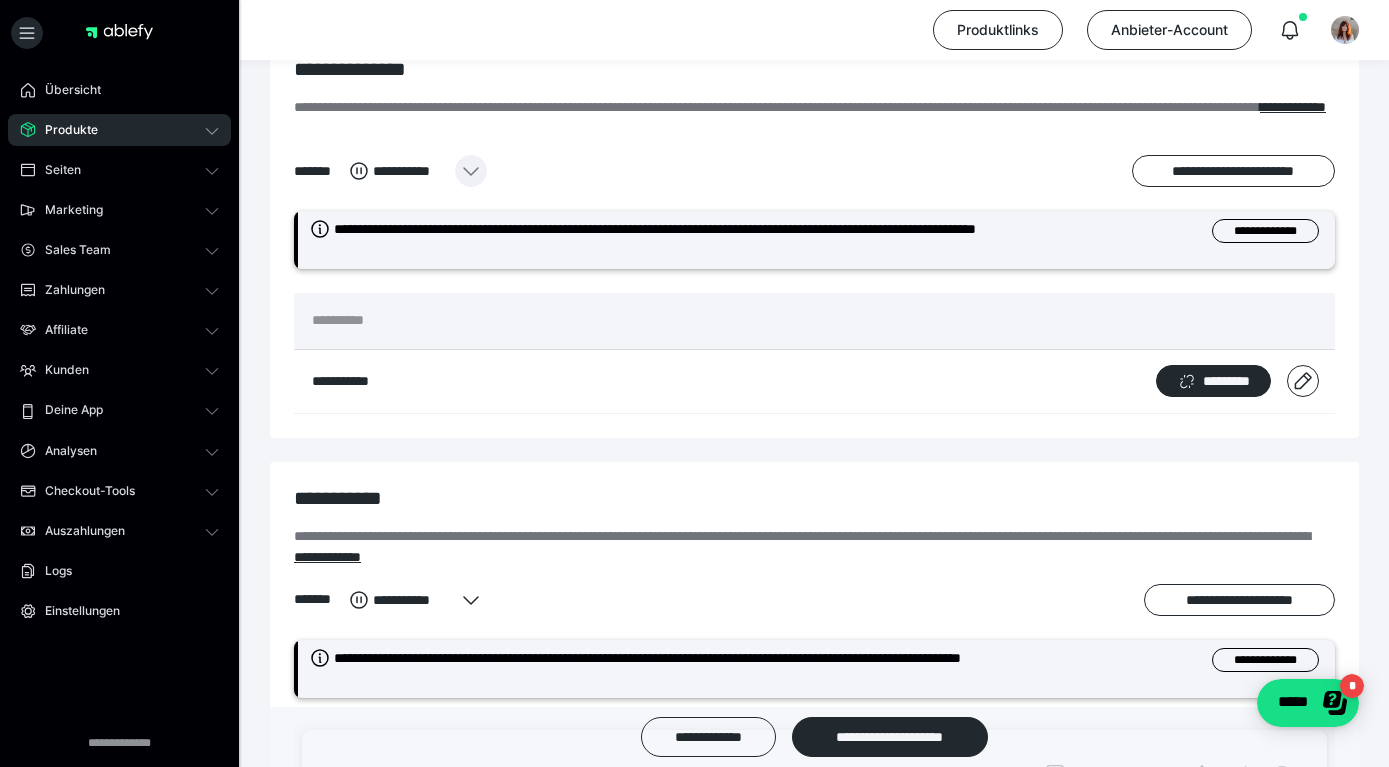 click 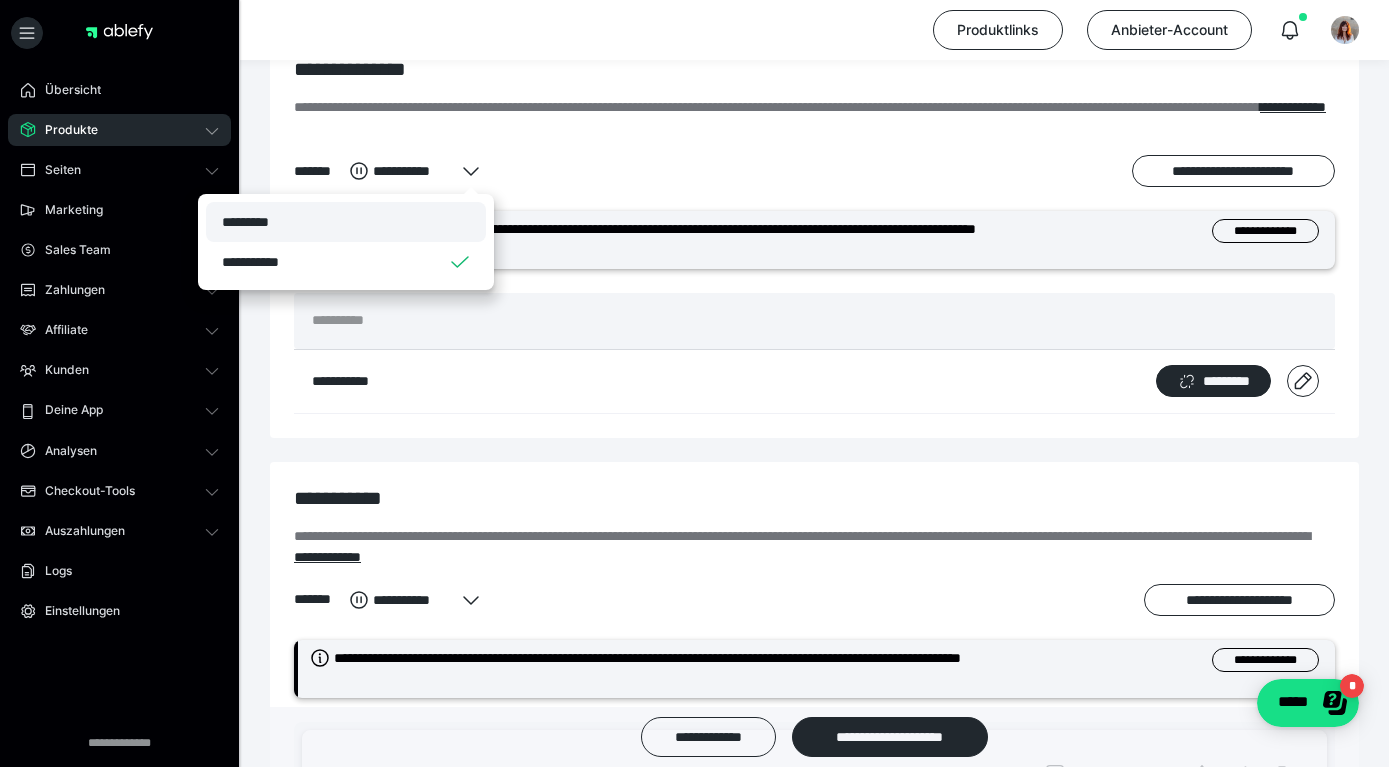 click on "*********" at bounding box center [346, 222] 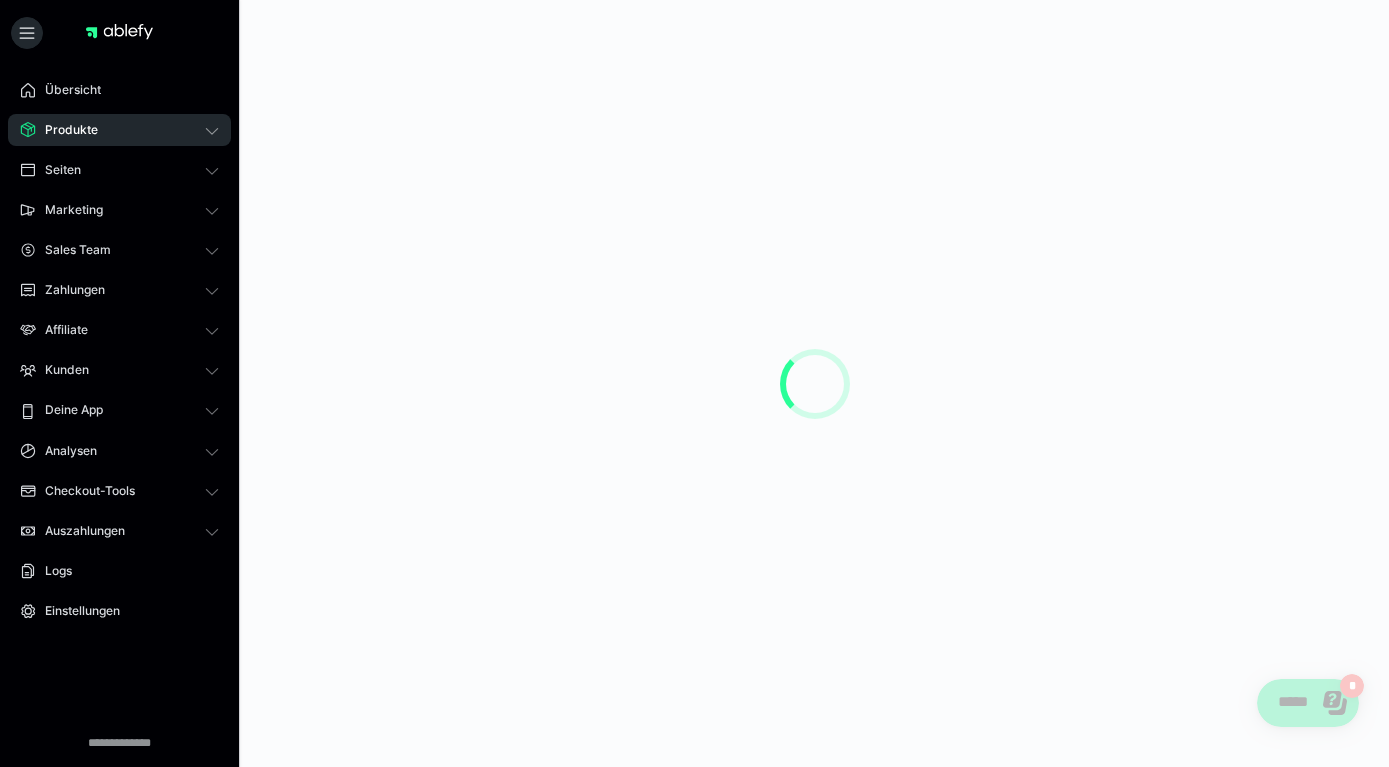 scroll, scrollTop: 0, scrollLeft: 0, axis: both 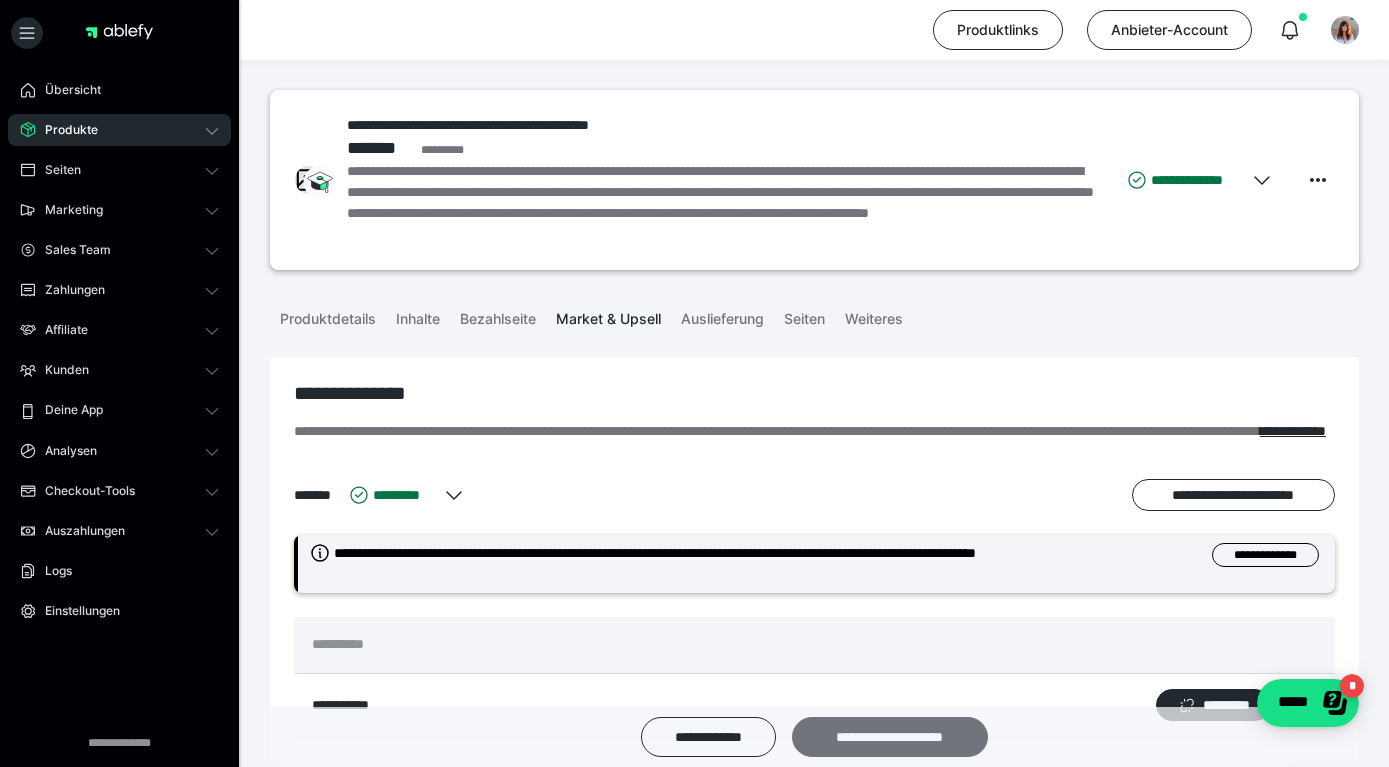 click on "**********" at bounding box center [890, 737] 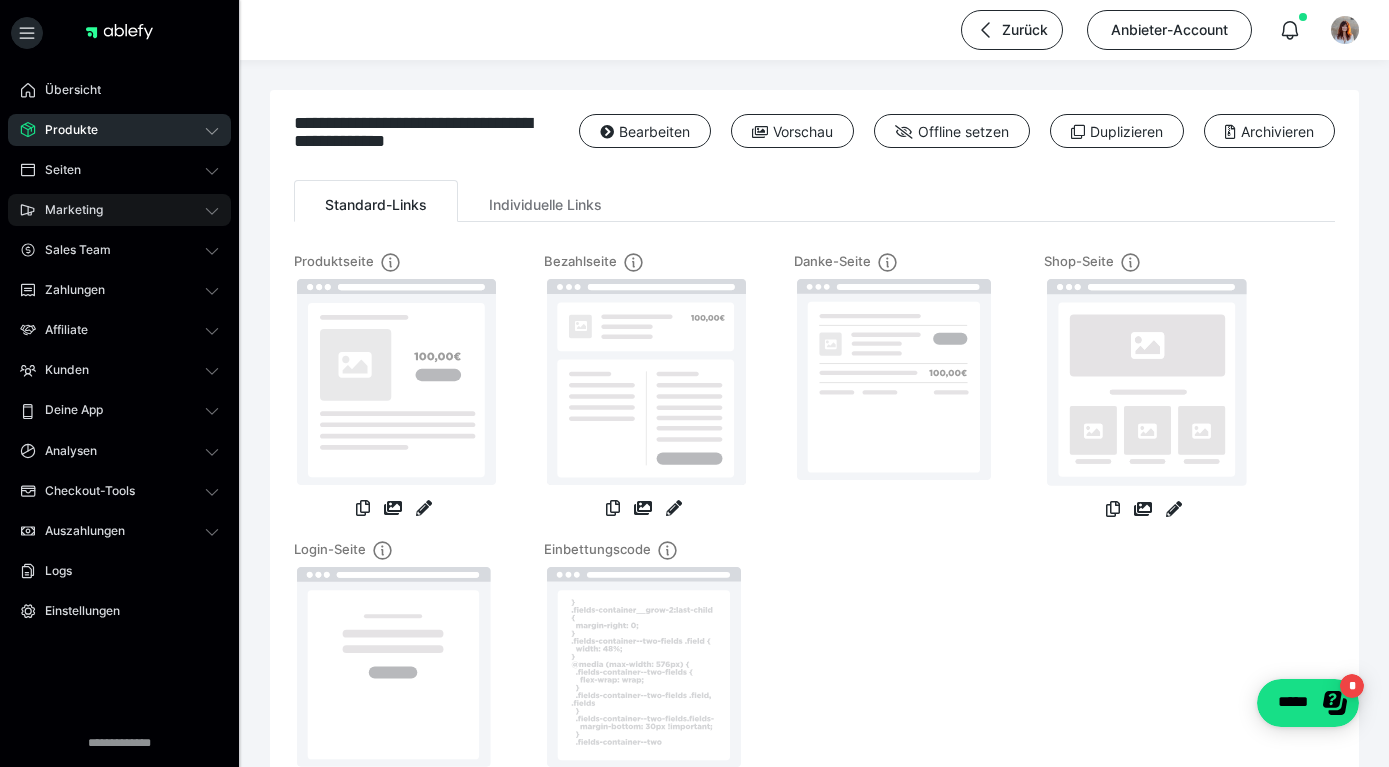 click 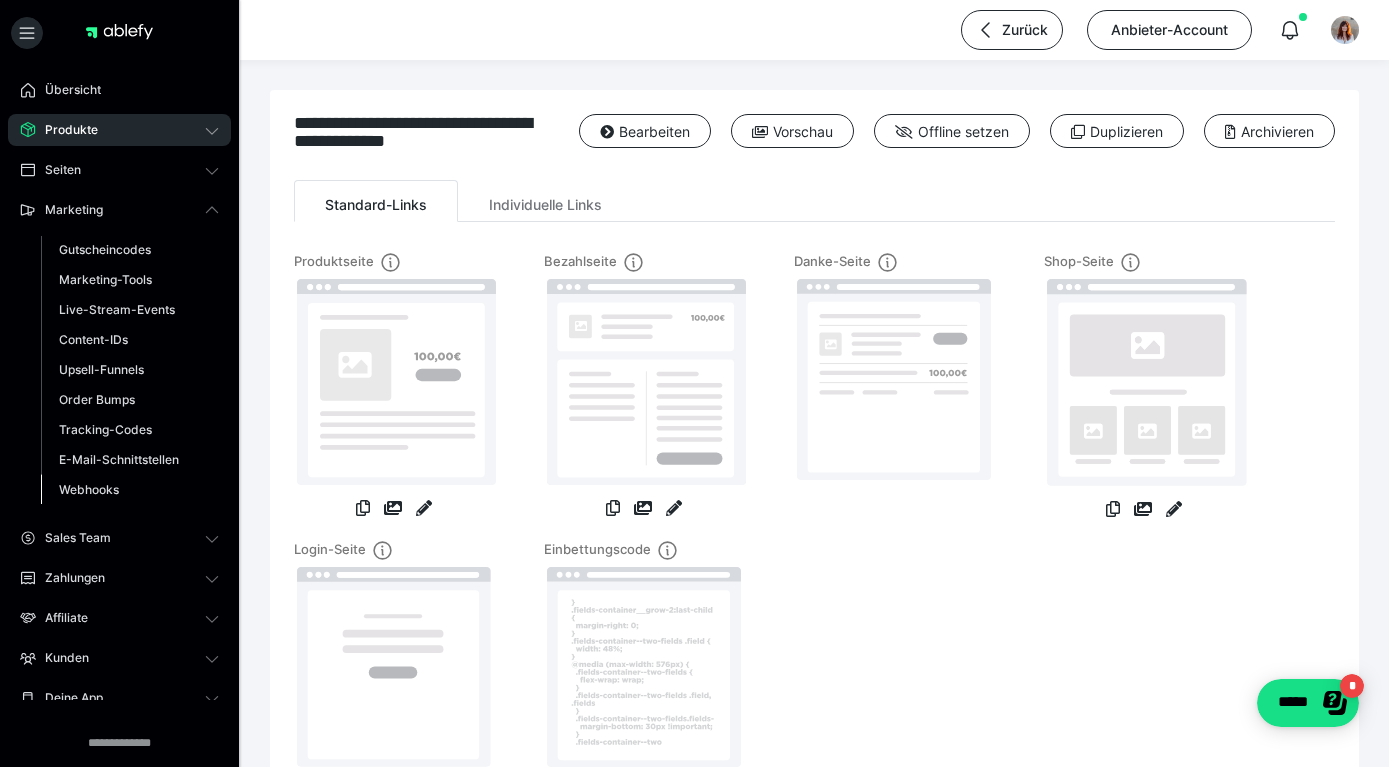 click on "Webhooks" at bounding box center (89, 489) 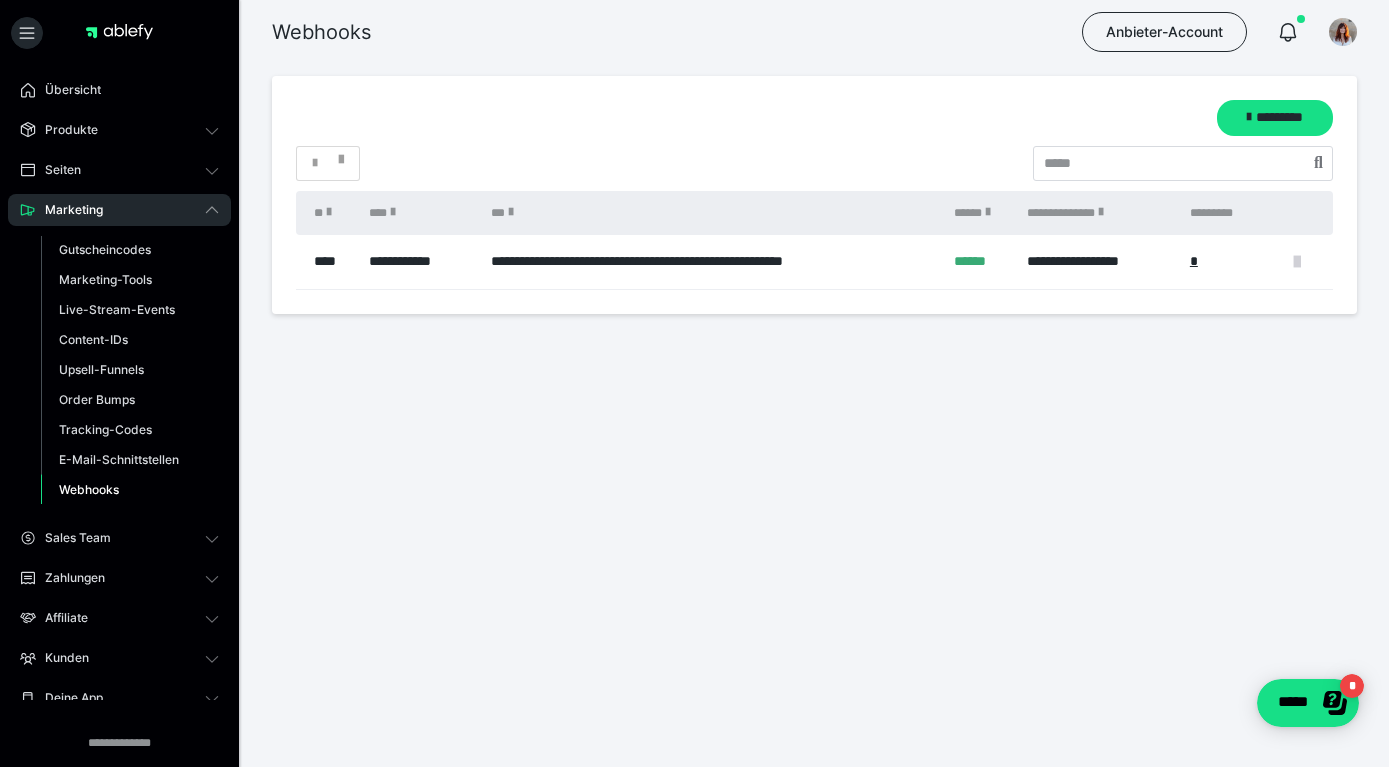 click at bounding box center (1297, 262) 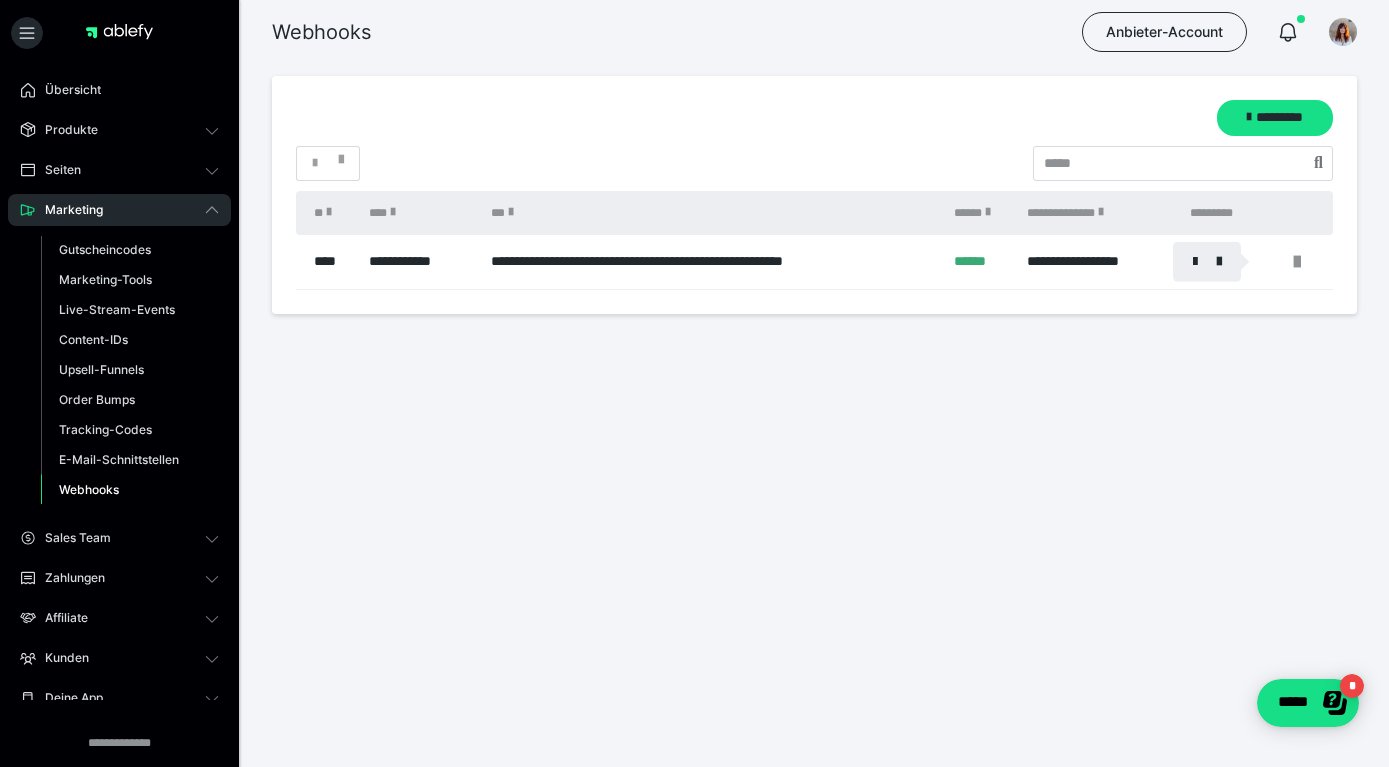 click at bounding box center [1207, 262] 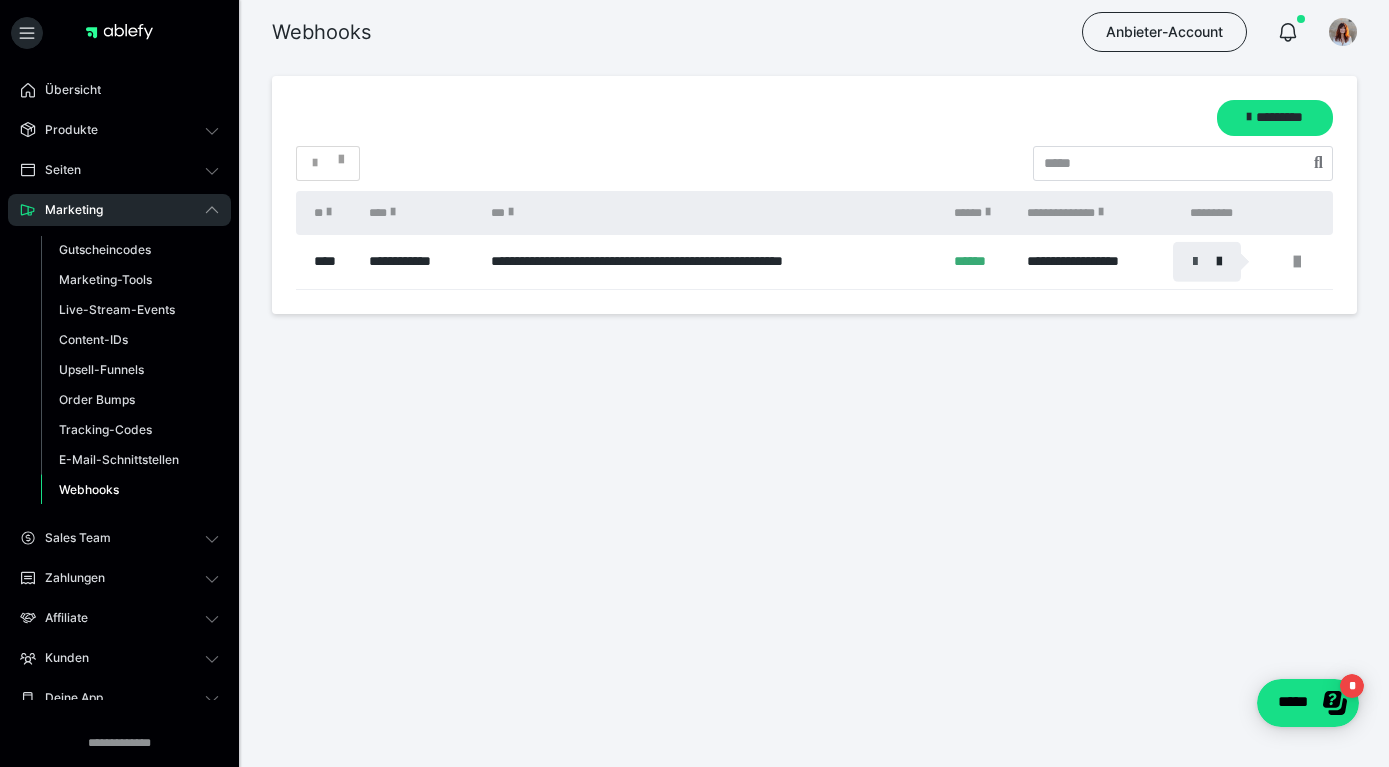click at bounding box center [1195, 262] 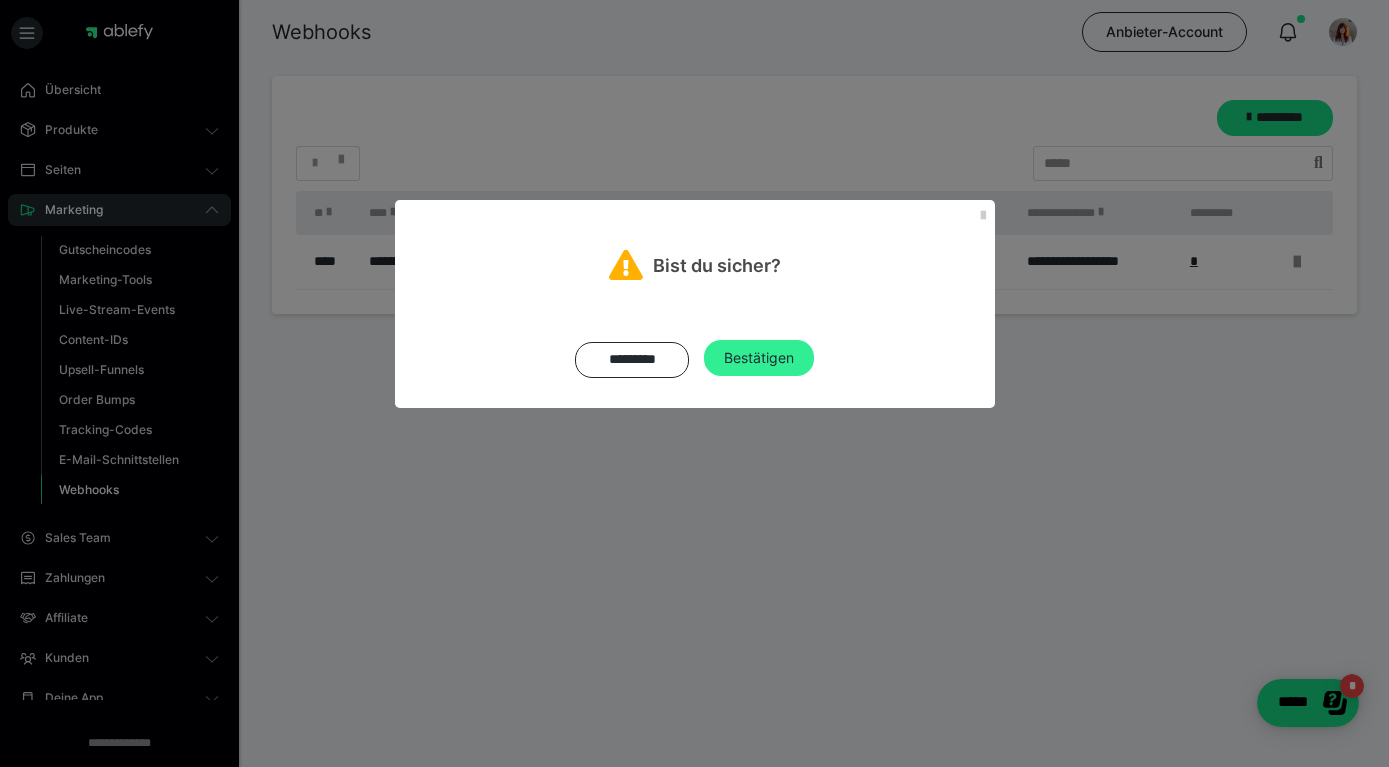 click on "Bestätigen" at bounding box center (759, 358) 